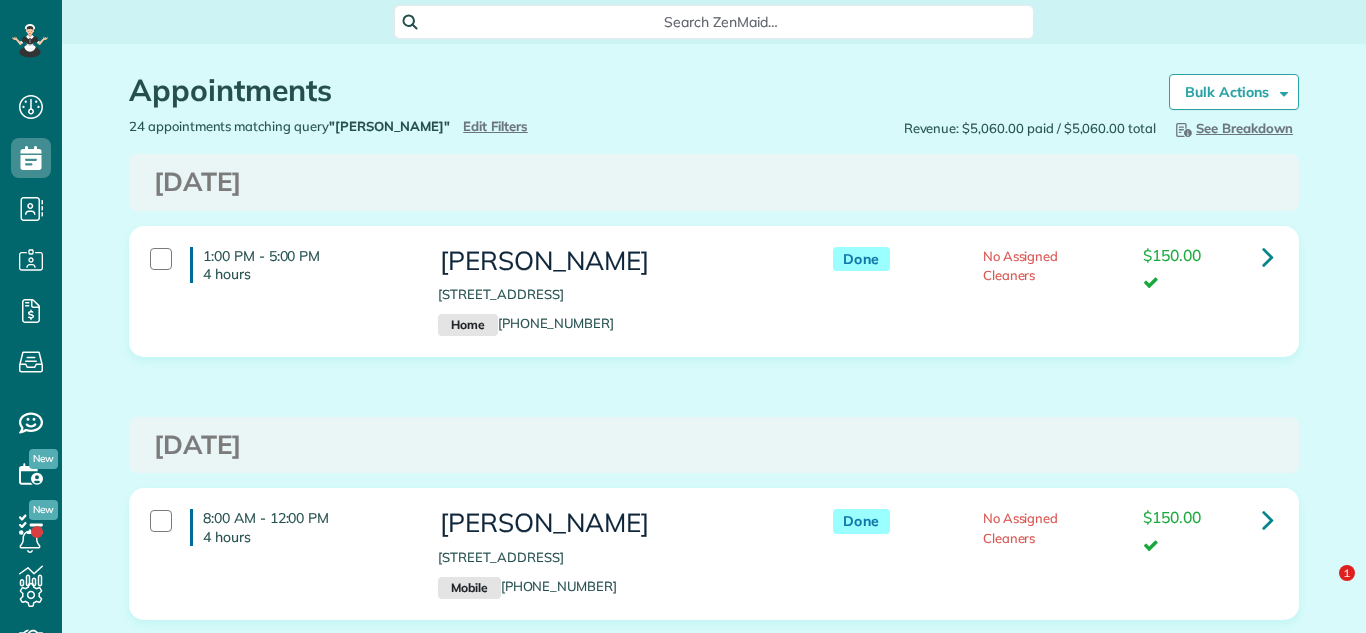 scroll, scrollTop: 0, scrollLeft: 0, axis: both 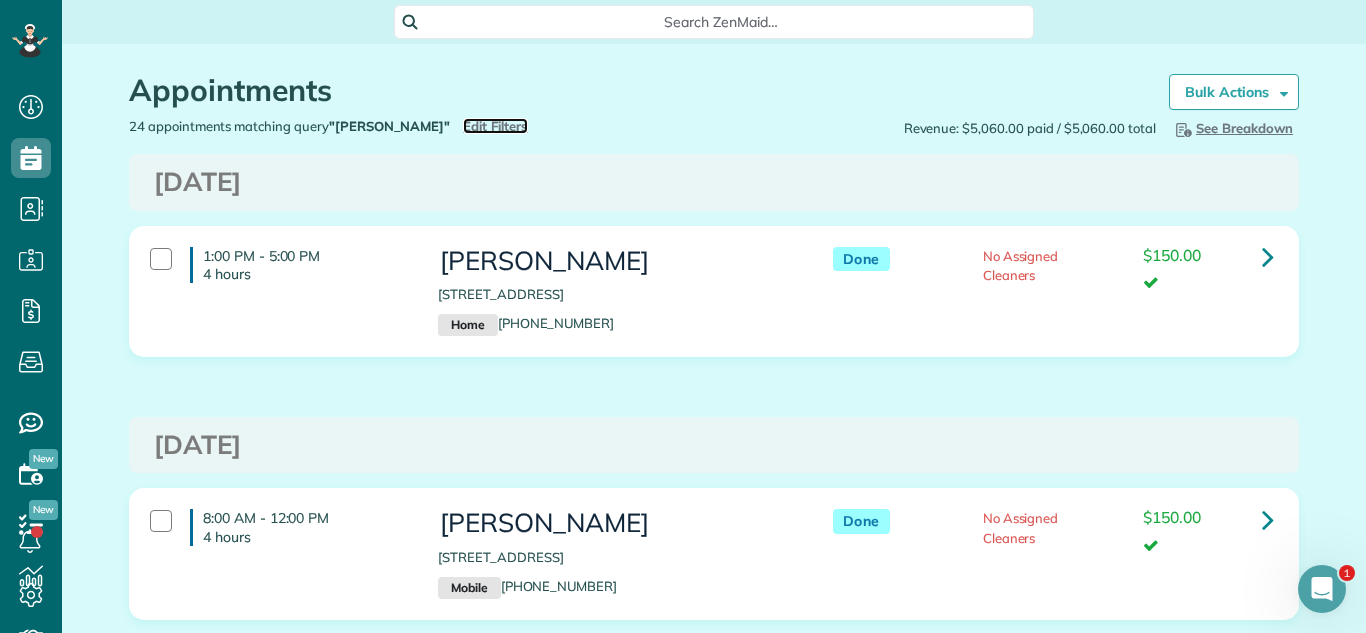click on "Edit Filters" at bounding box center (495, 126) 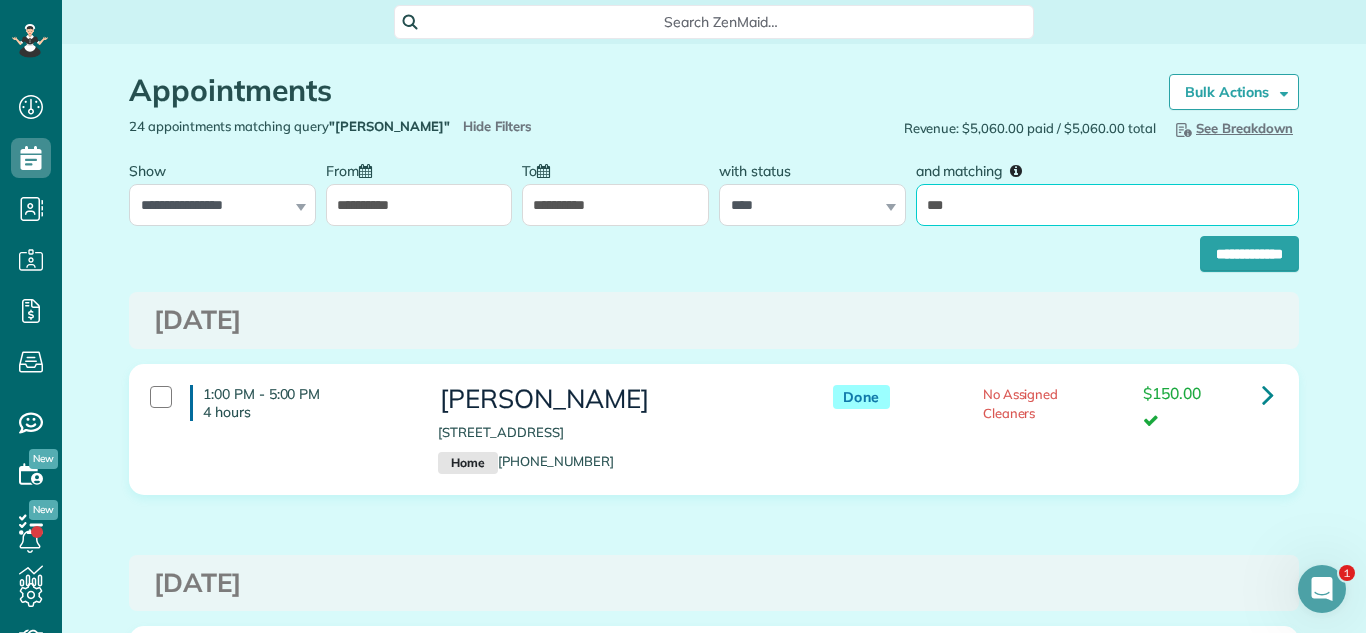 click on "***" at bounding box center [1107, 205] 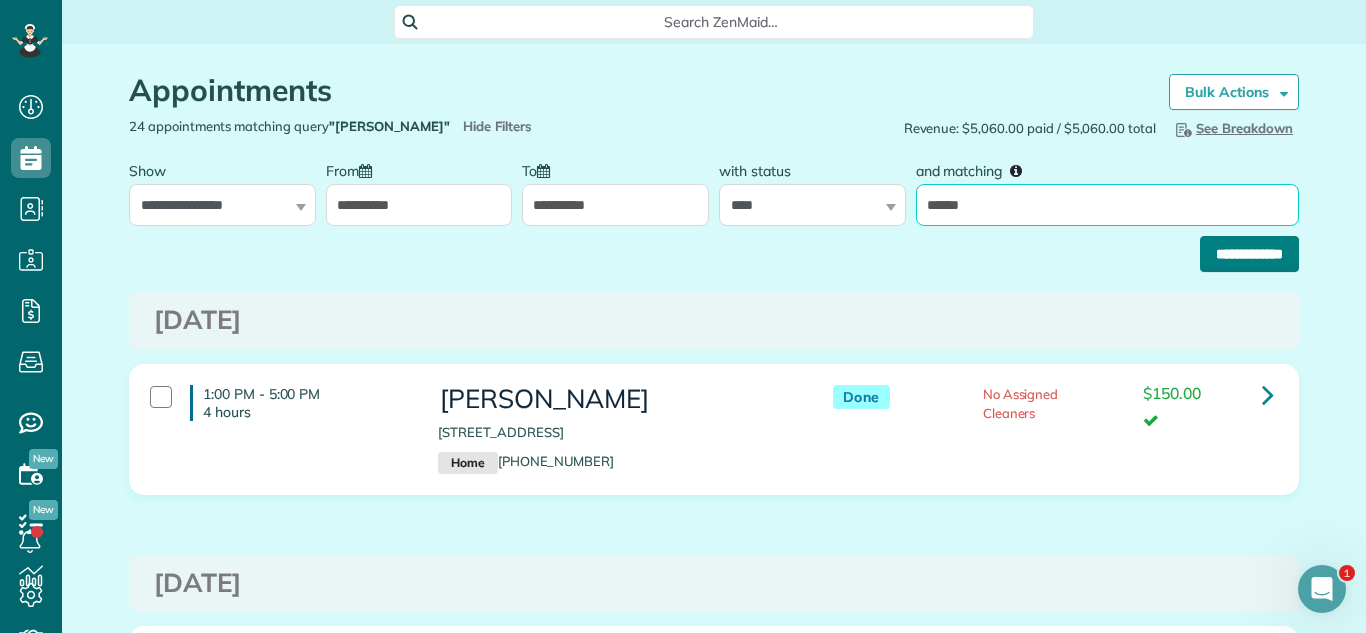 type on "******" 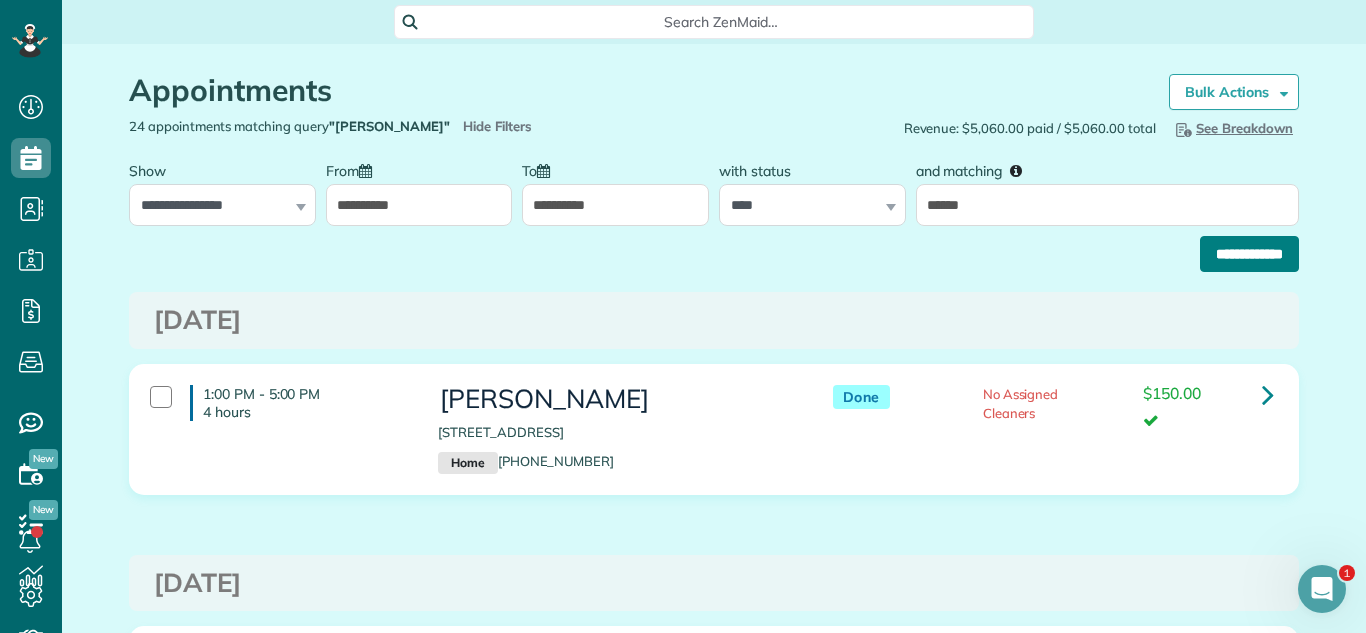 click on "**********" at bounding box center (1249, 254) 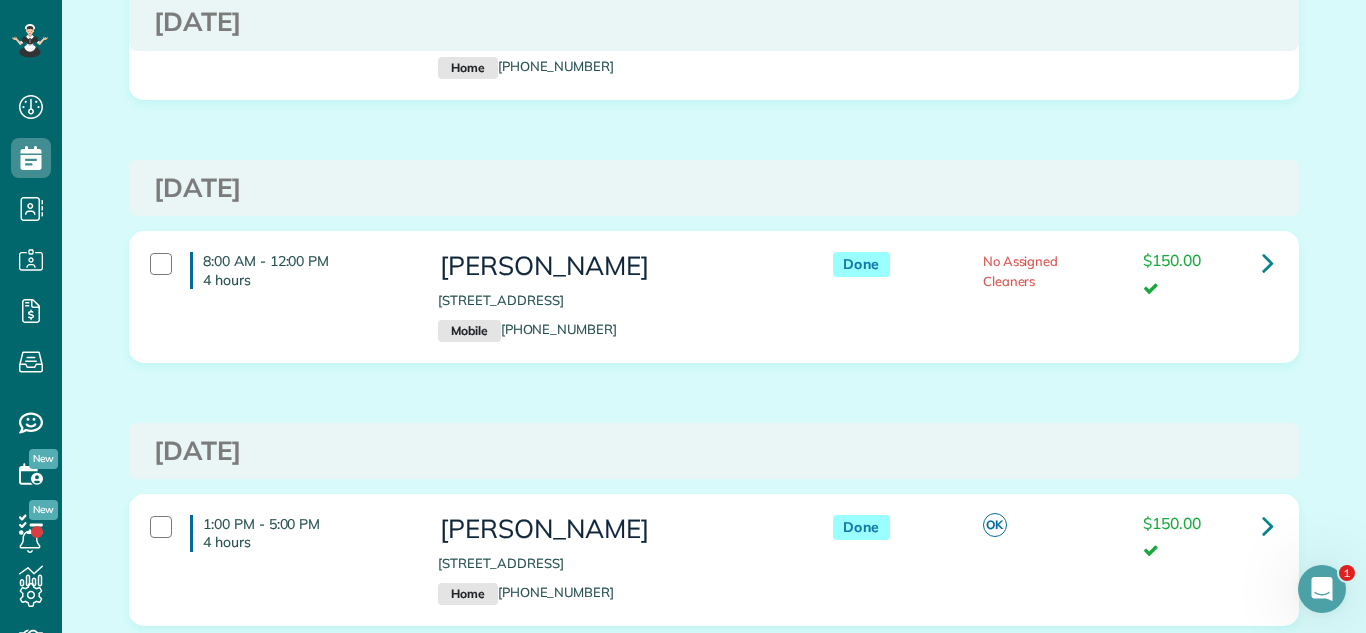 scroll, scrollTop: 411, scrollLeft: 0, axis: vertical 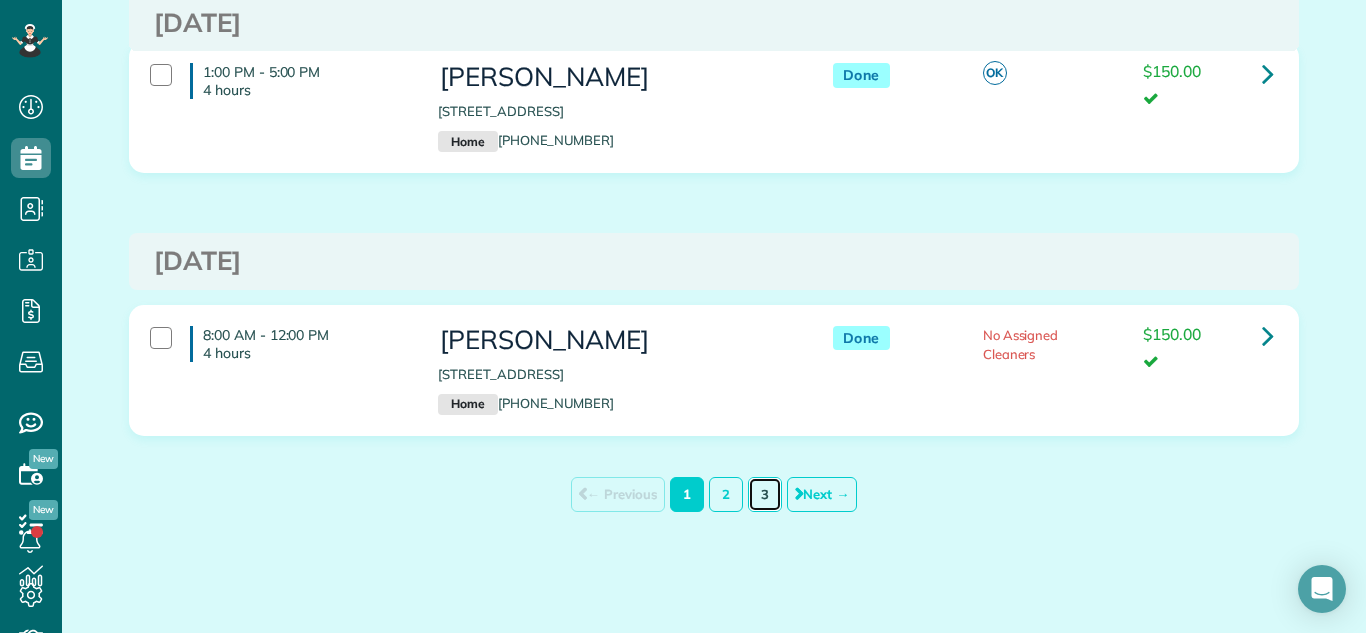 click on "3" at bounding box center [765, 494] 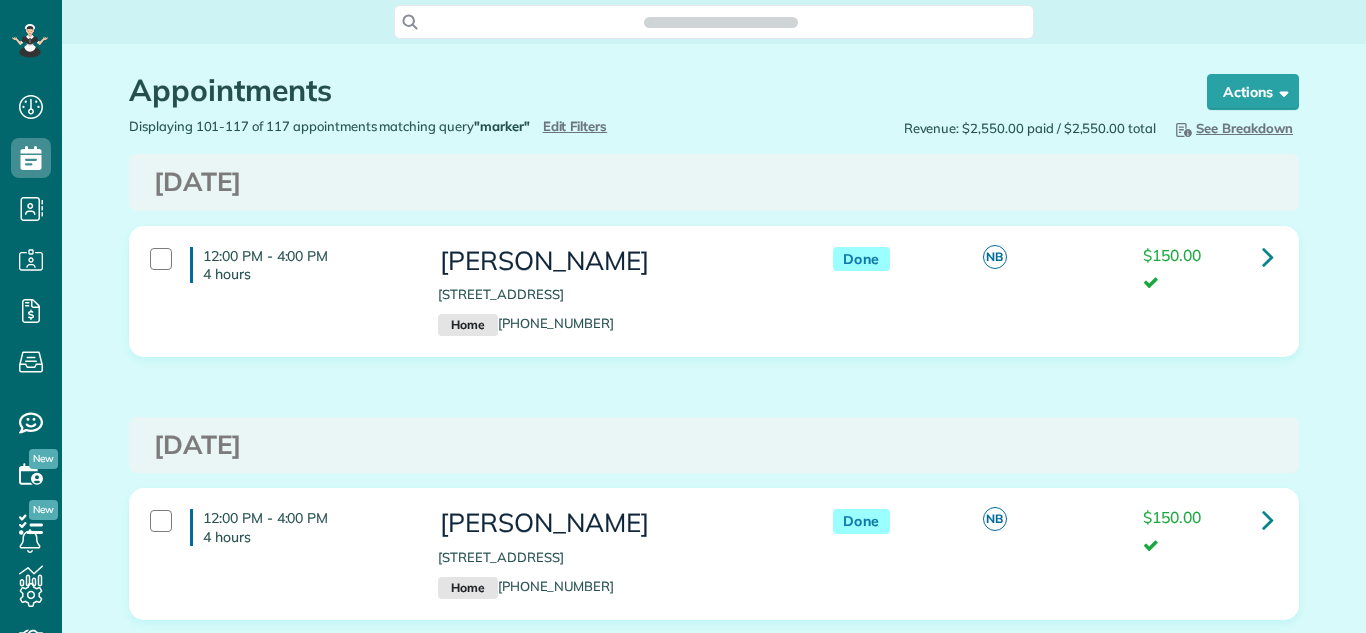 scroll, scrollTop: 0, scrollLeft: 0, axis: both 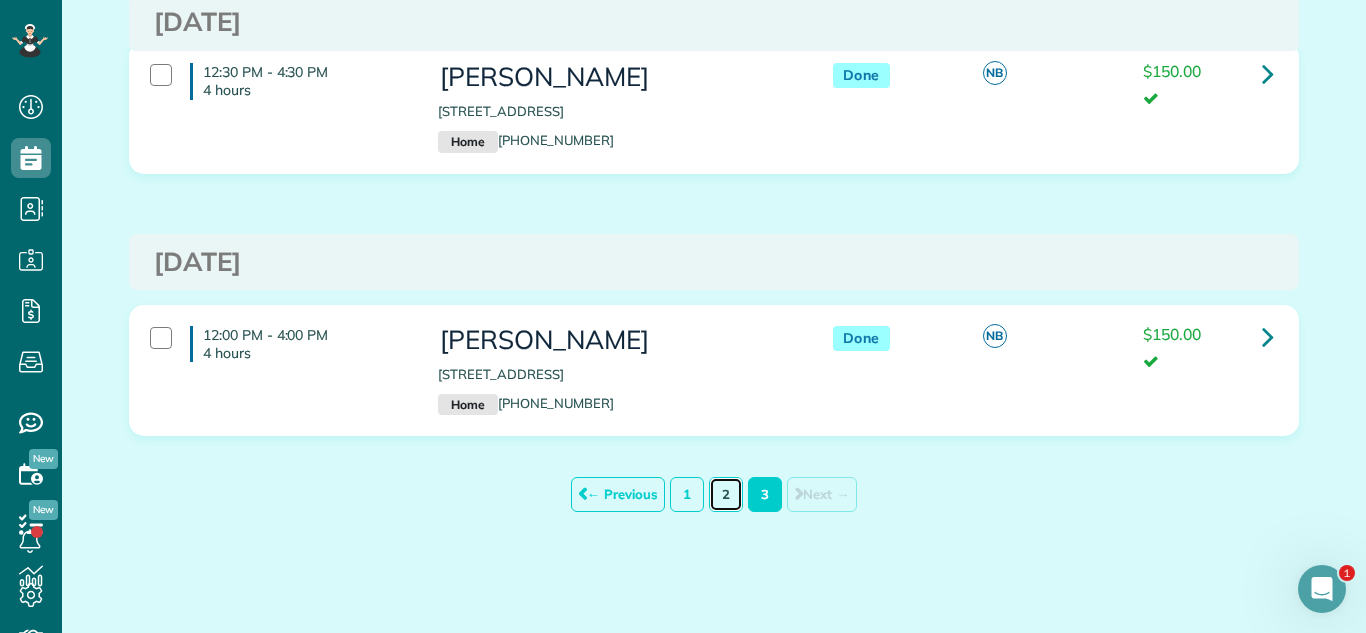 click on "2" at bounding box center (726, 494) 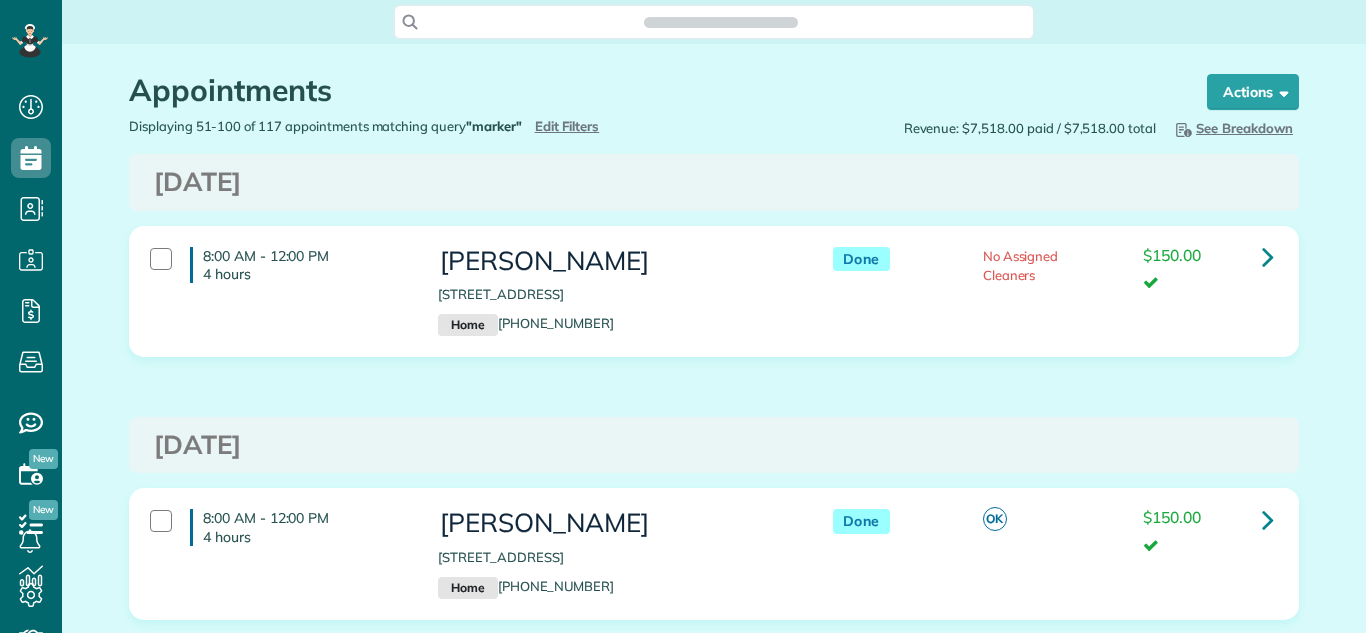 scroll, scrollTop: 0, scrollLeft: 0, axis: both 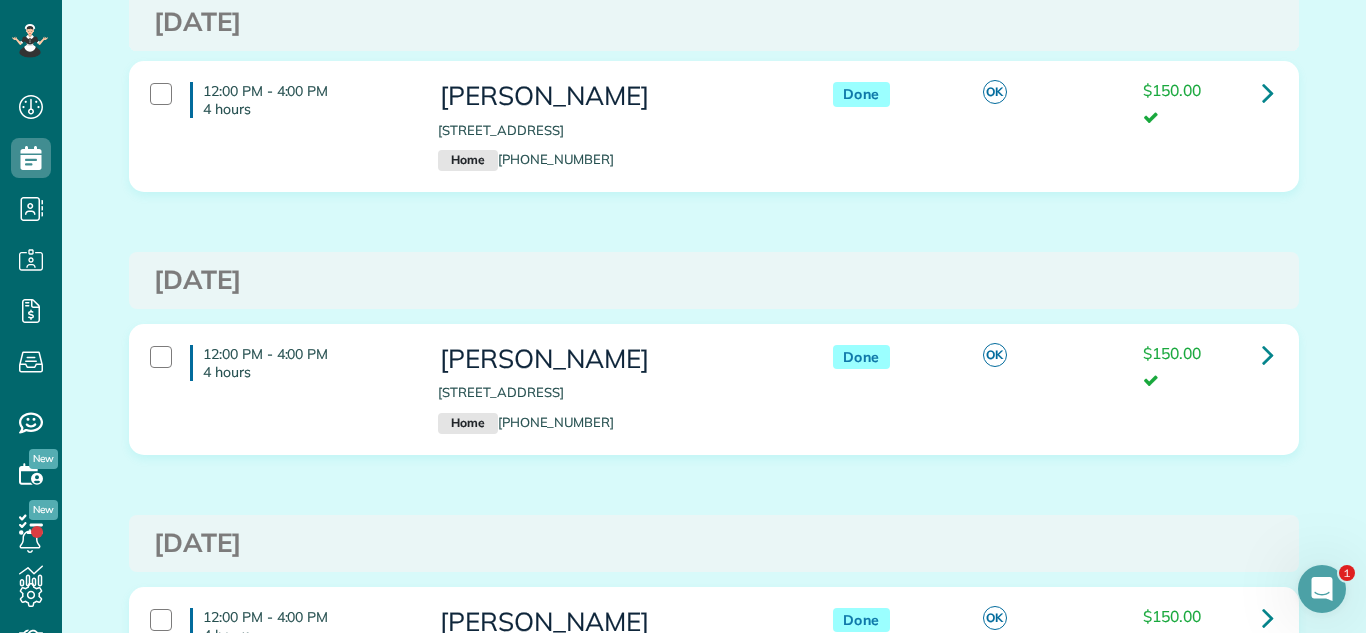 click on "Thursday Sep 14, 2023
8:00 AM - 12:00 PM
4 hours
Terry Marker
2380 Oak Tree Lane Park Ridge IL 60068
Home
(847) 664-9680
Done
No Assigned Cleaners
$150.00" at bounding box center (714, 500) 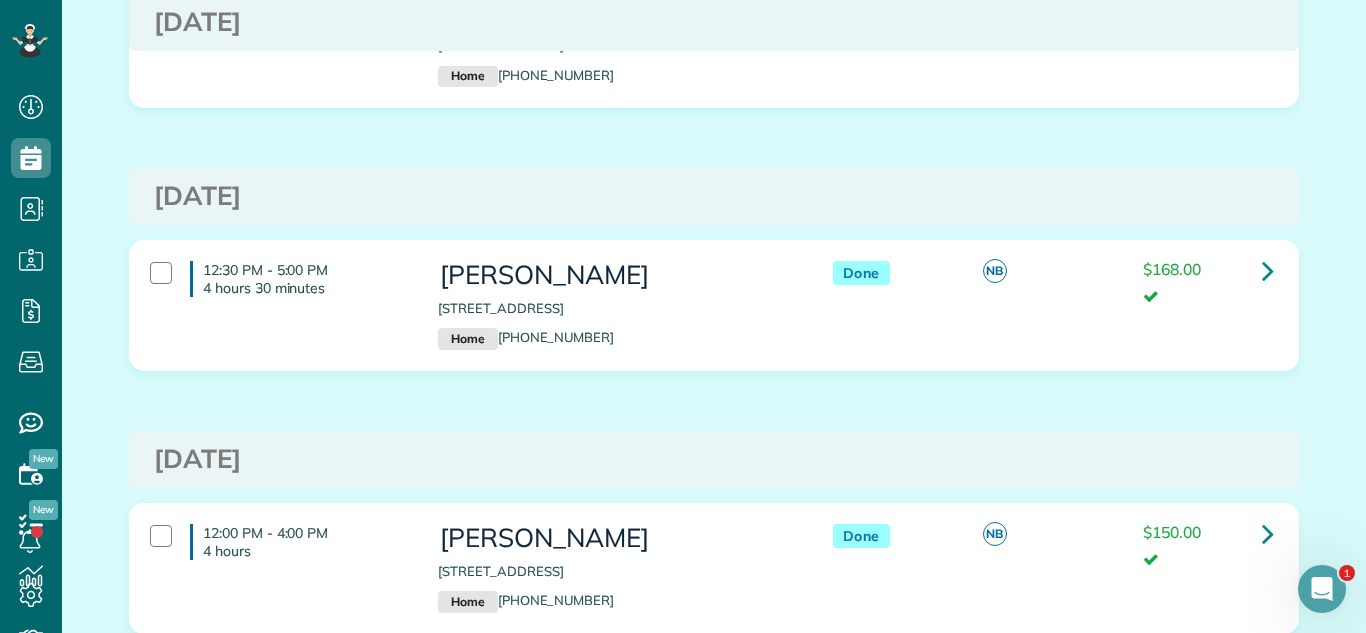 scroll, scrollTop: 11662, scrollLeft: 0, axis: vertical 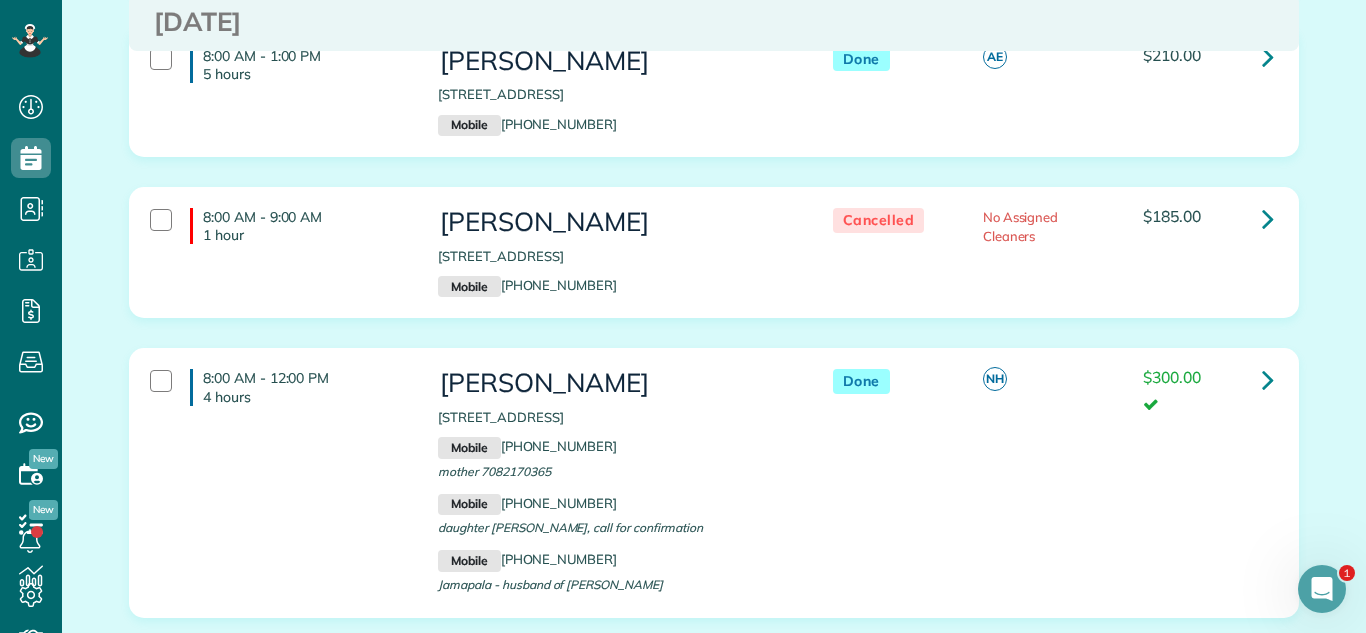 click on "Dashboard
Scheduling
Calendar View
List View
Dispatch View - Weekly scheduling (Beta)" at bounding box center (683, 316) 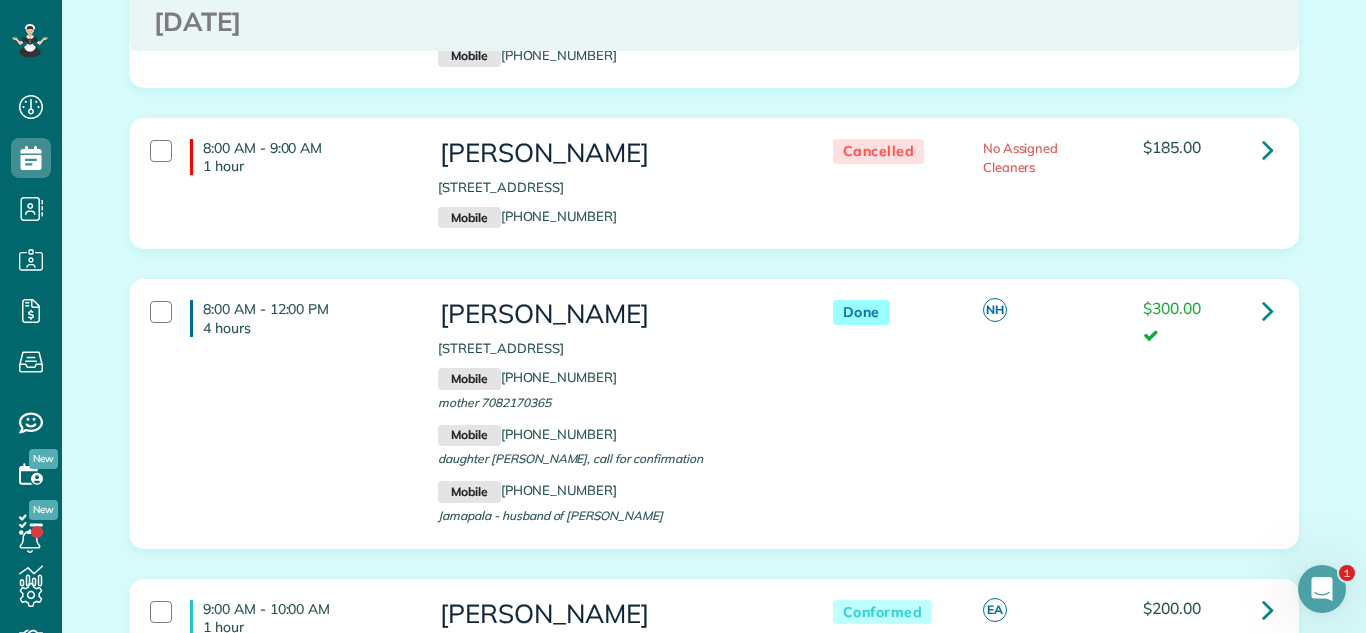 scroll, scrollTop: 432, scrollLeft: 0, axis: vertical 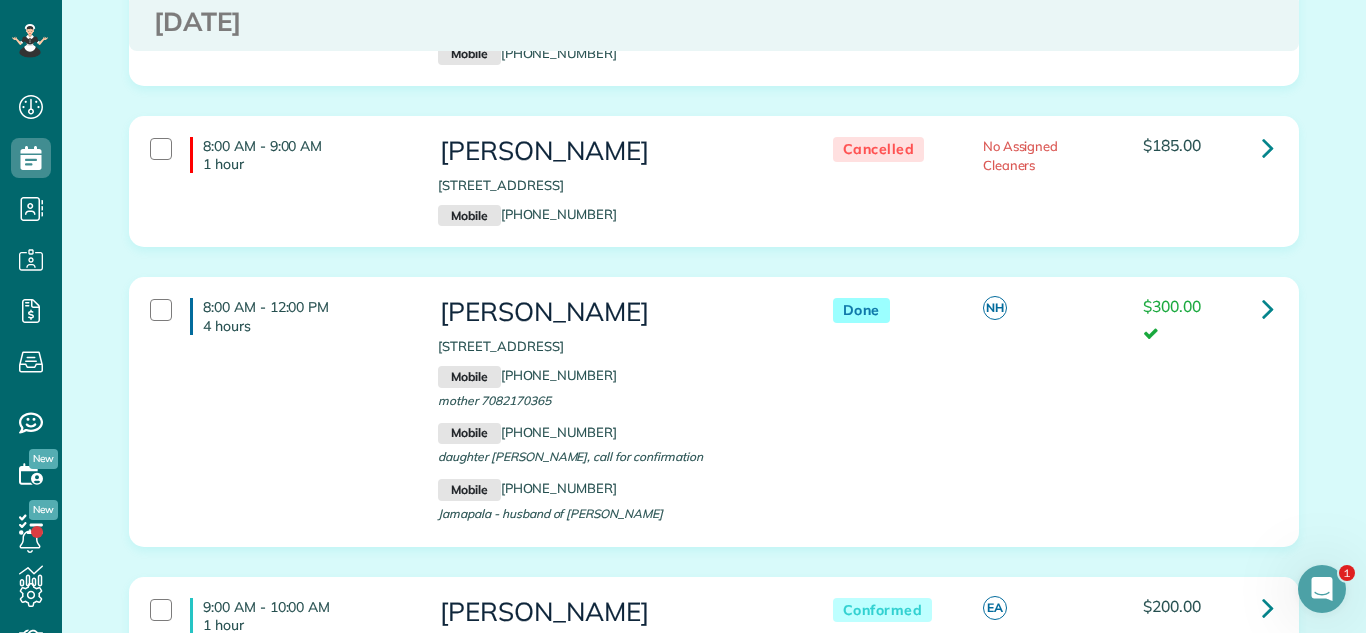 click on "8:00 AM -  9:00 AM
1 hour
Clarre Cosgrove
22252 West Little Pond Road Kildeer IL 60047
Mobile
(847) 372-2404
Cancelled
No Assigned Cleaners
$185.00" at bounding box center [714, 196] 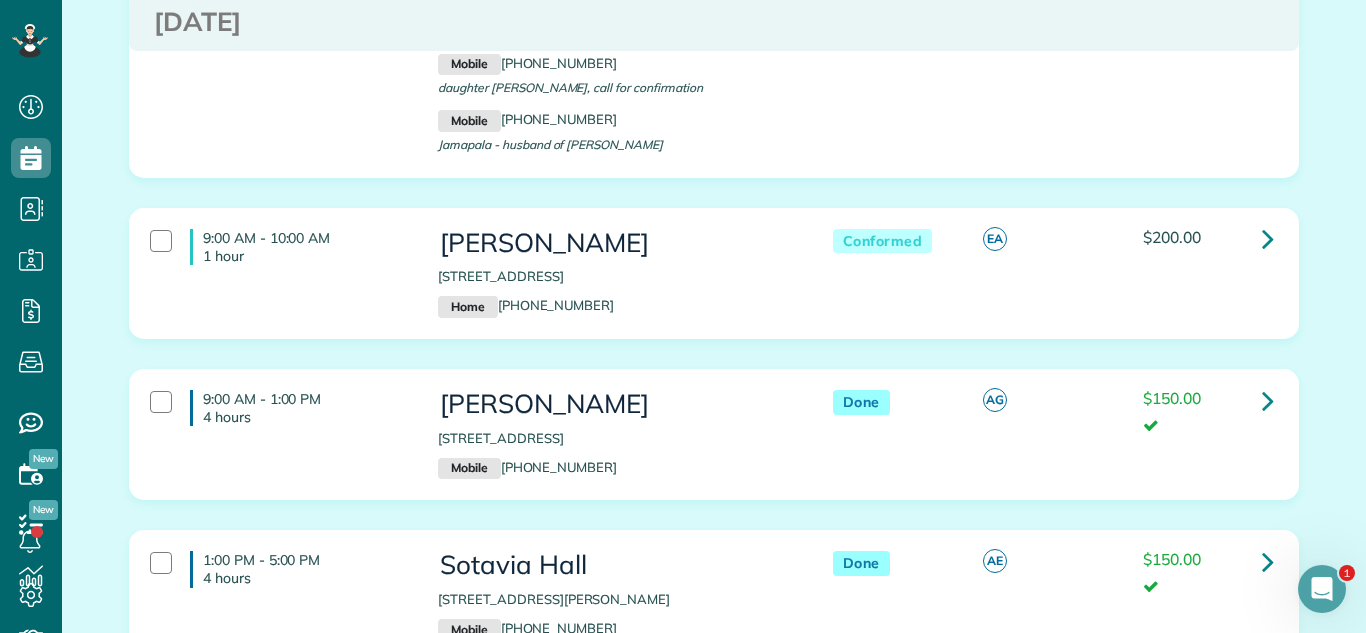 scroll, scrollTop: 878, scrollLeft: 0, axis: vertical 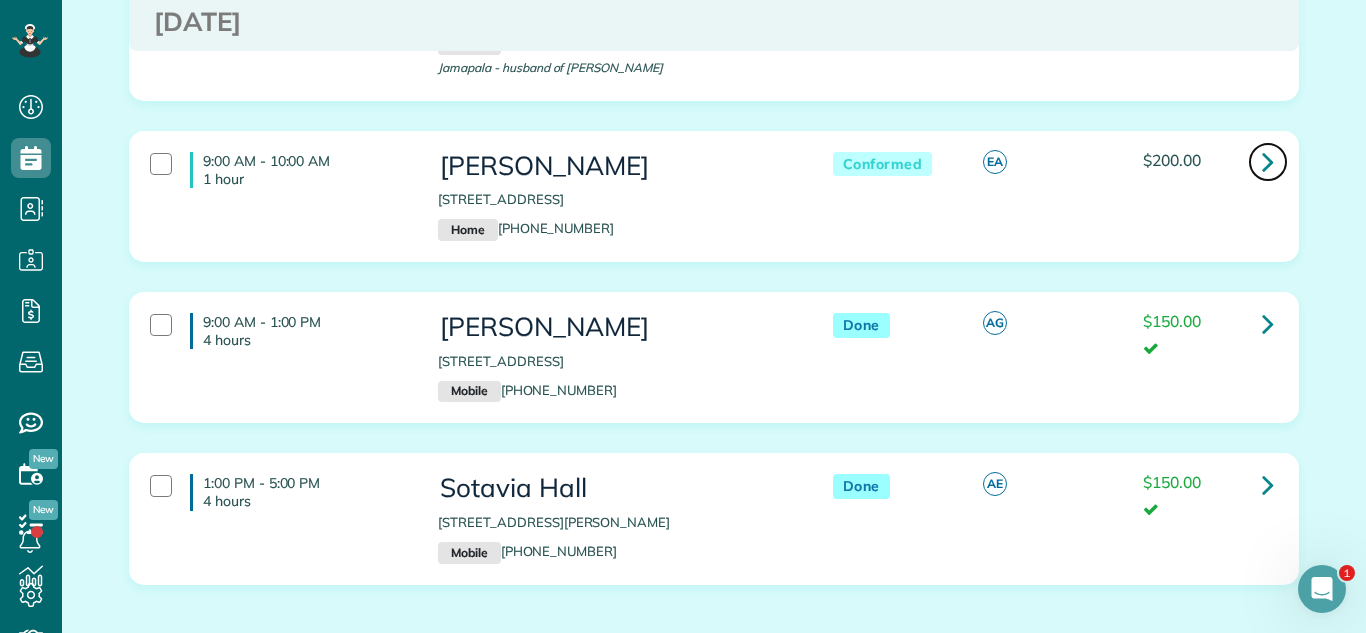 click at bounding box center (1268, 162) 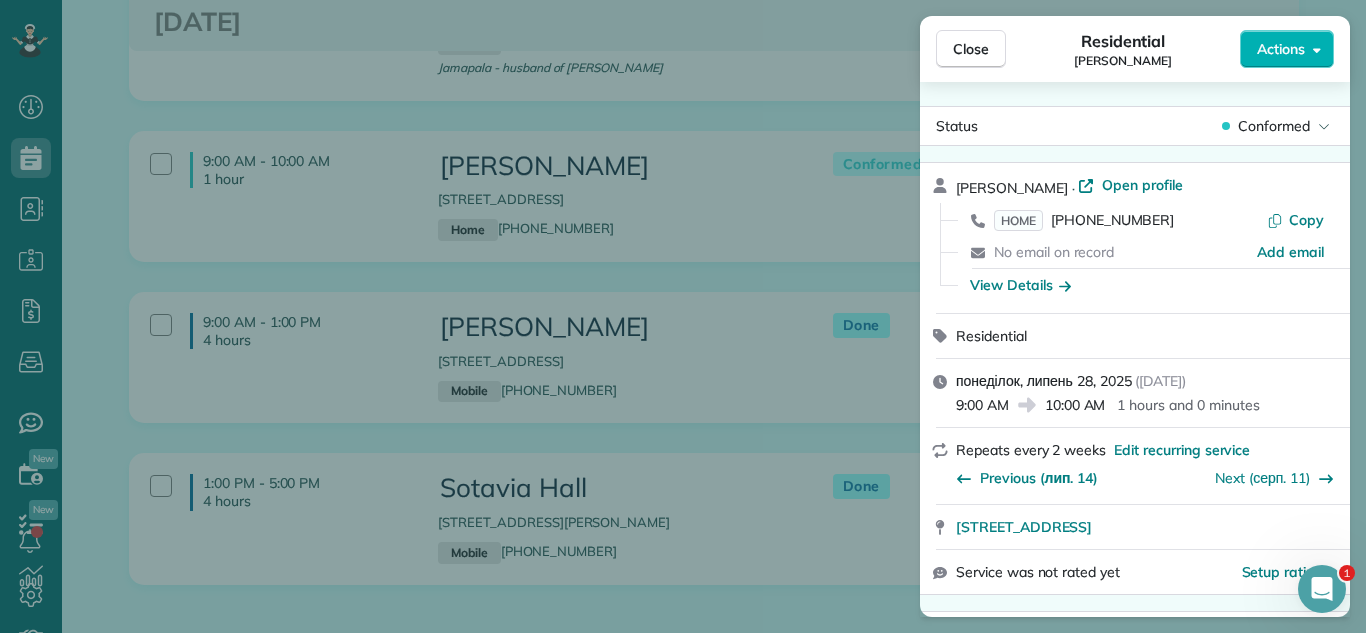 scroll, scrollTop: 0, scrollLeft: 0, axis: both 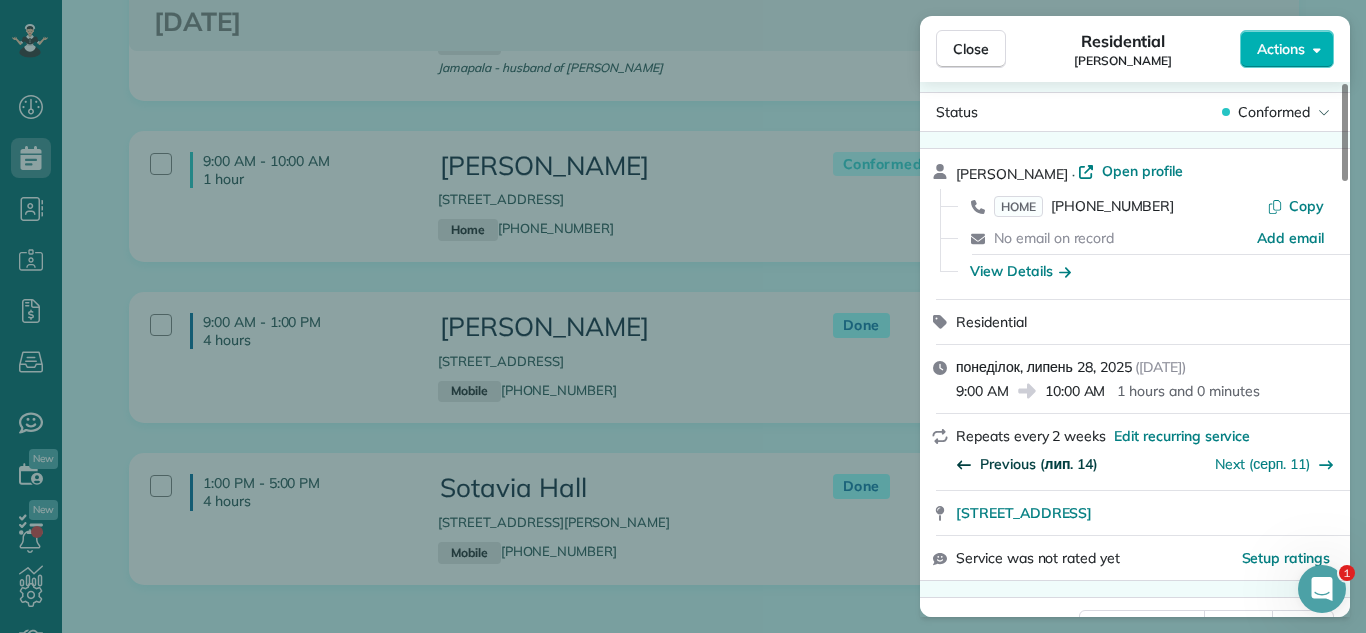 click on "Previous (лип. 14)" at bounding box center [1039, 464] 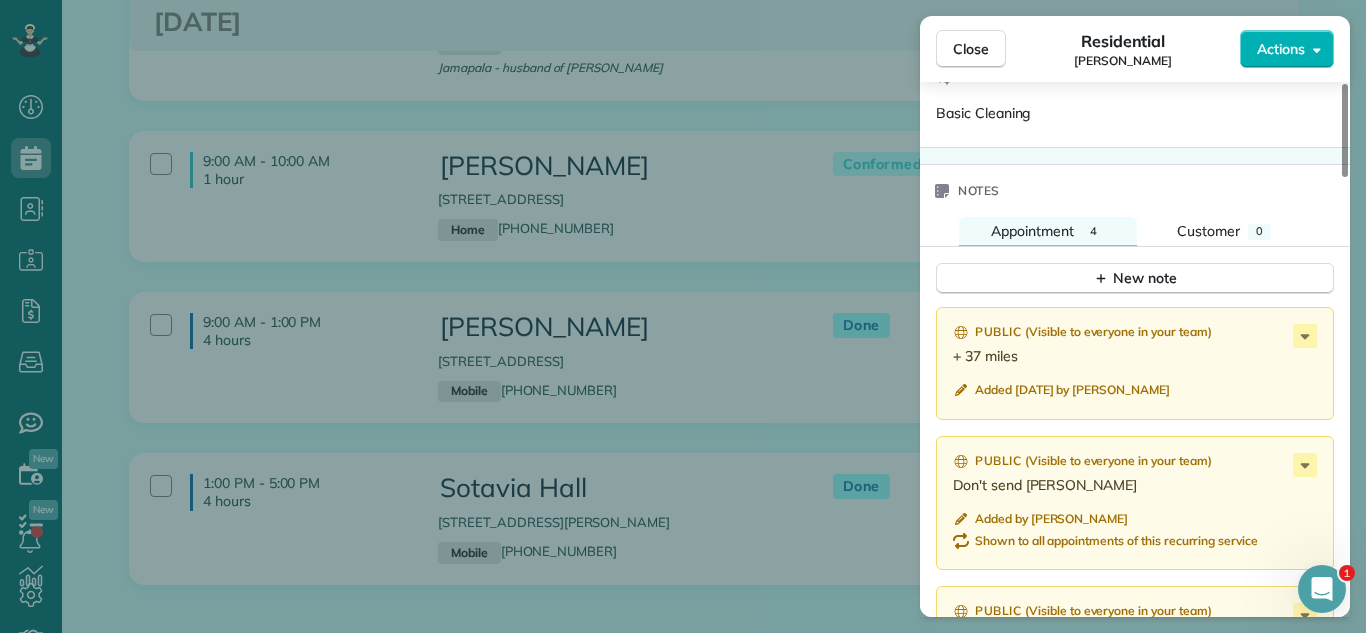 scroll, scrollTop: 1759, scrollLeft: 0, axis: vertical 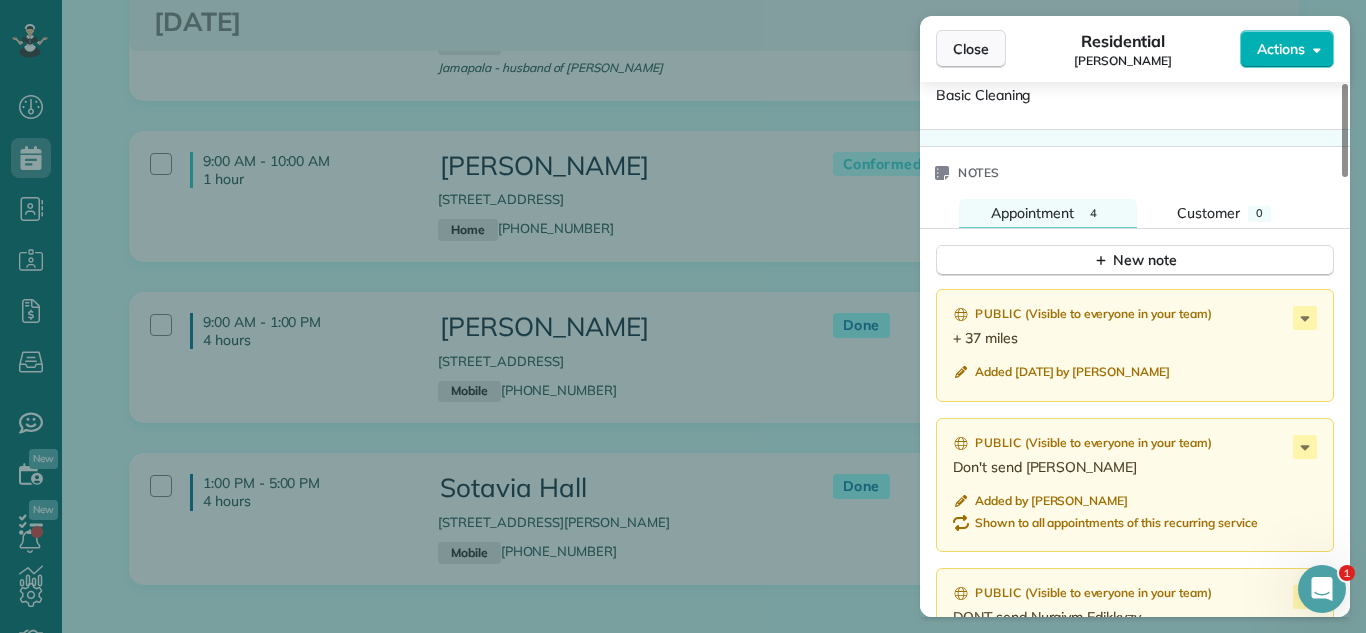 click on "Close" at bounding box center (971, 49) 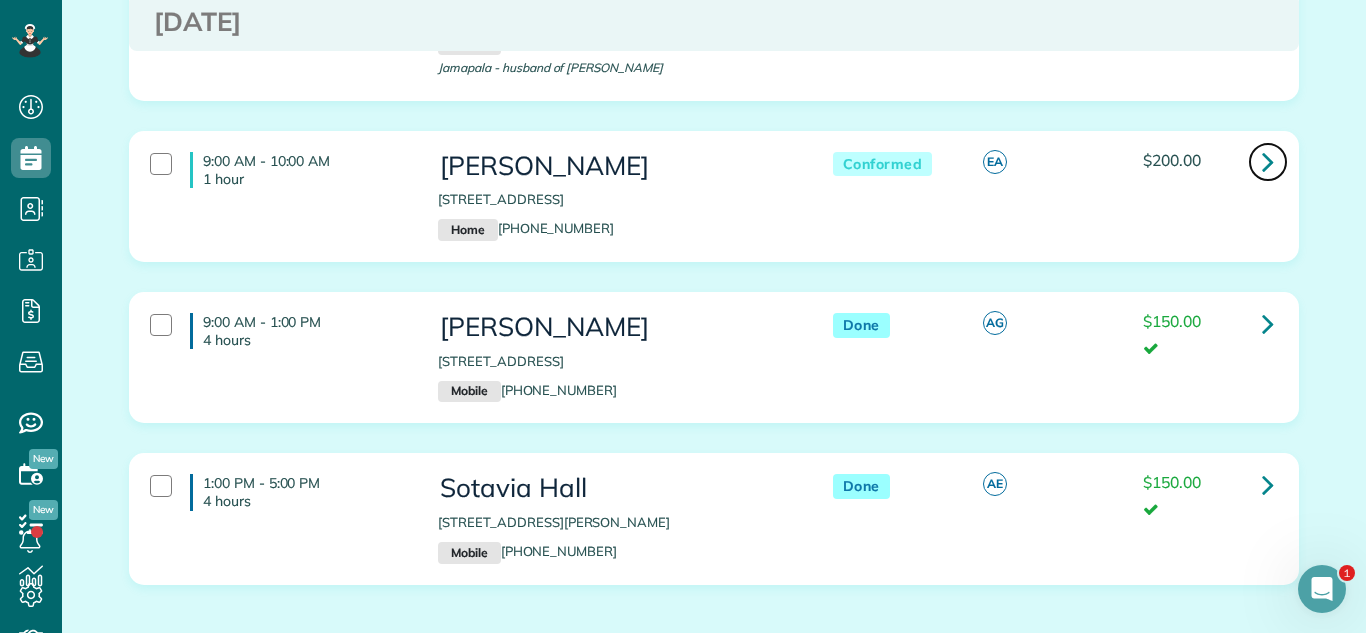 click at bounding box center [1268, 162] 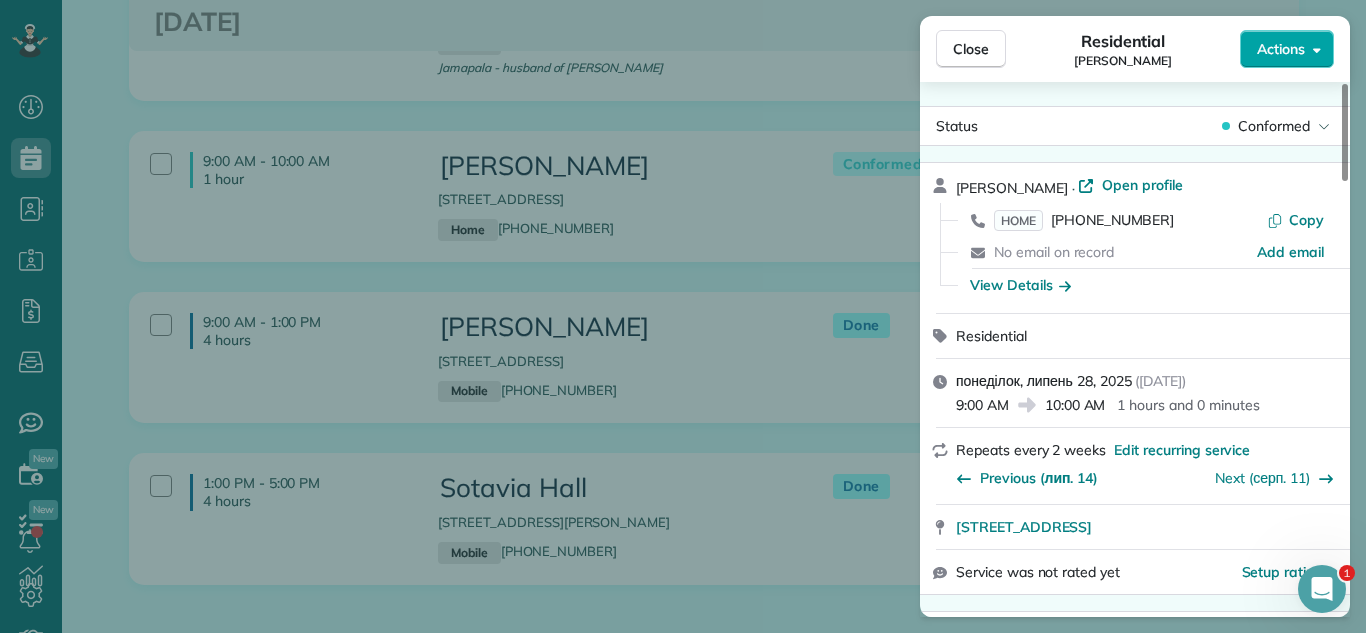 click on "Actions" at bounding box center [1281, 49] 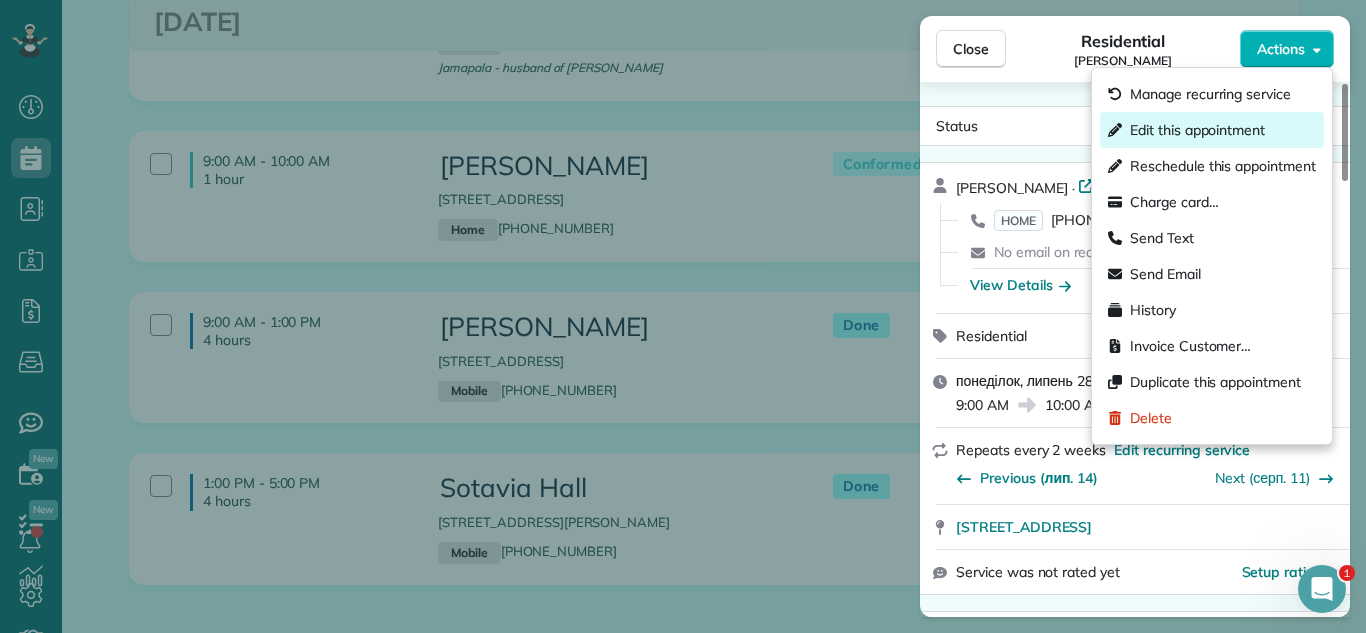 click on "Edit this appointment" at bounding box center [1197, 130] 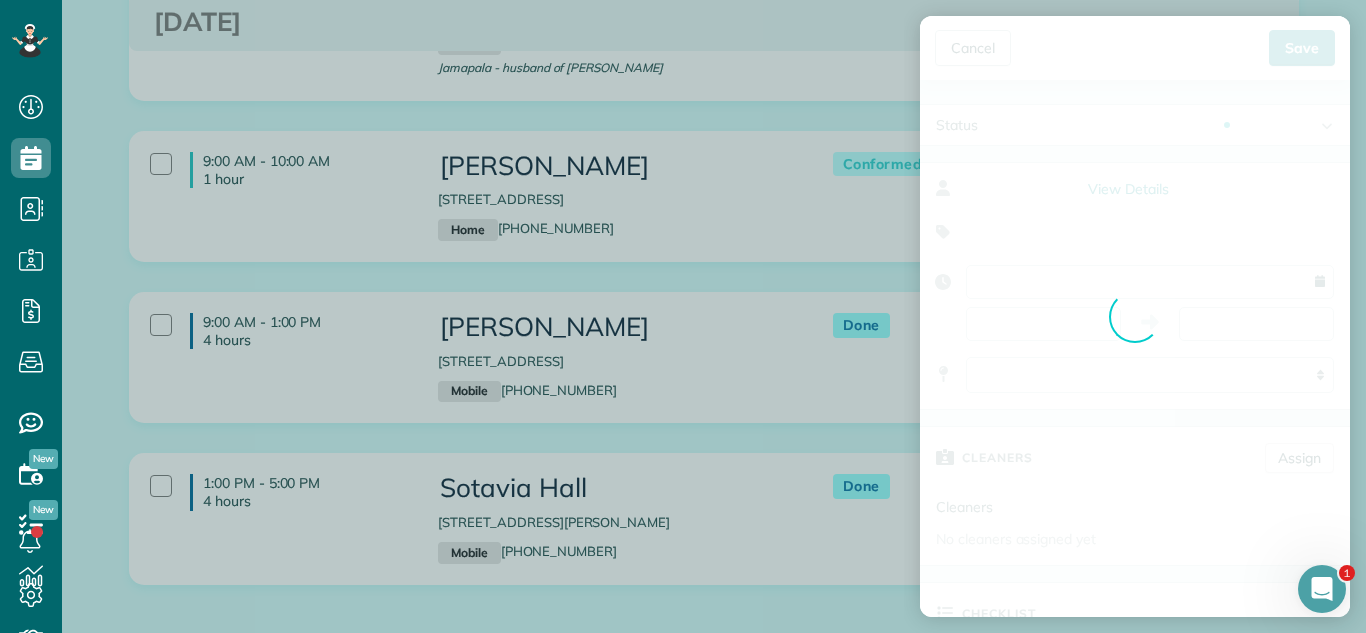 type on "**********" 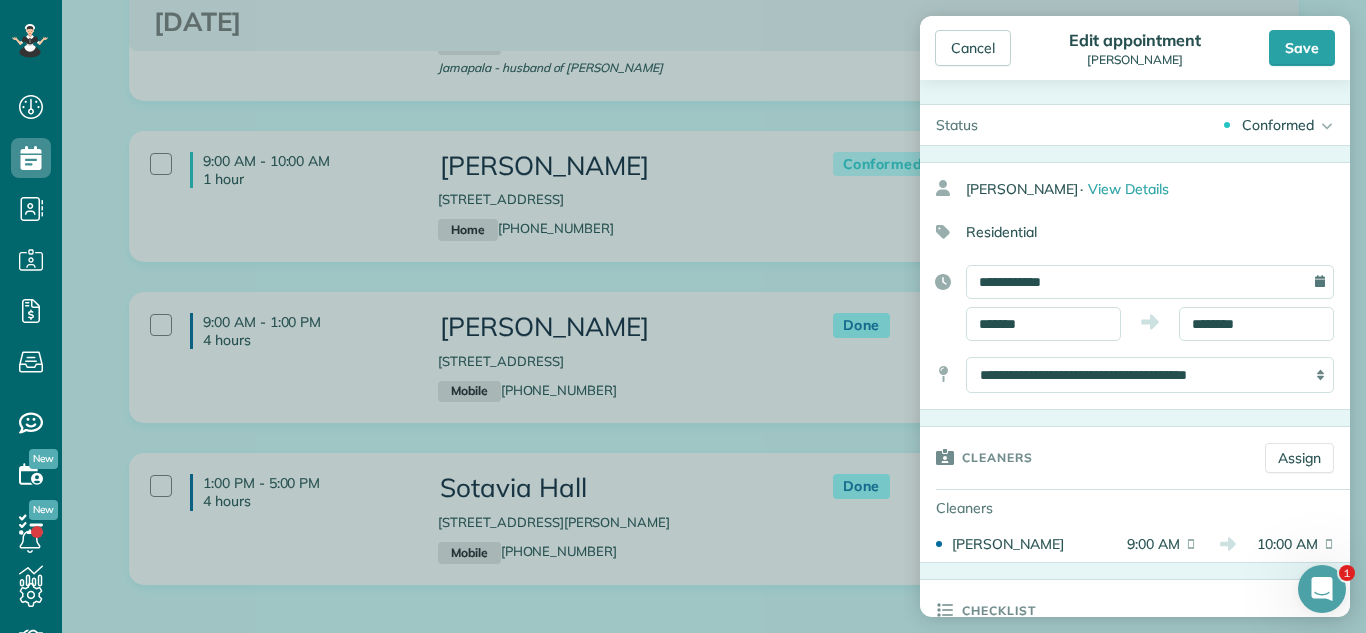 click on "Conformed
Active
Conformed
Cancelled
Done
Booked one day before" at bounding box center [1172, 125] 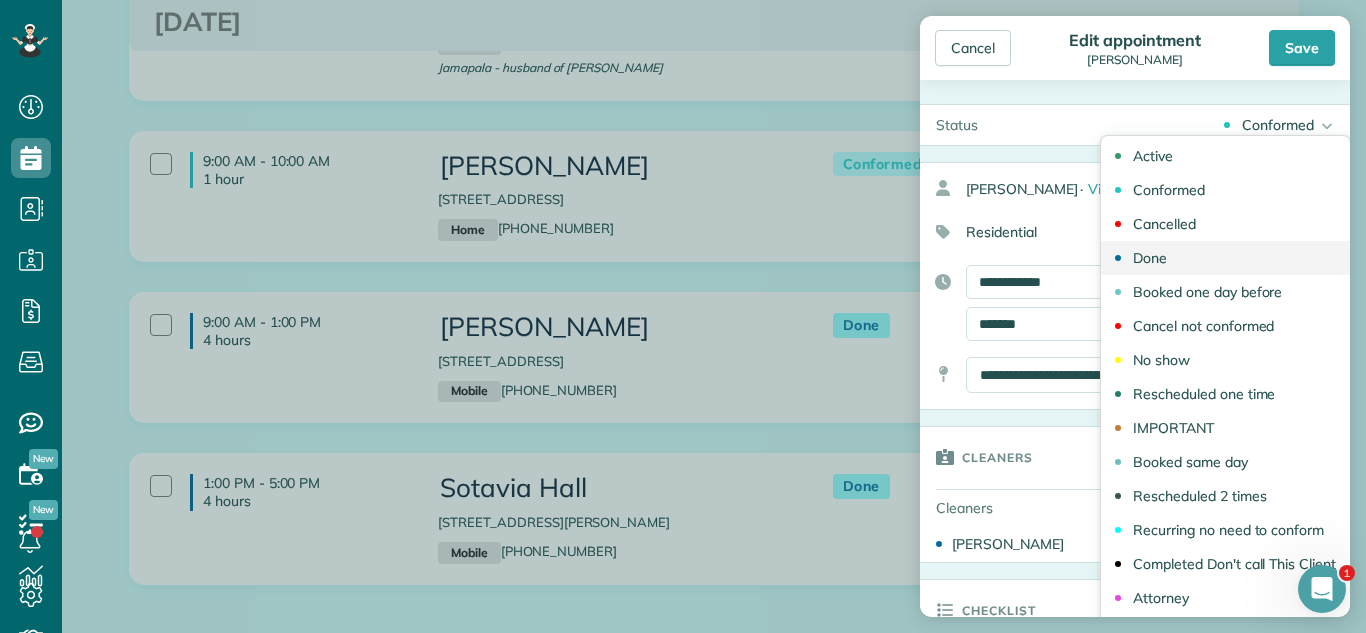 click on "Done" at bounding box center (1225, 258) 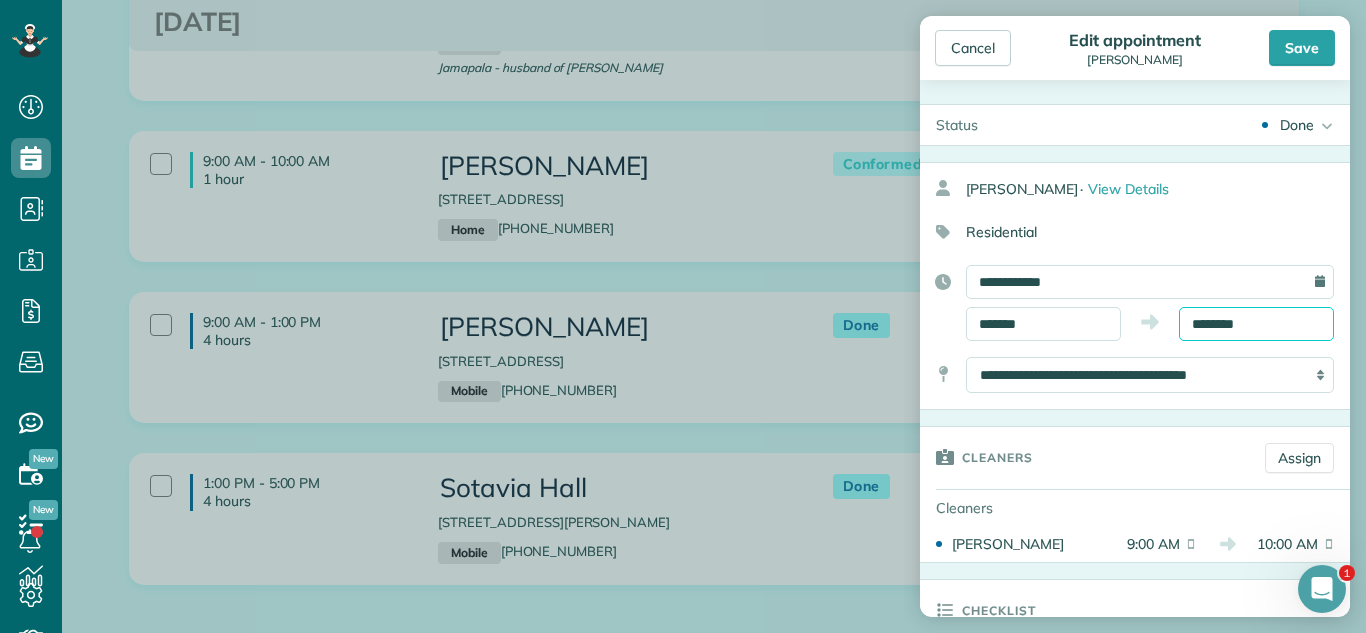 click on "********" at bounding box center [1256, 324] 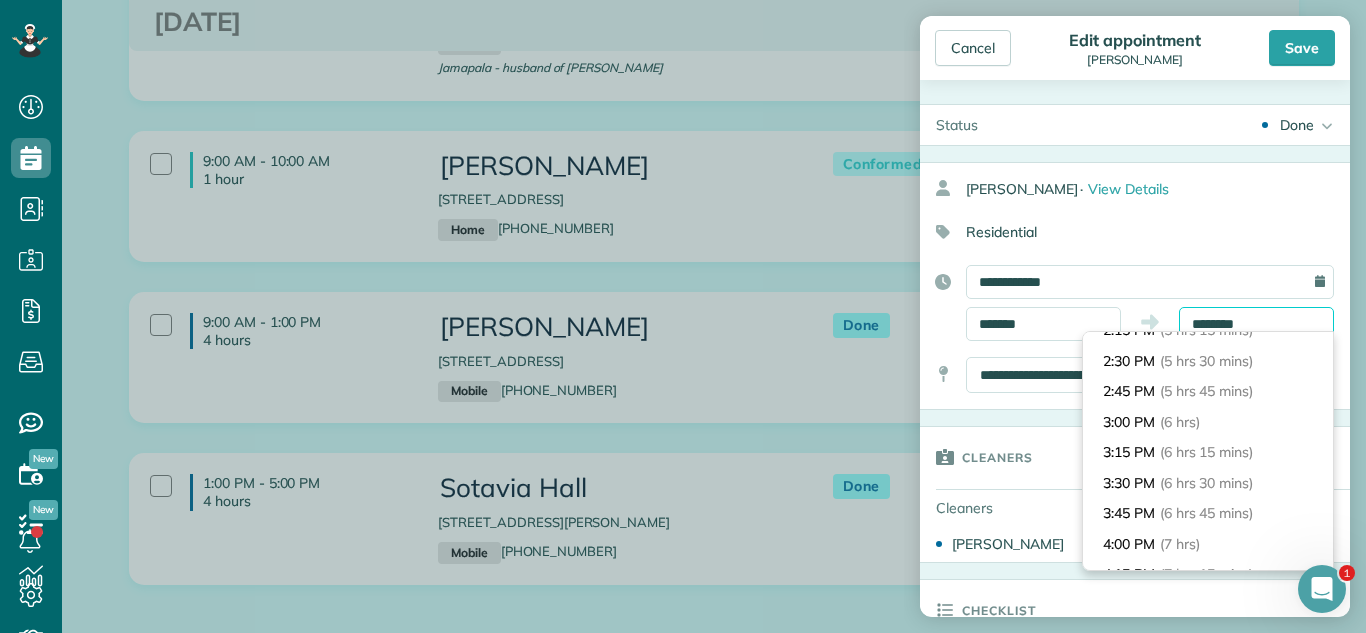 scroll, scrollTop: 699, scrollLeft: 0, axis: vertical 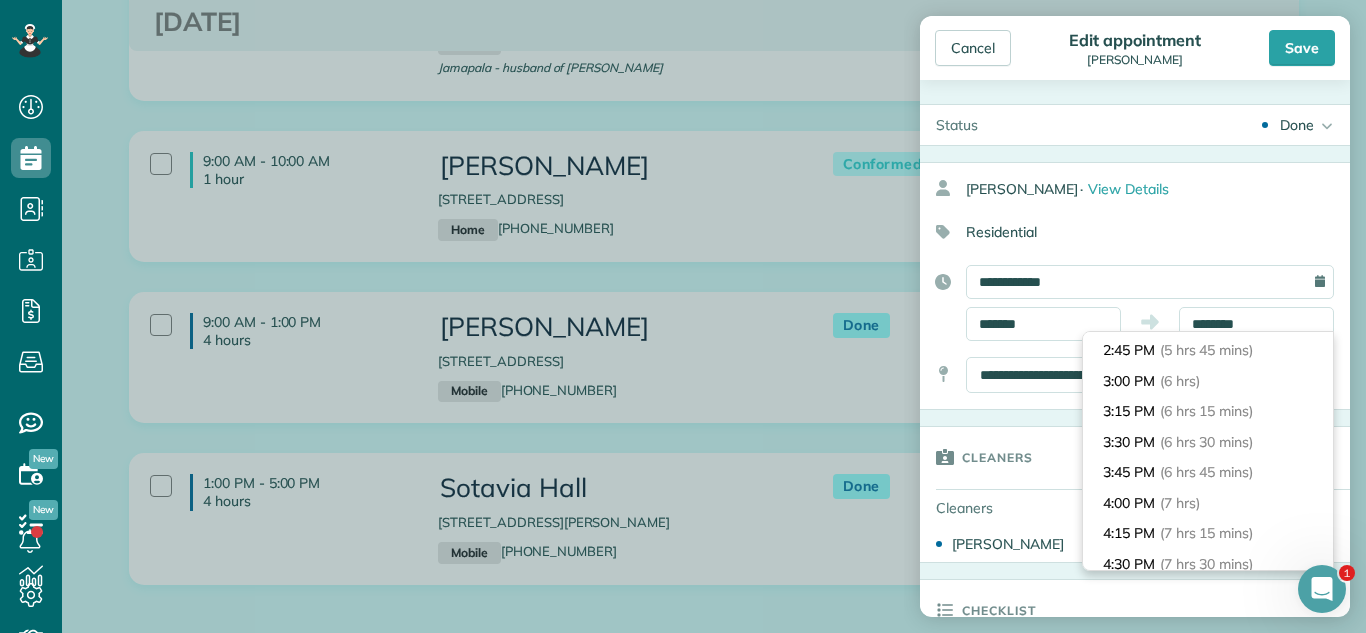 type on "*******" 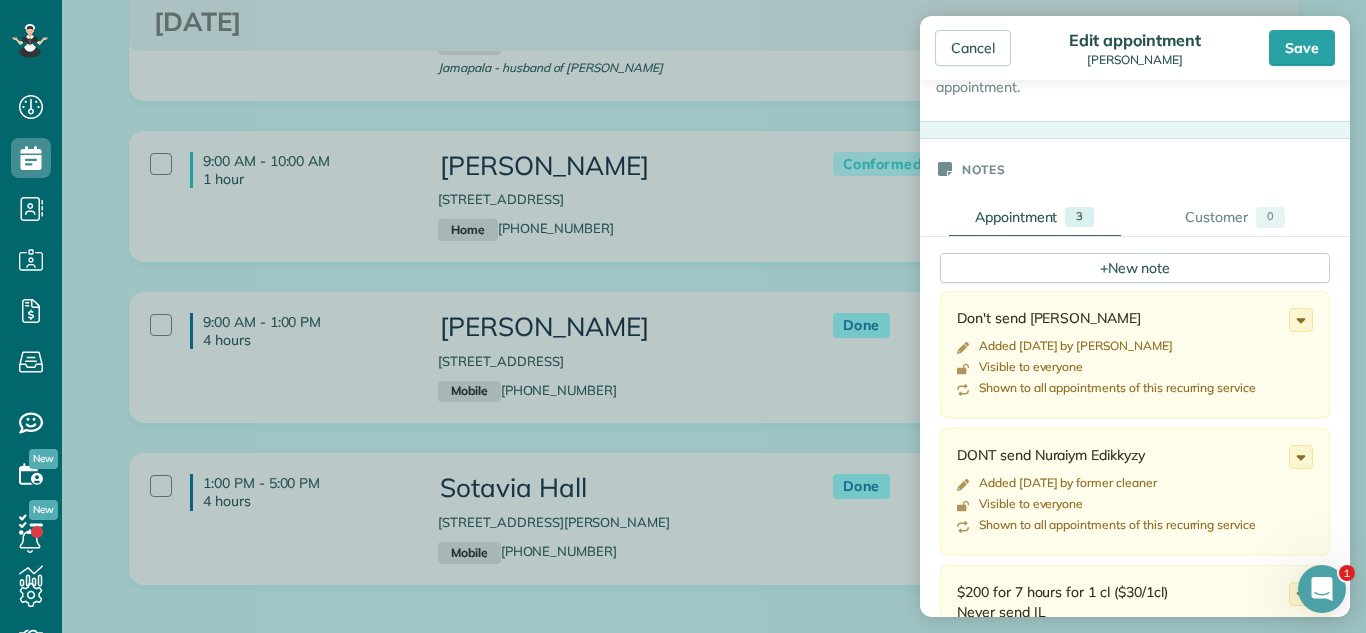 scroll, scrollTop: 570, scrollLeft: 0, axis: vertical 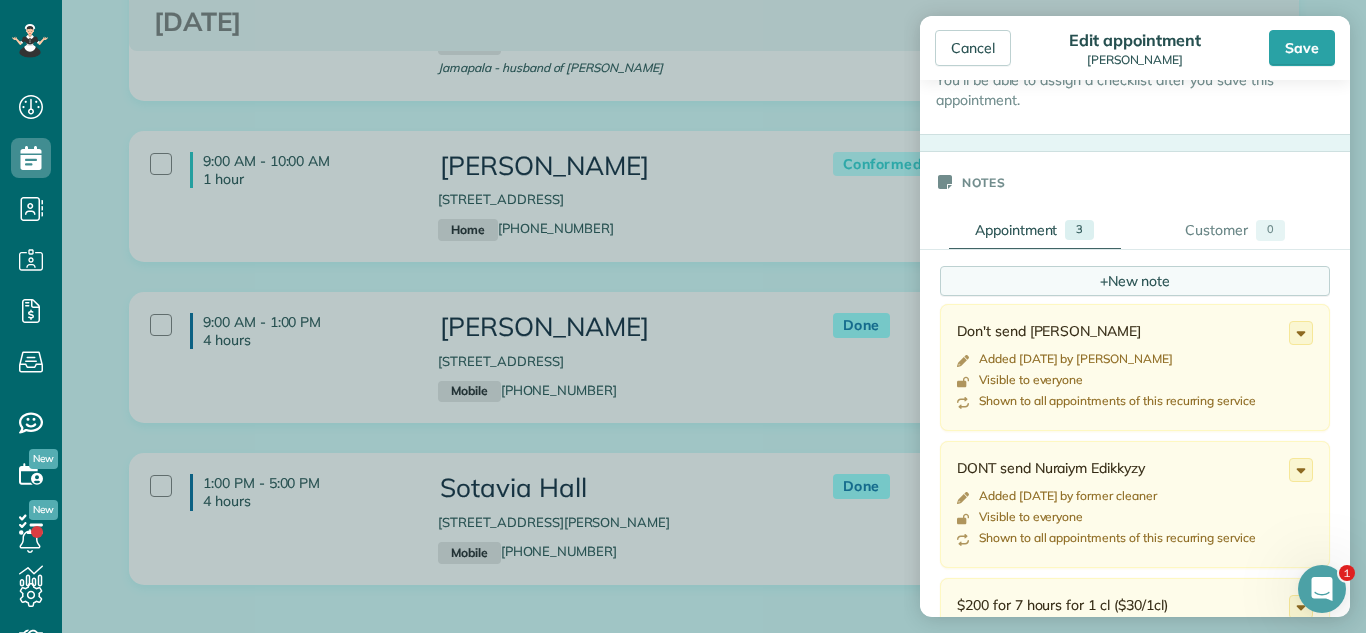 click on "+
New note" at bounding box center [1135, 281] 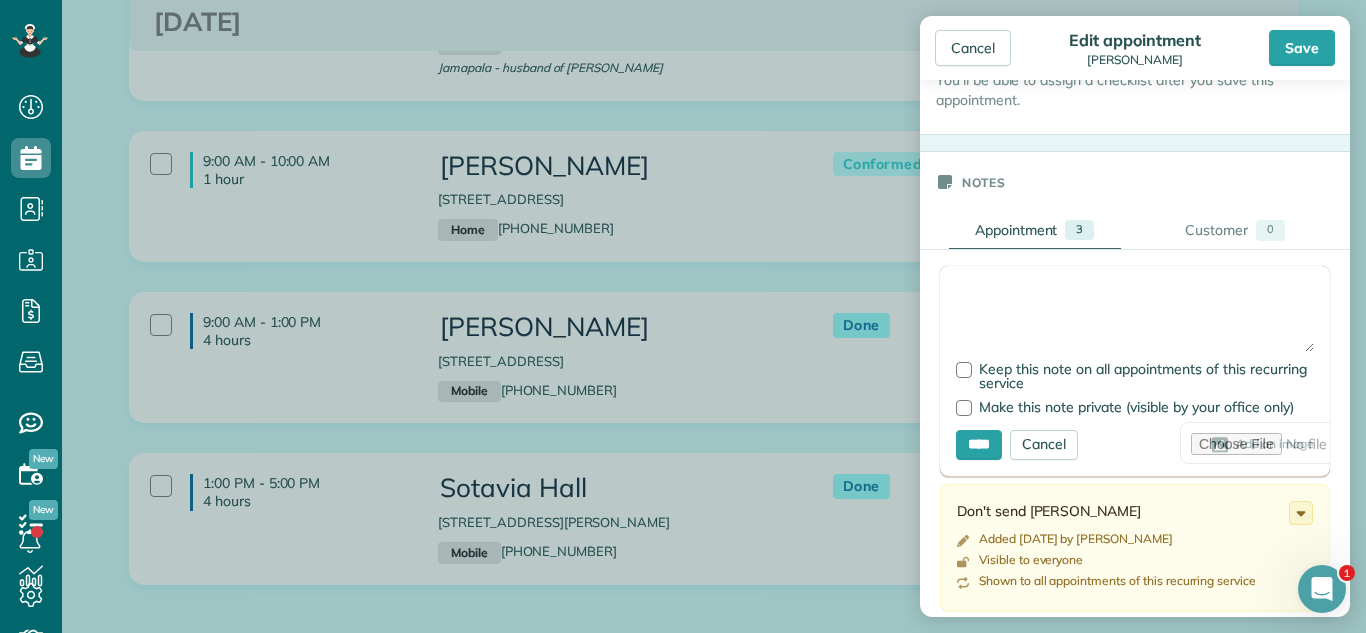 click at bounding box center (1135, 317) 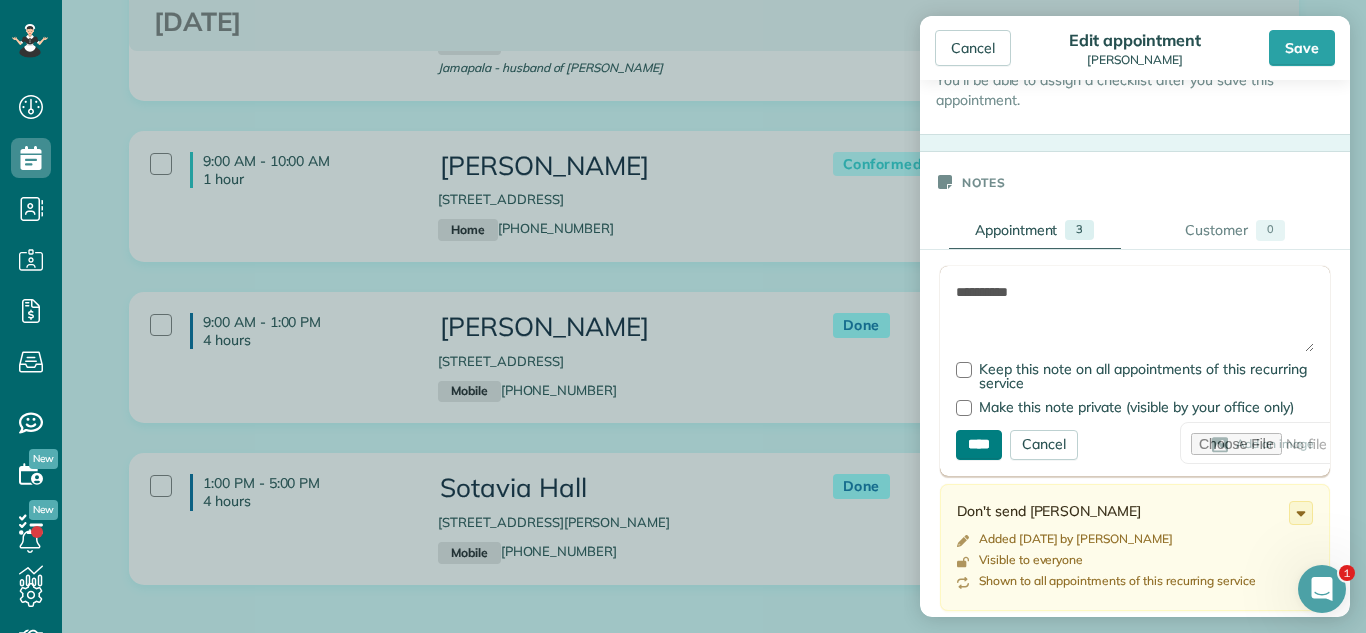 type on "**********" 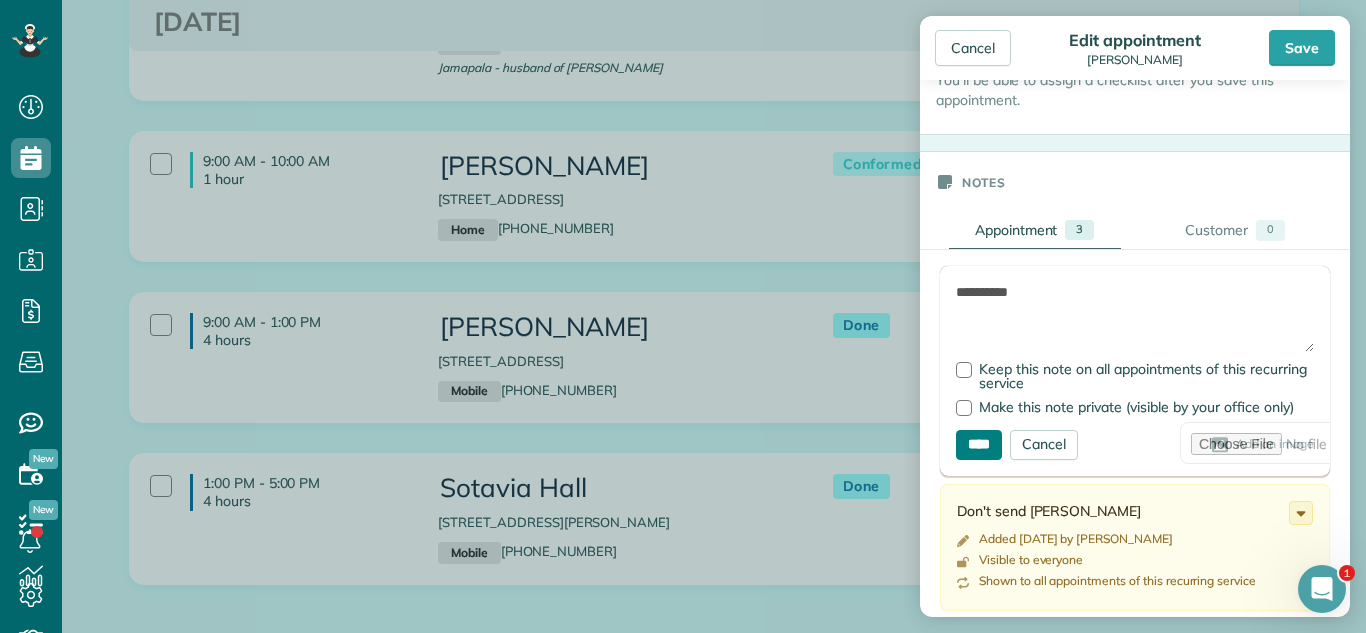 click on "****" at bounding box center (979, 445) 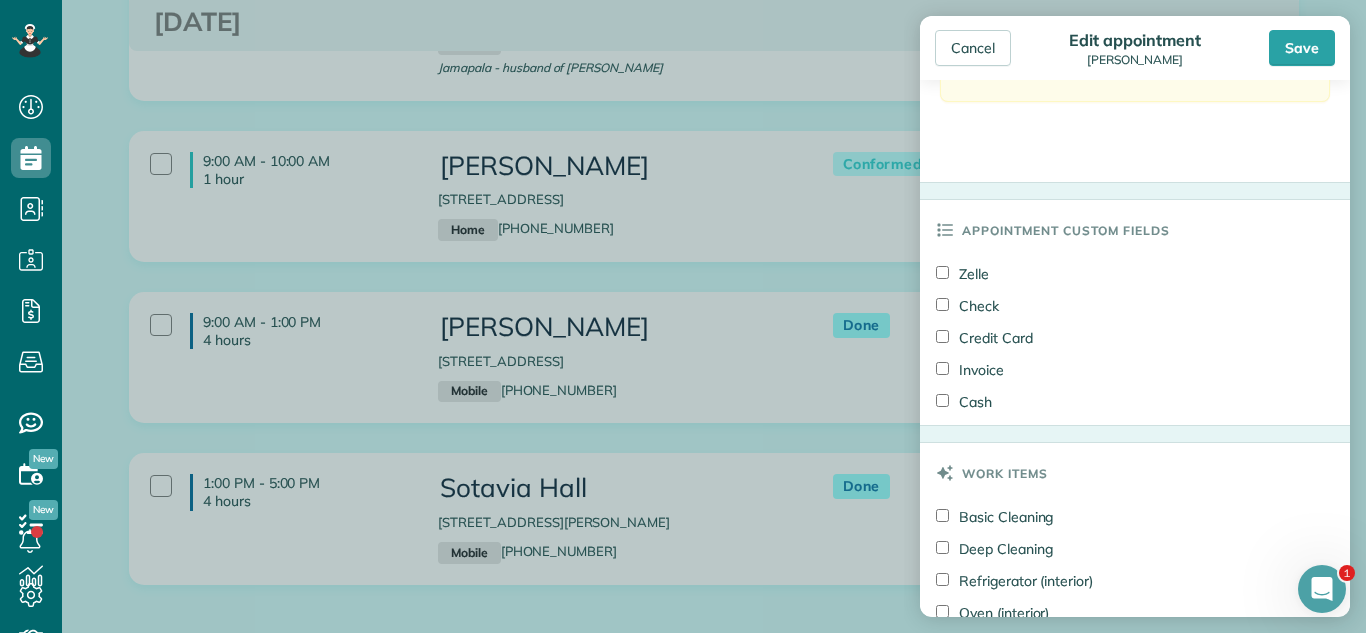 scroll, scrollTop: 1392, scrollLeft: 0, axis: vertical 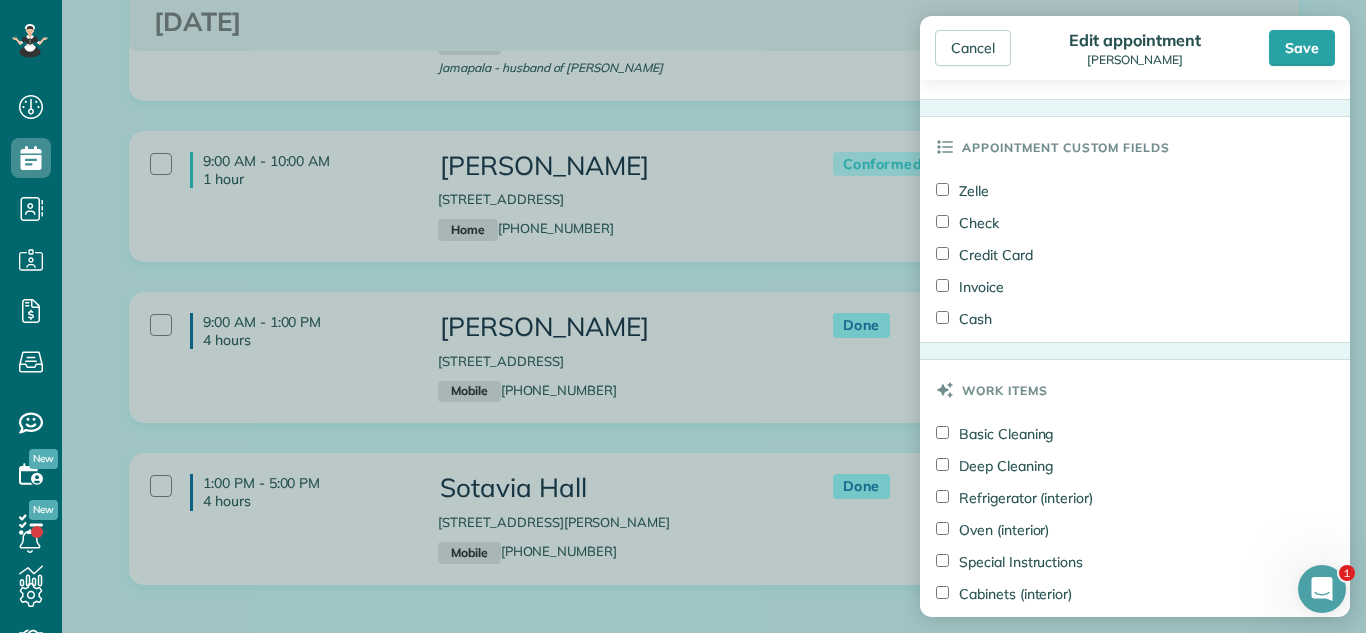 click on "Cash" at bounding box center (964, 319) 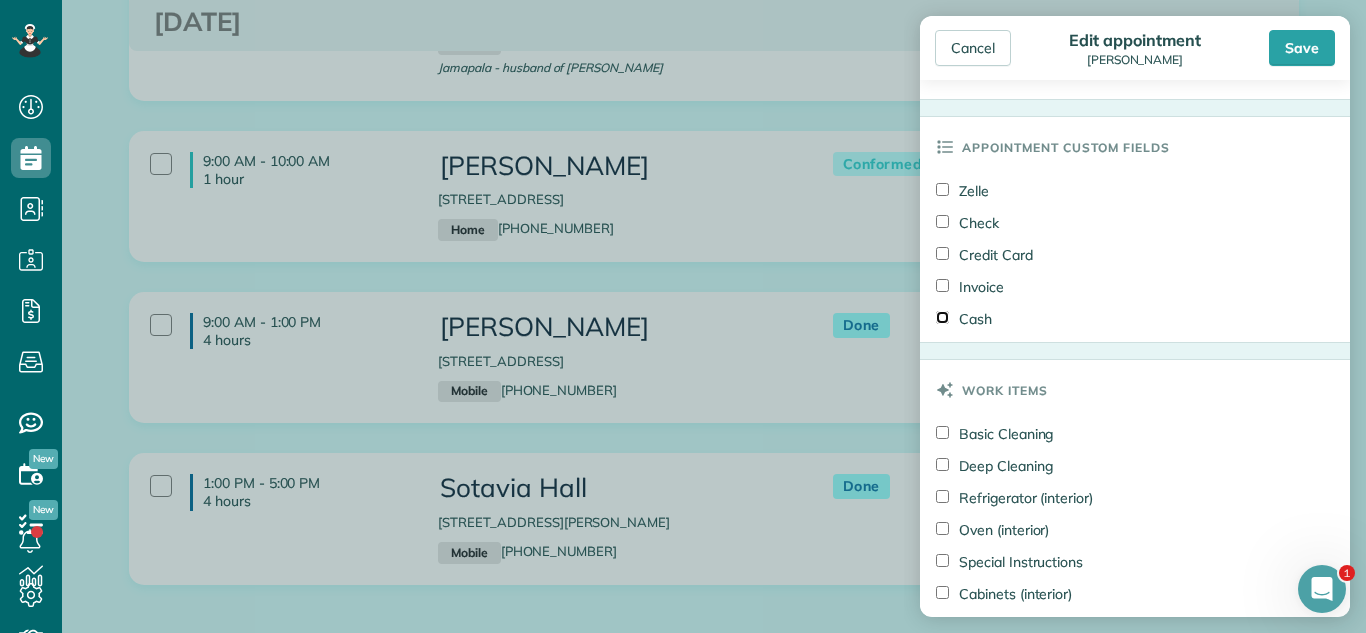 scroll, scrollTop: 1868, scrollLeft: 0, axis: vertical 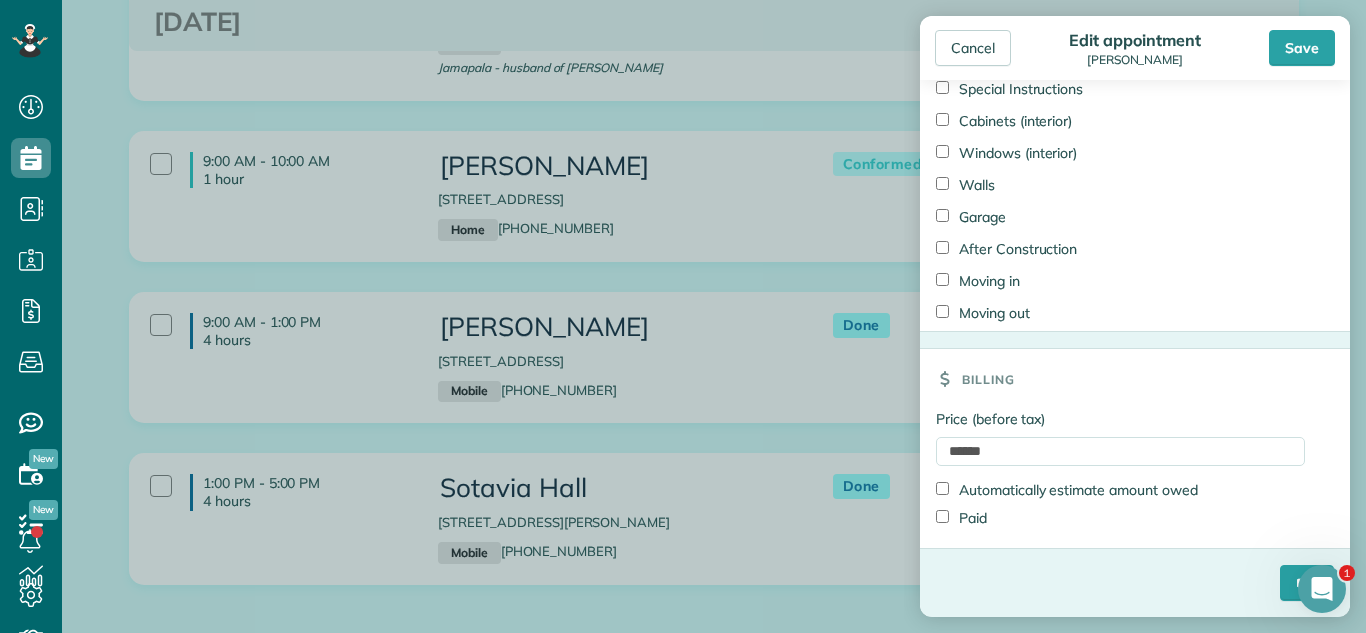 click on "Paid" at bounding box center (961, 518) 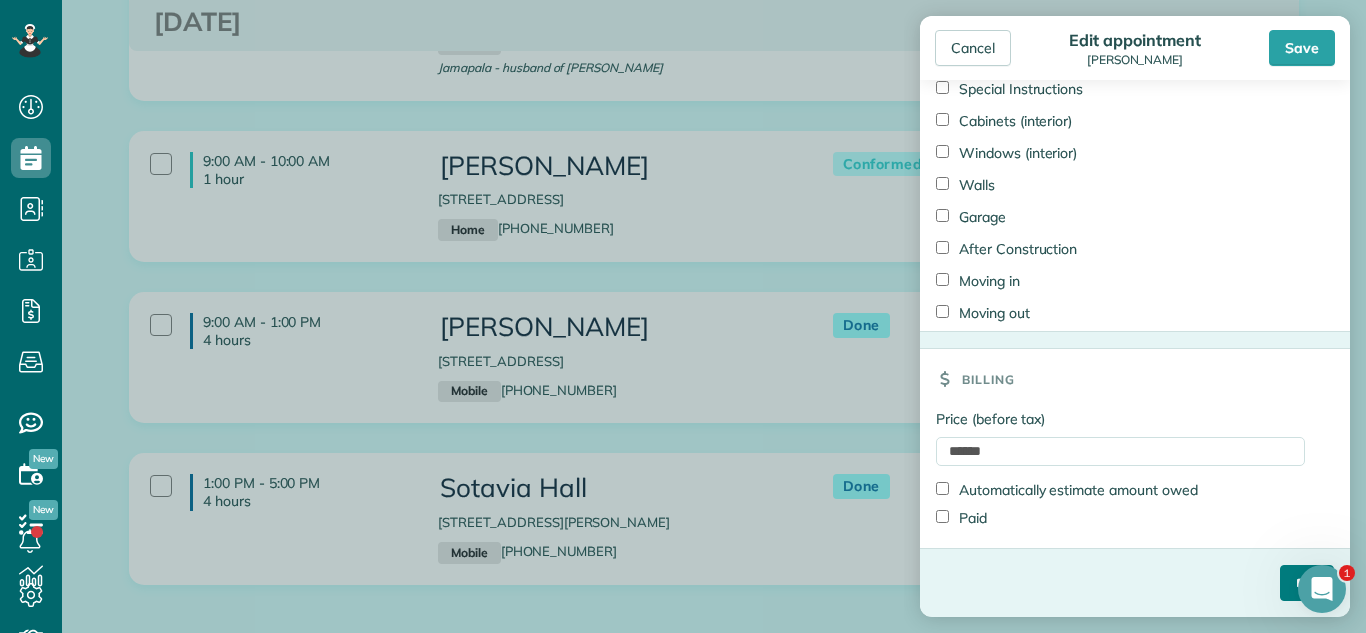 click on "****" at bounding box center (1307, 583) 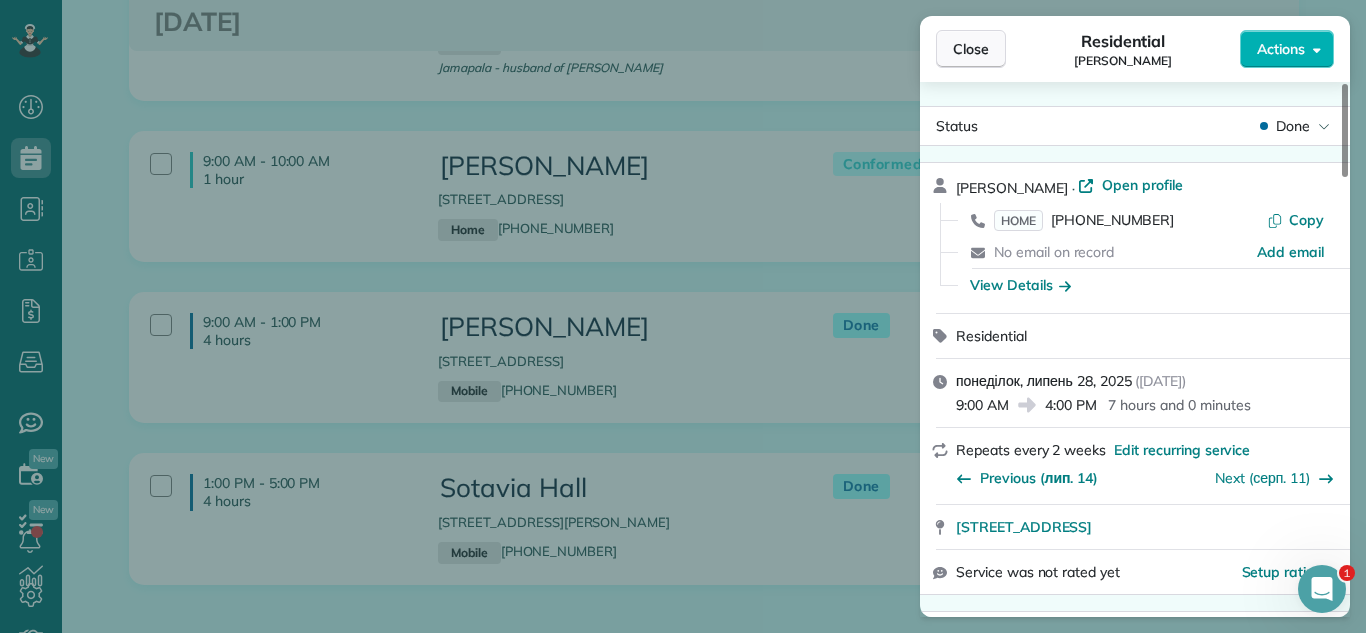 click on "Close" at bounding box center [971, 49] 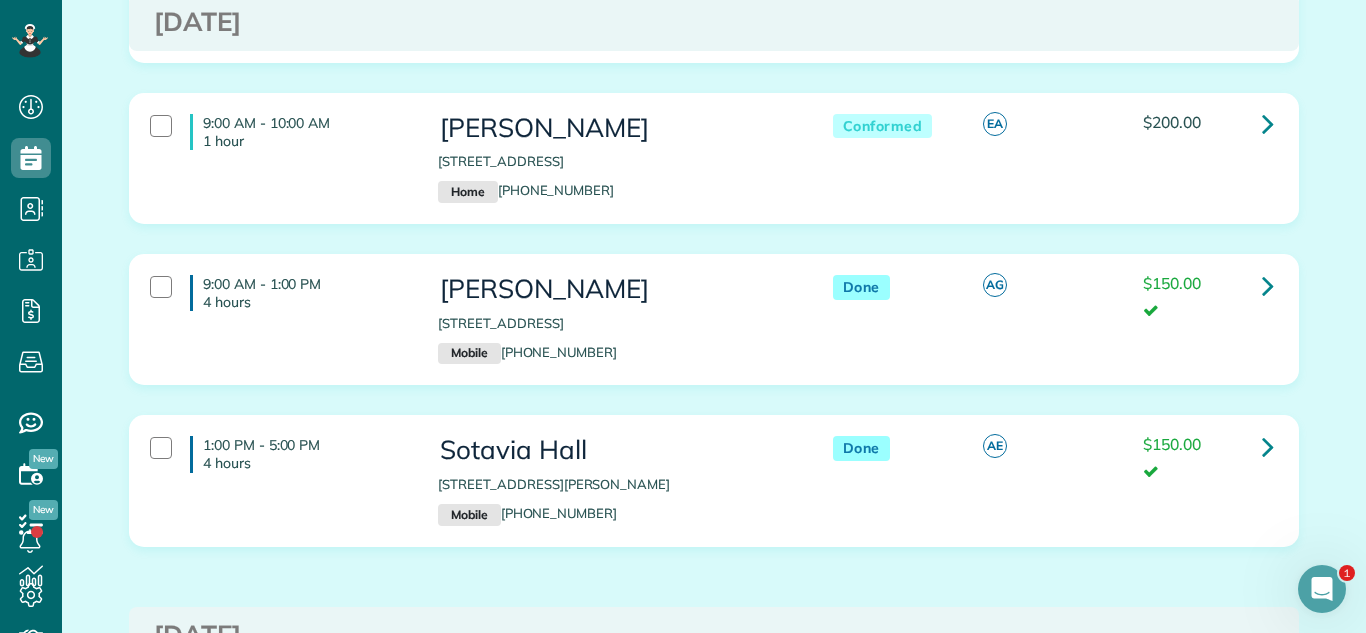scroll, scrollTop: 939, scrollLeft: 0, axis: vertical 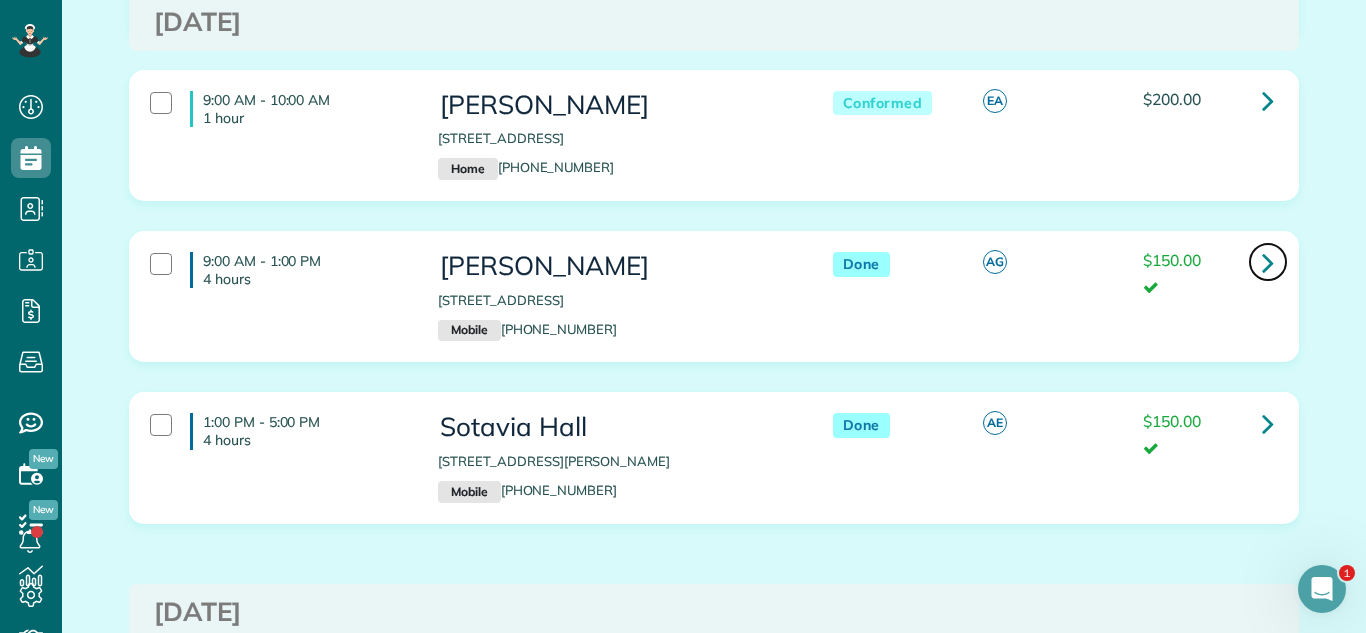 click at bounding box center [1268, 262] 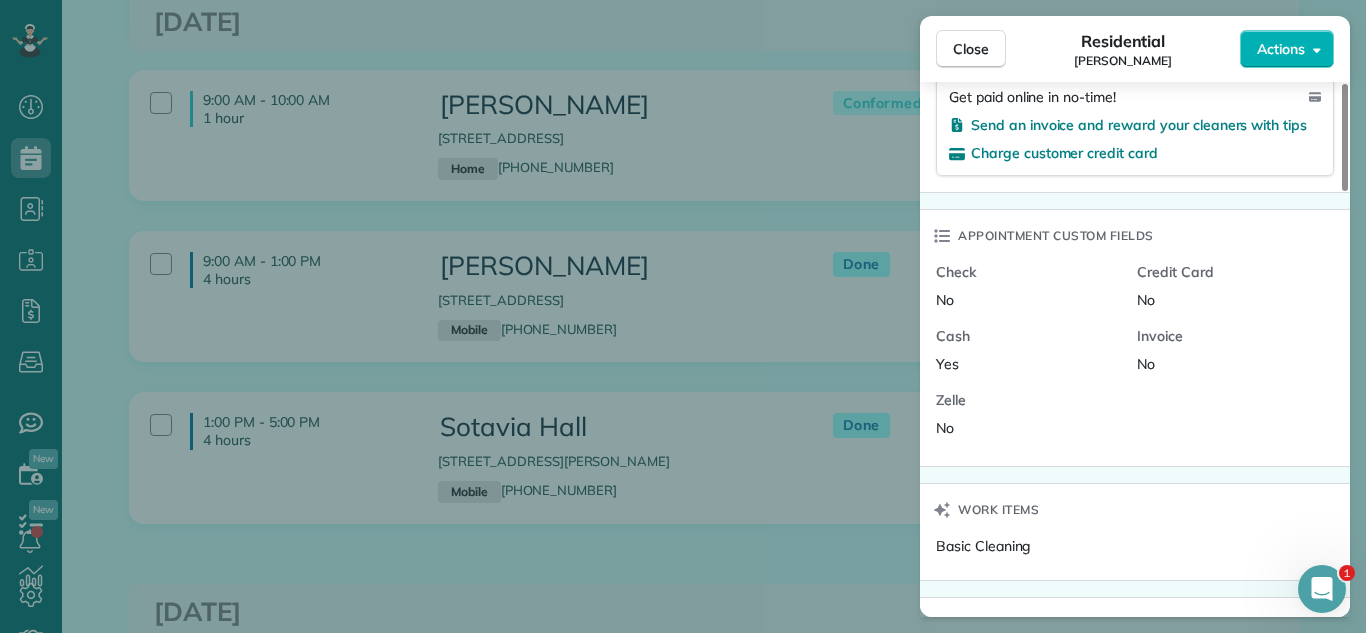 scroll, scrollTop: 1321, scrollLeft: 0, axis: vertical 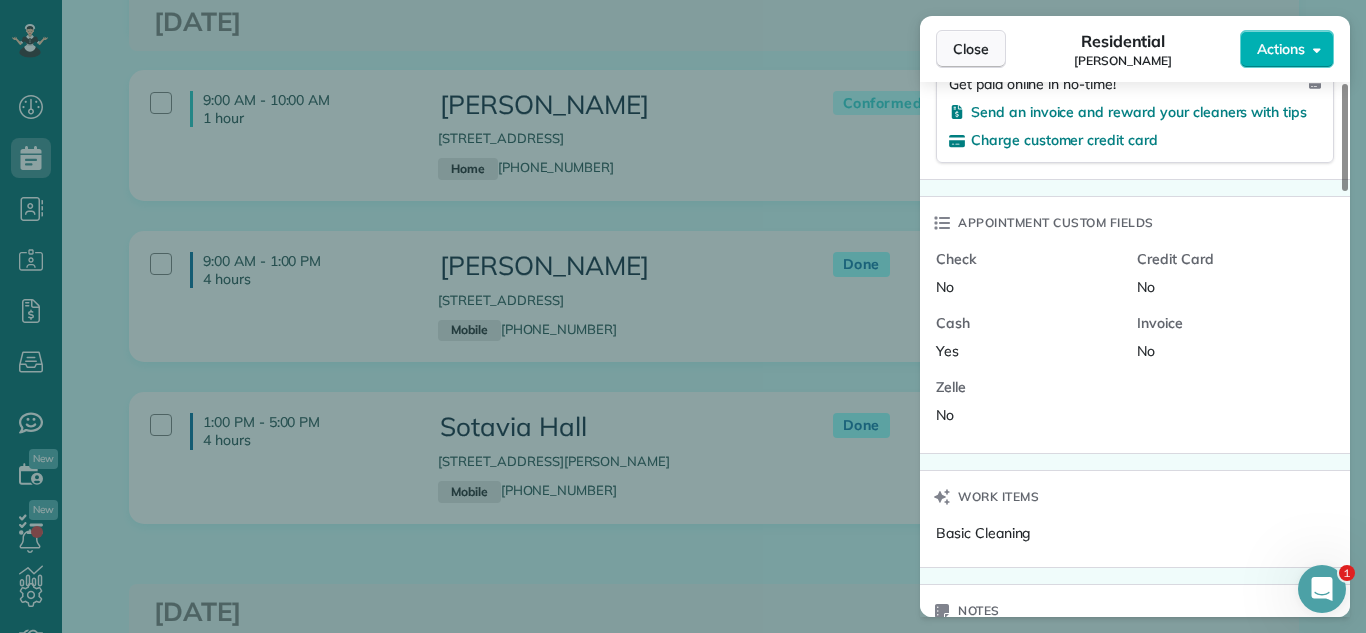 click on "Close" at bounding box center [971, 49] 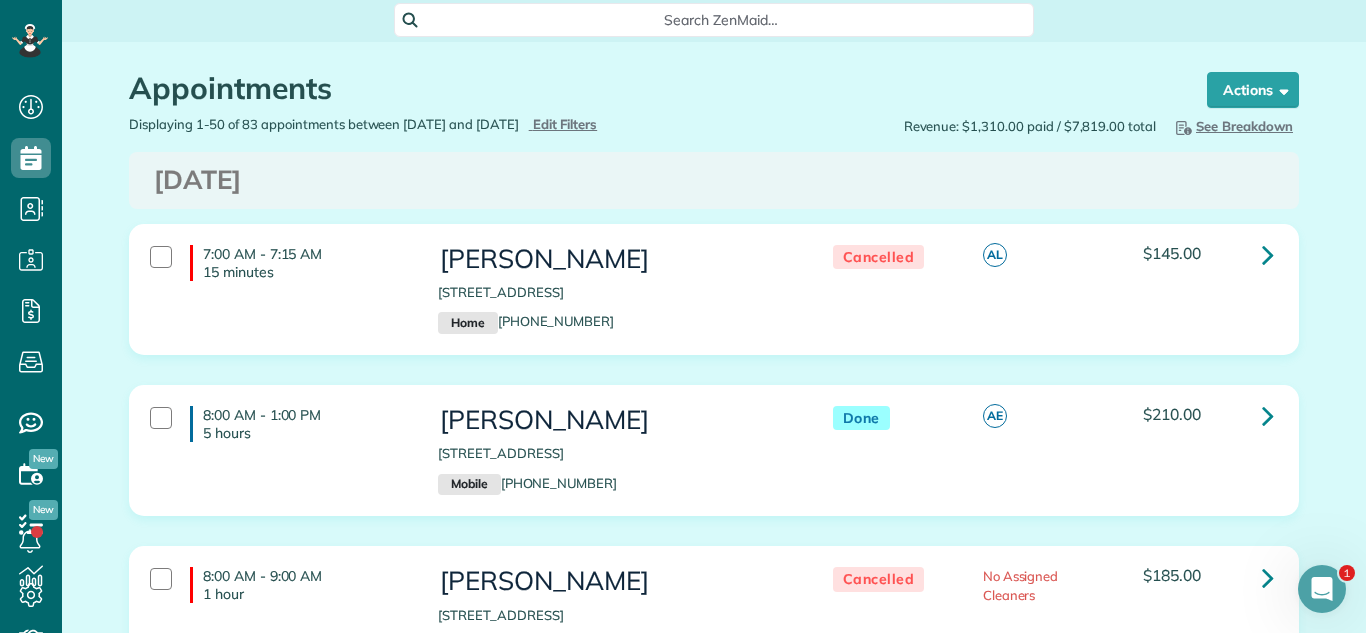 scroll, scrollTop: 0, scrollLeft: 0, axis: both 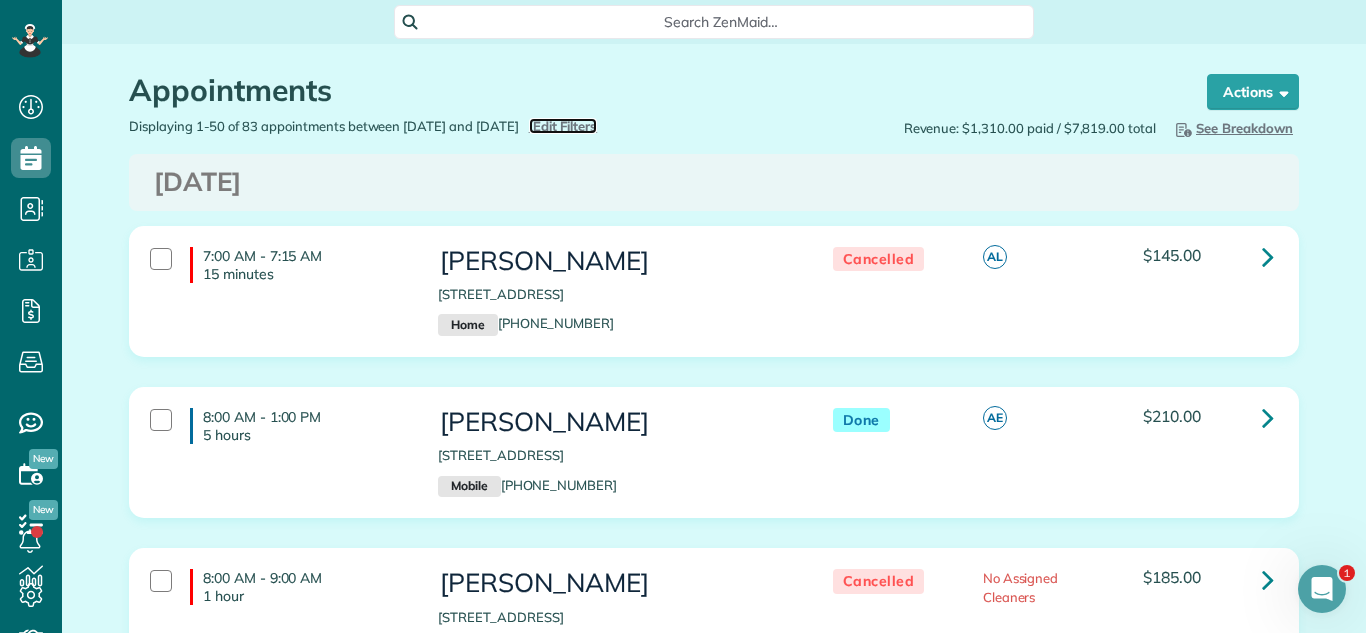 click on "Edit Filters" at bounding box center (565, 126) 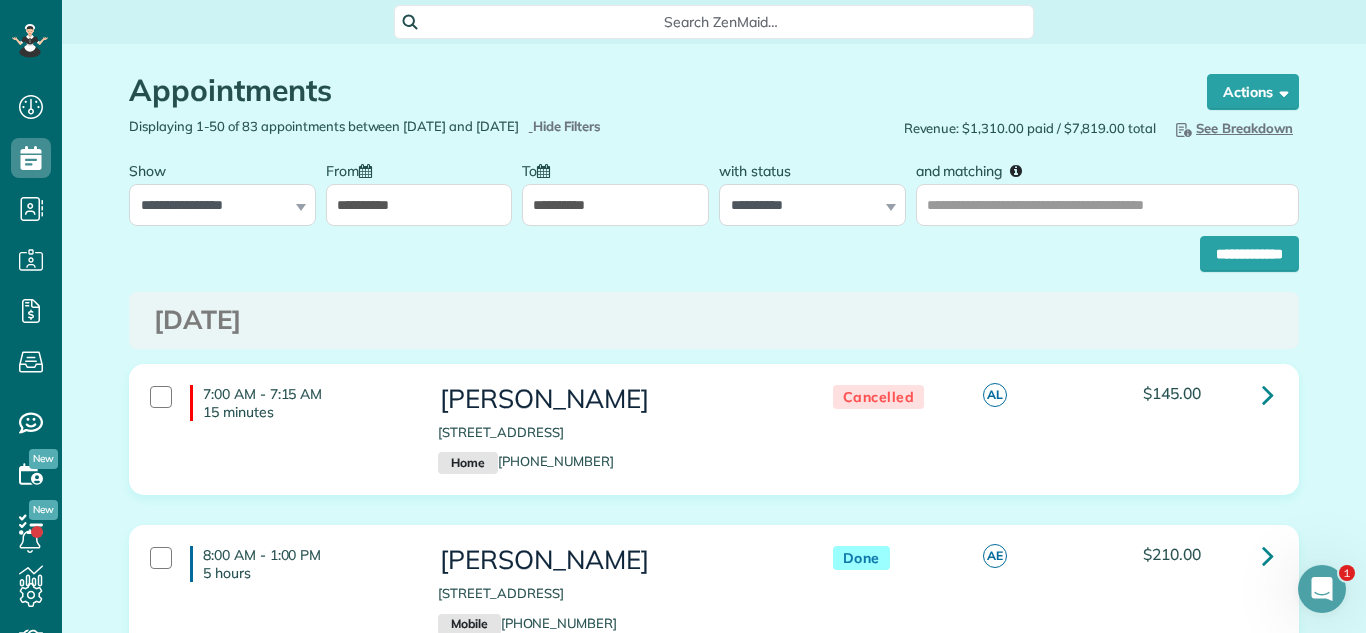 click on "Dashboard
Scheduling
Calendar View
List View
Dispatch View - Weekly scheduling (Beta)" at bounding box center (683, 316) 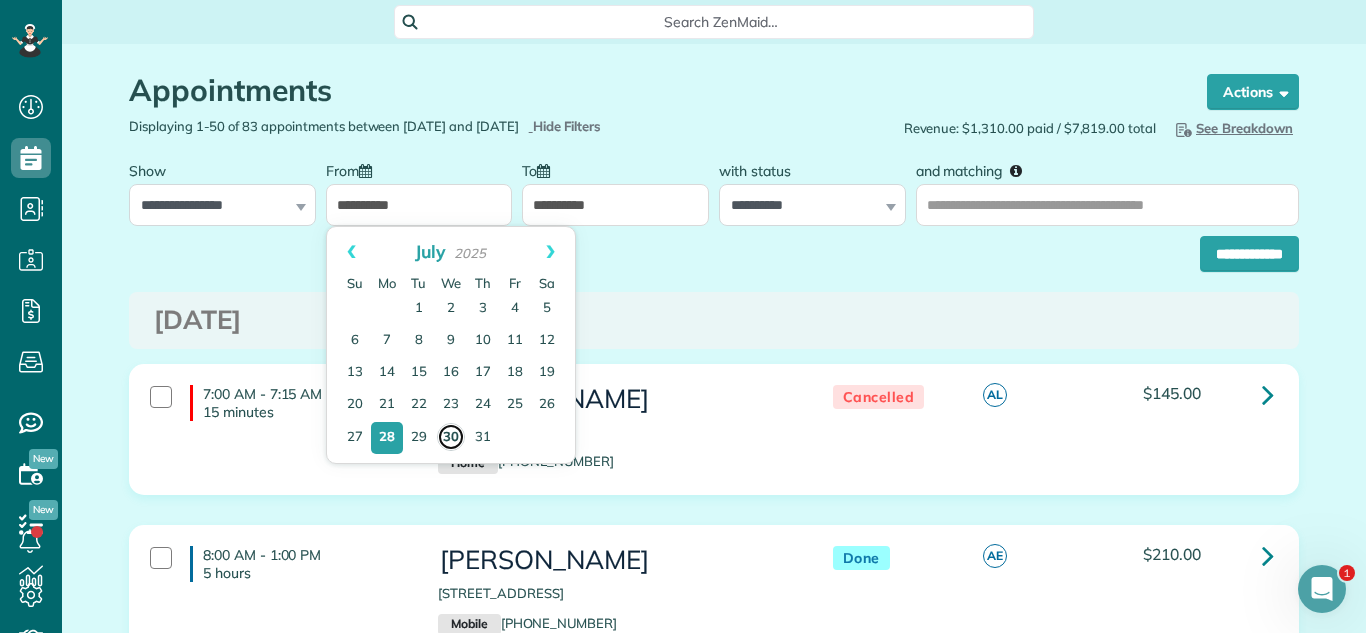 click on "30" at bounding box center [451, 437] 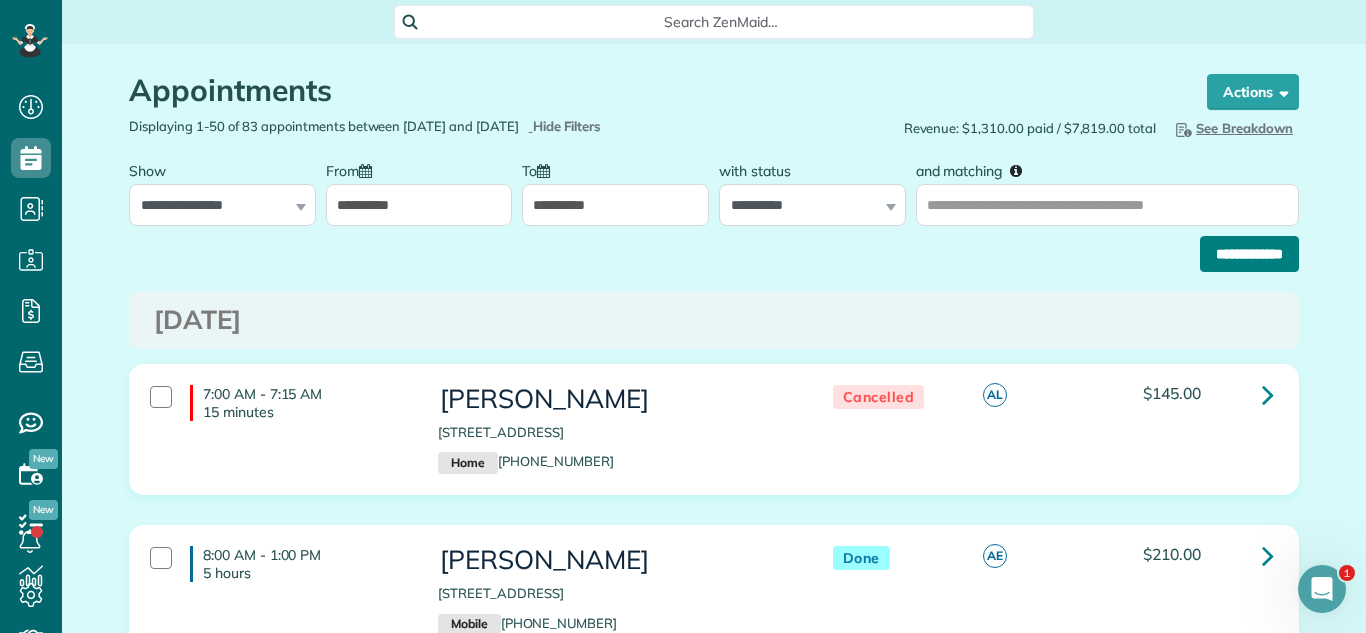 click on "**********" at bounding box center [1249, 254] 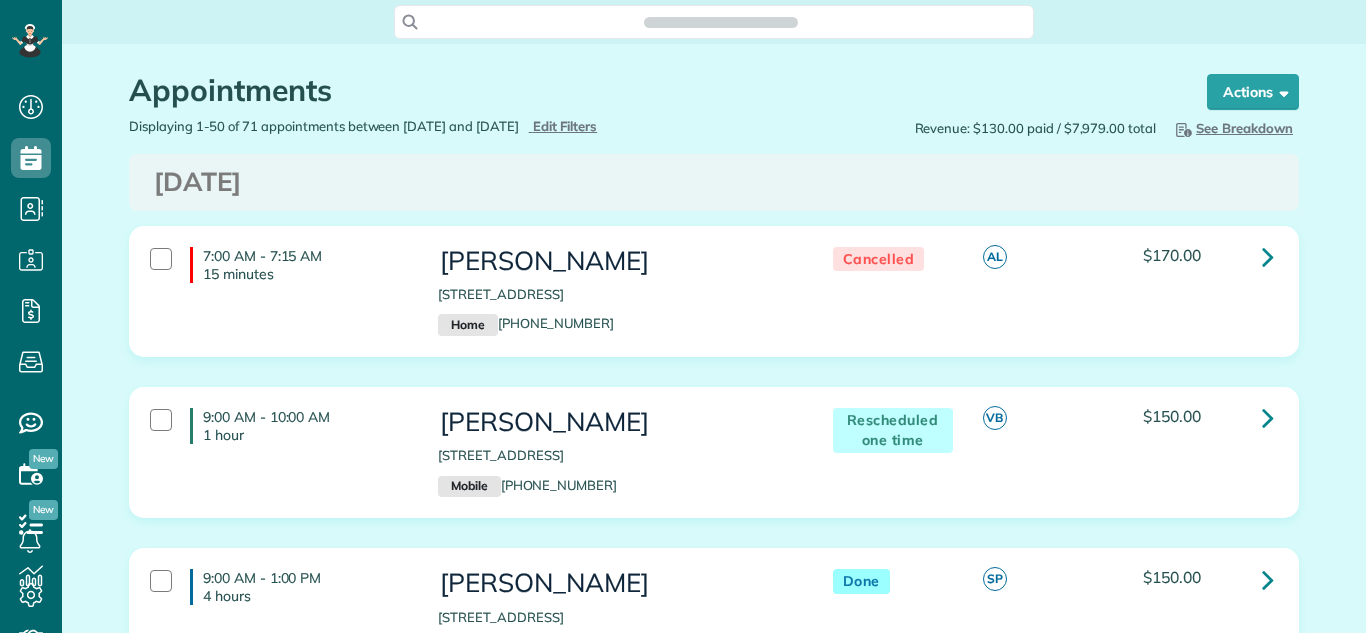 scroll, scrollTop: 0, scrollLeft: 0, axis: both 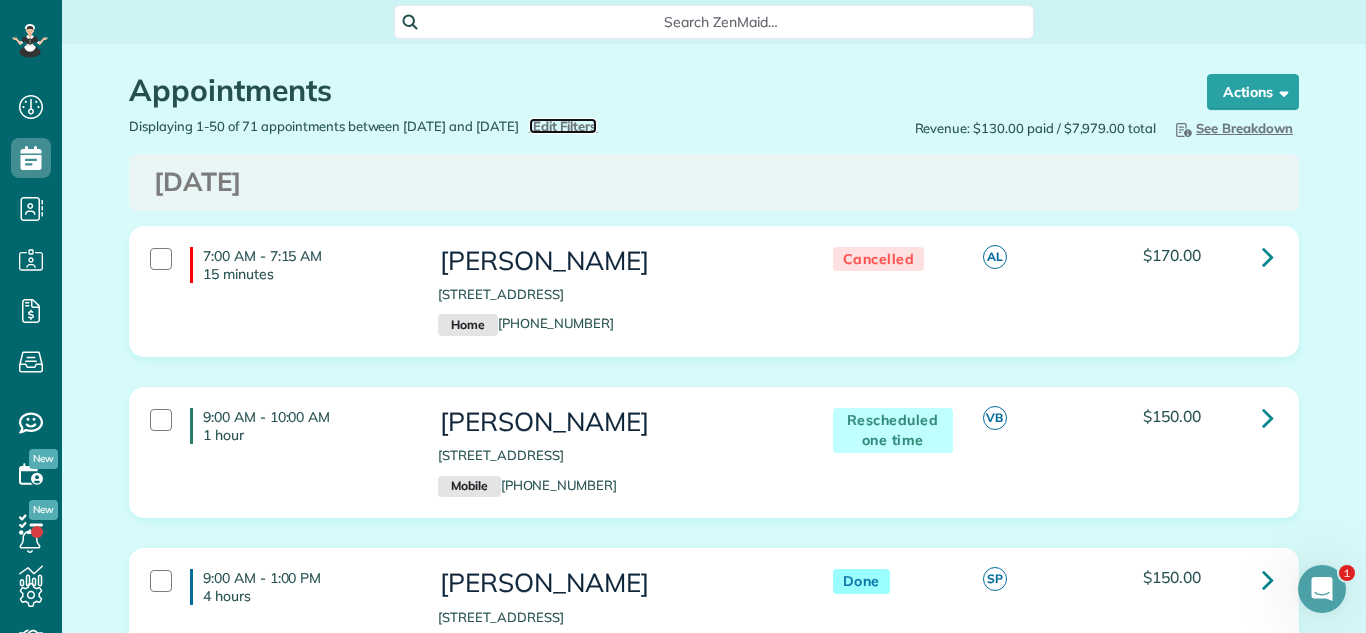 click on "Edit Filters" at bounding box center [565, 126] 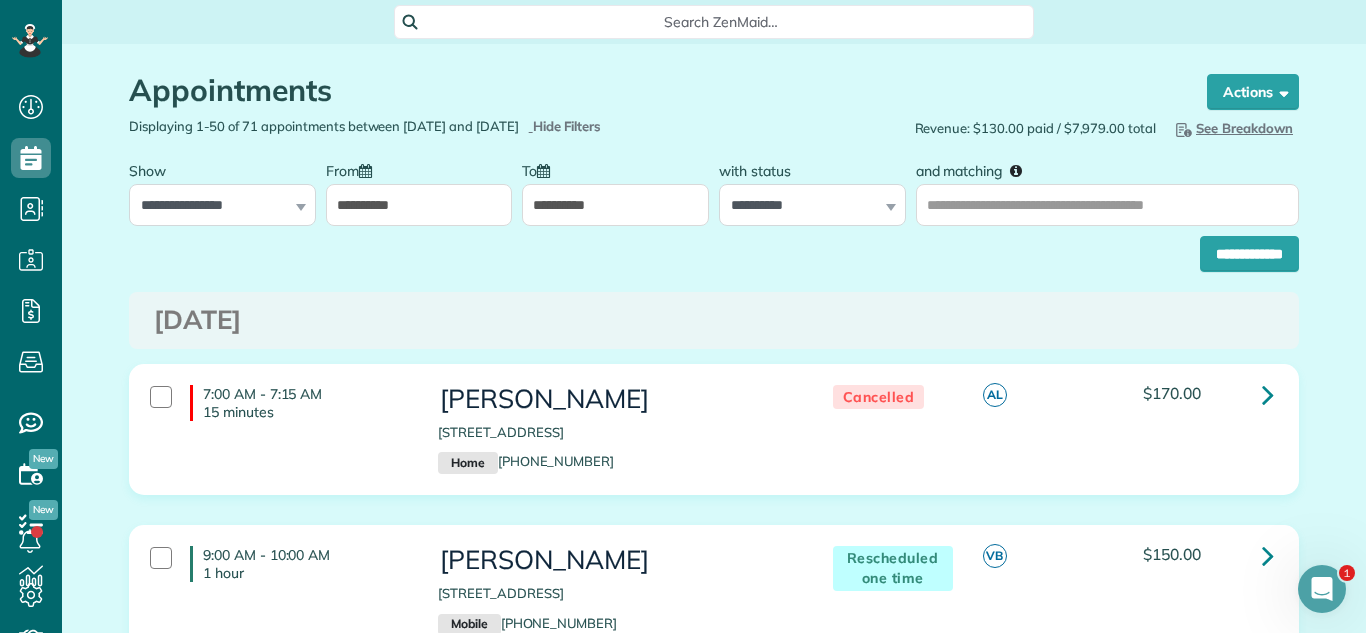 click on "**********" at bounding box center [419, 205] 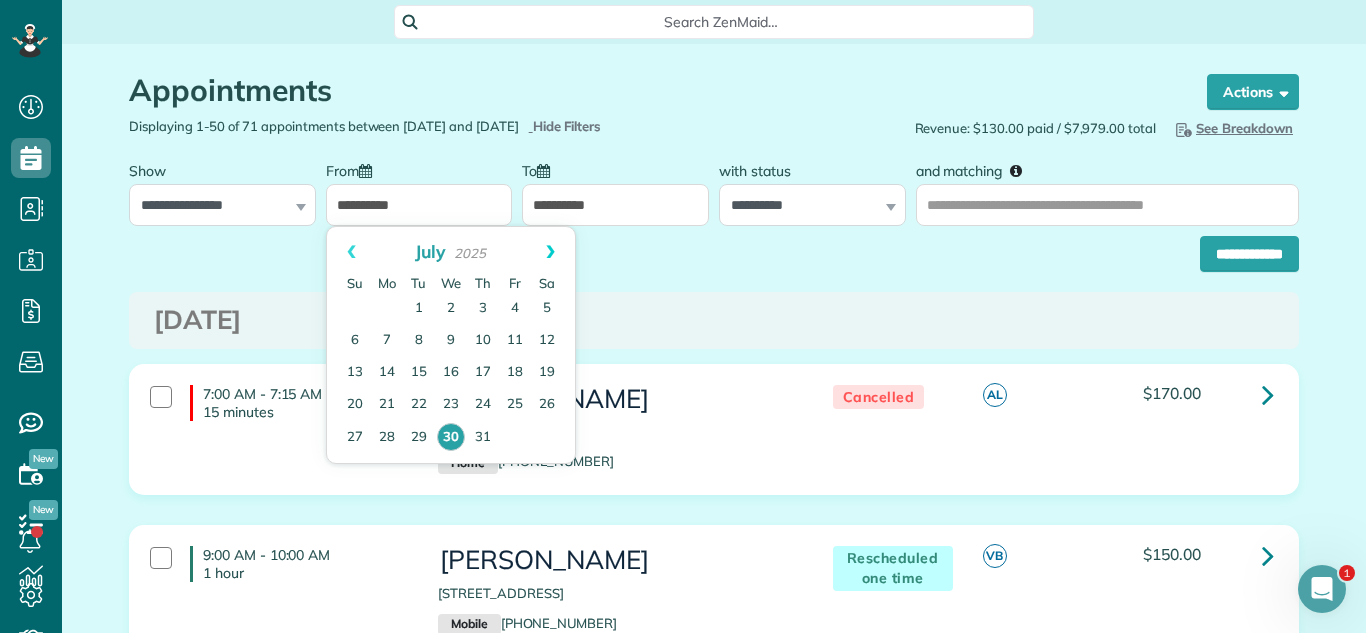 click on "Next" at bounding box center [550, 252] 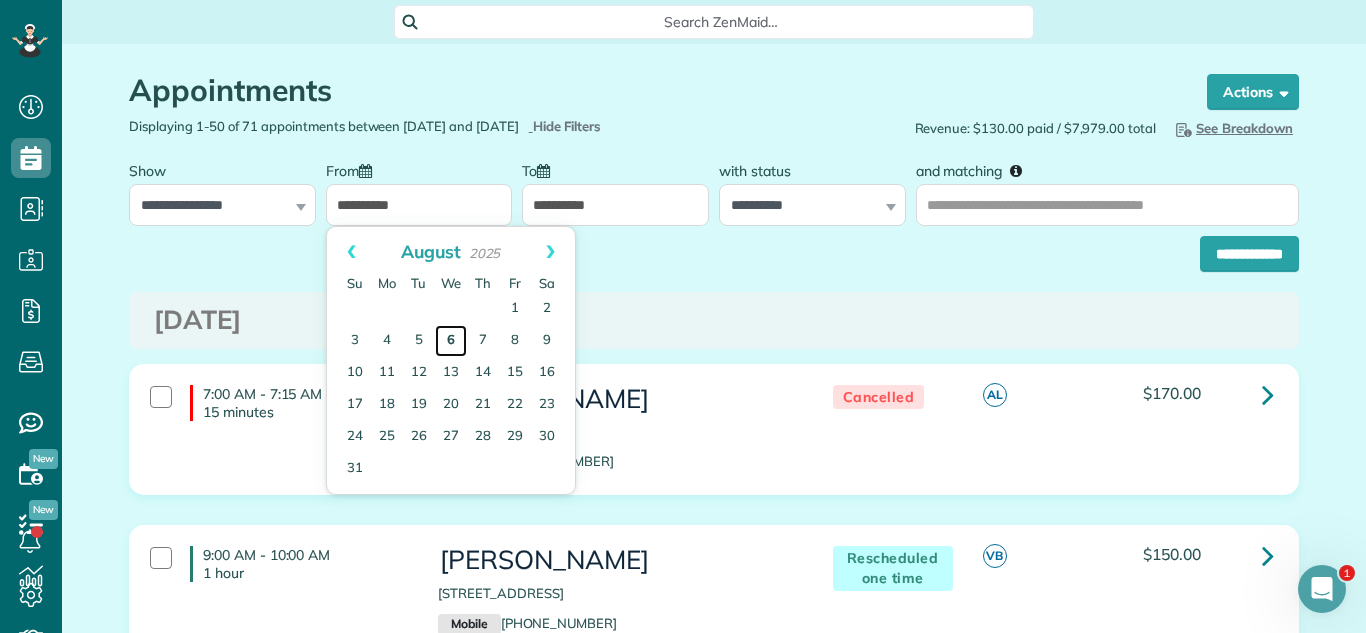 click on "6" at bounding box center [451, 341] 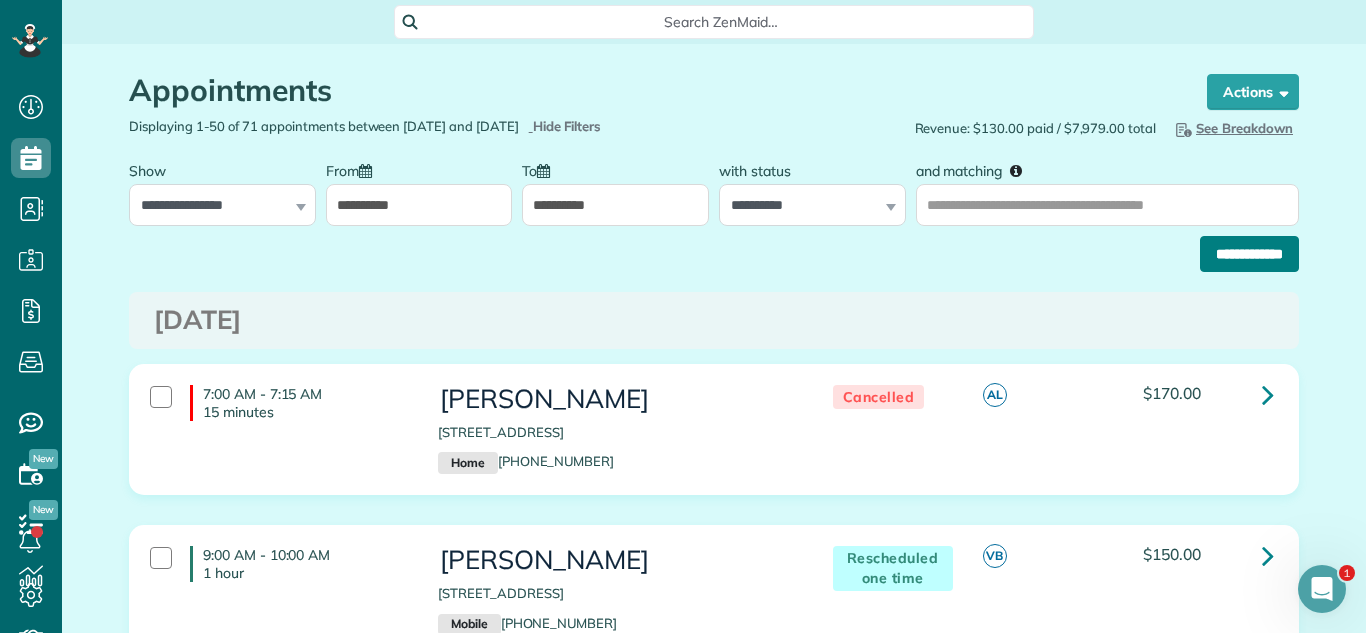 click on "**********" at bounding box center (1249, 254) 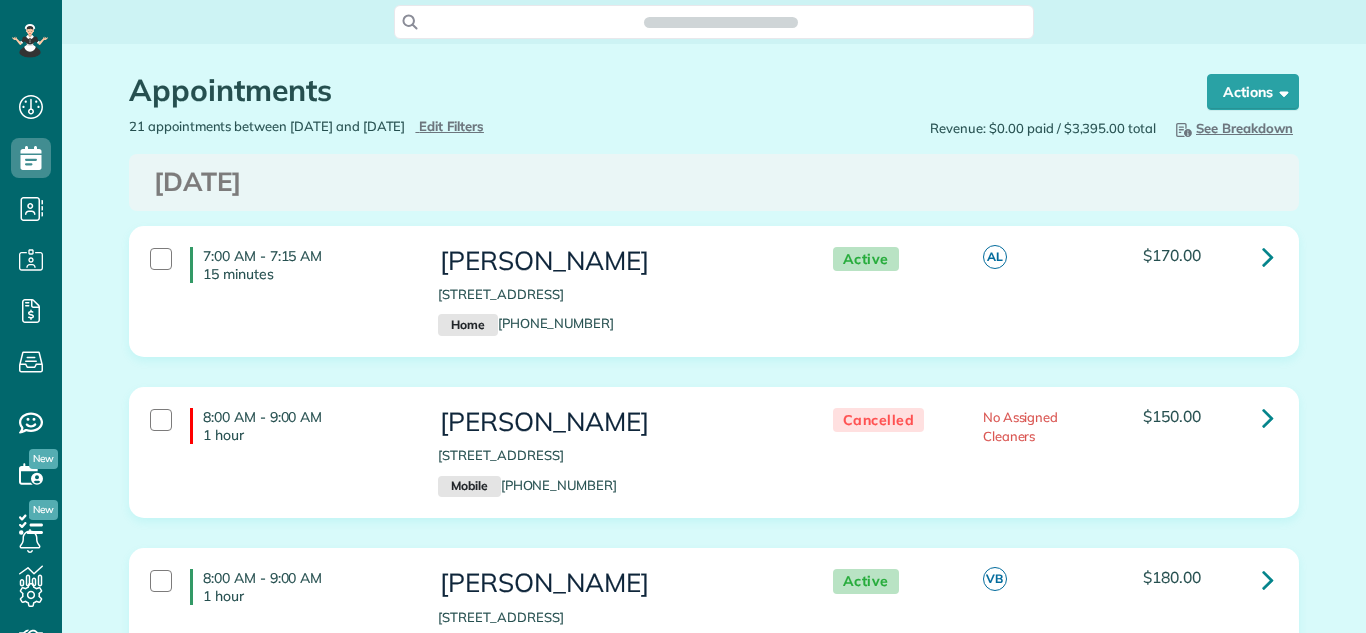 scroll, scrollTop: 0, scrollLeft: 0, axis: both 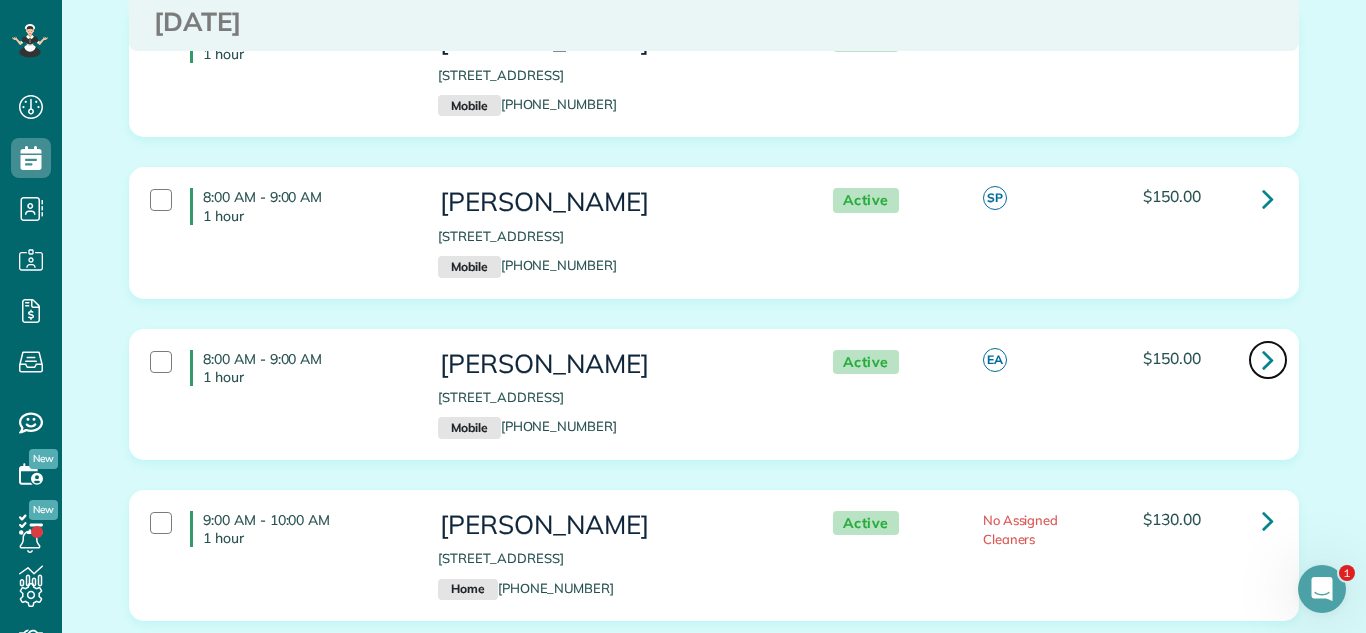 click at bounding box center (1268, 359) 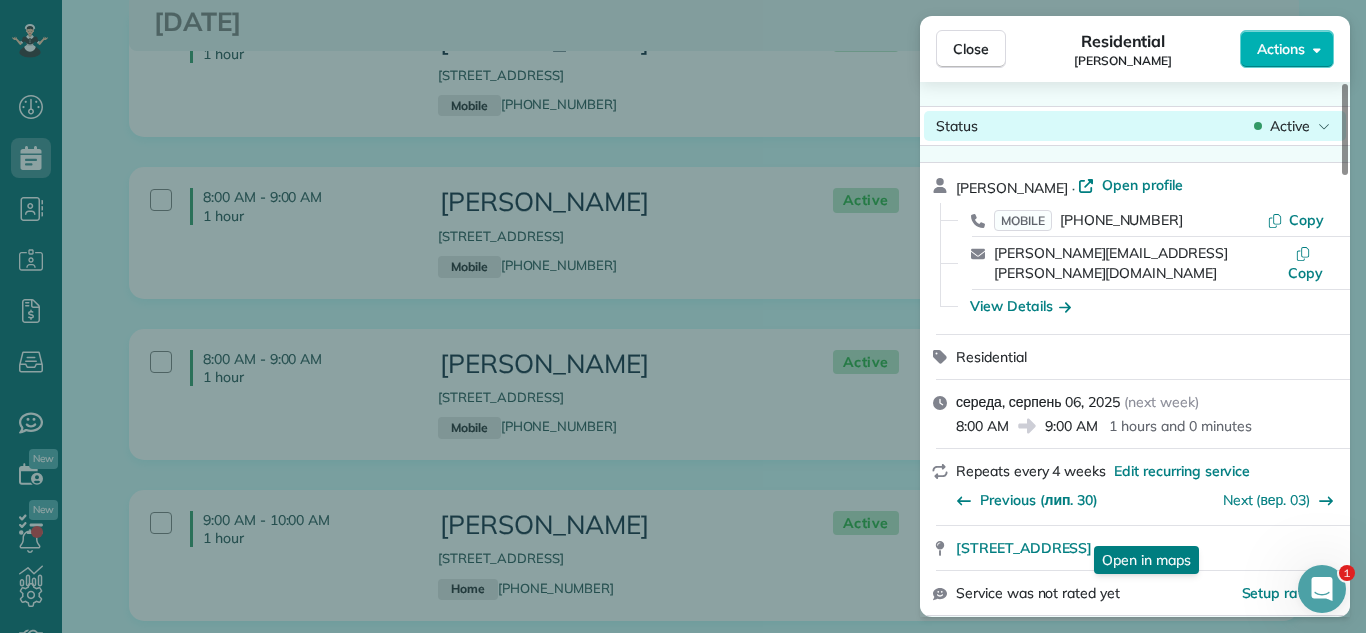 click on "Active" at bounding box center (1290, 126) 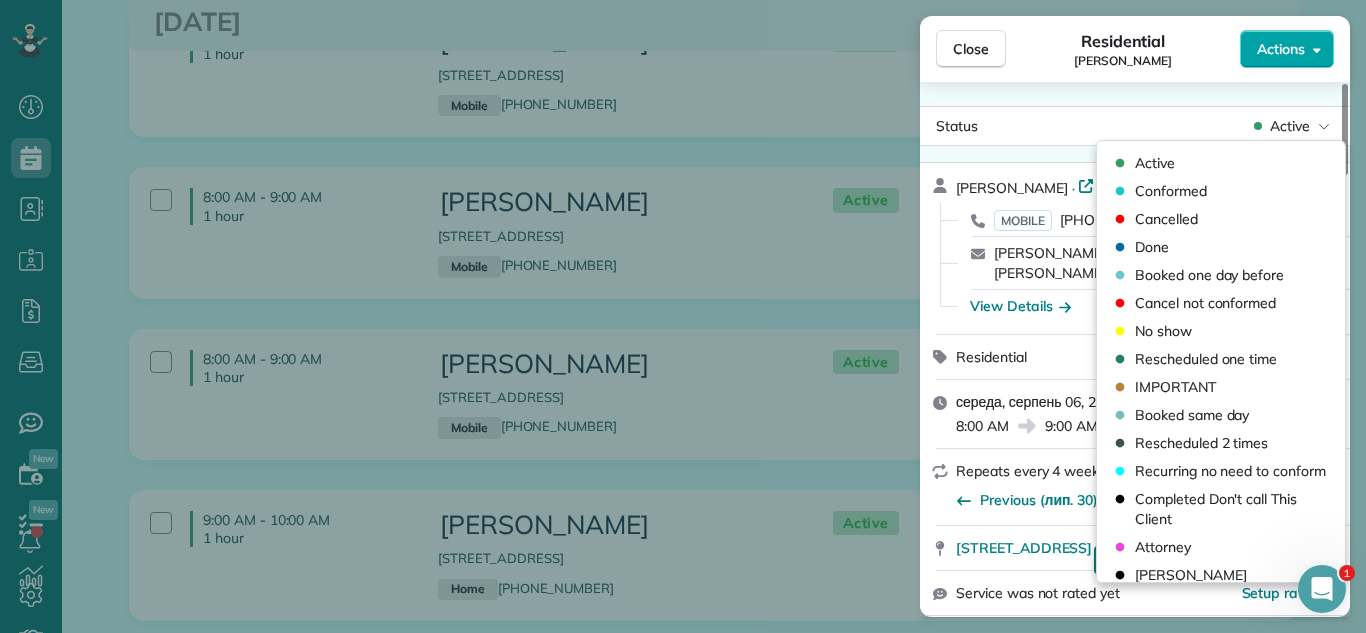 click on "Actions" at bounding box center [1281, 49] 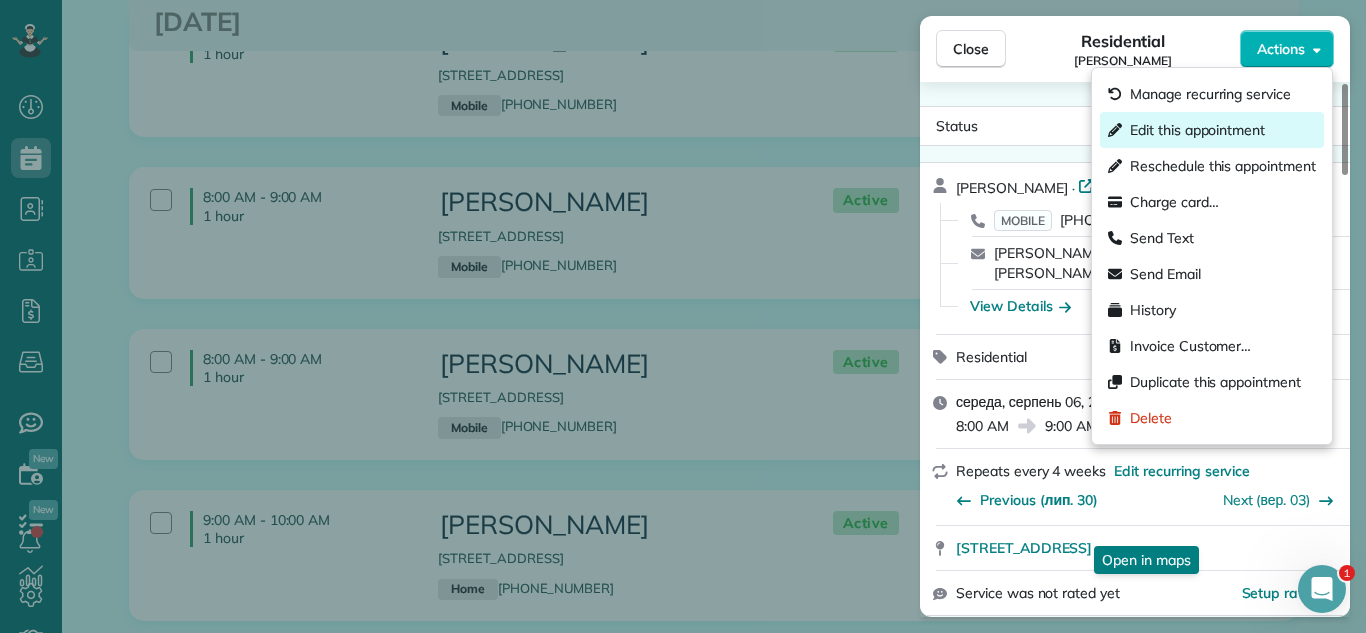 click on "Edit this appointment" at bounding box center [1212, 130] 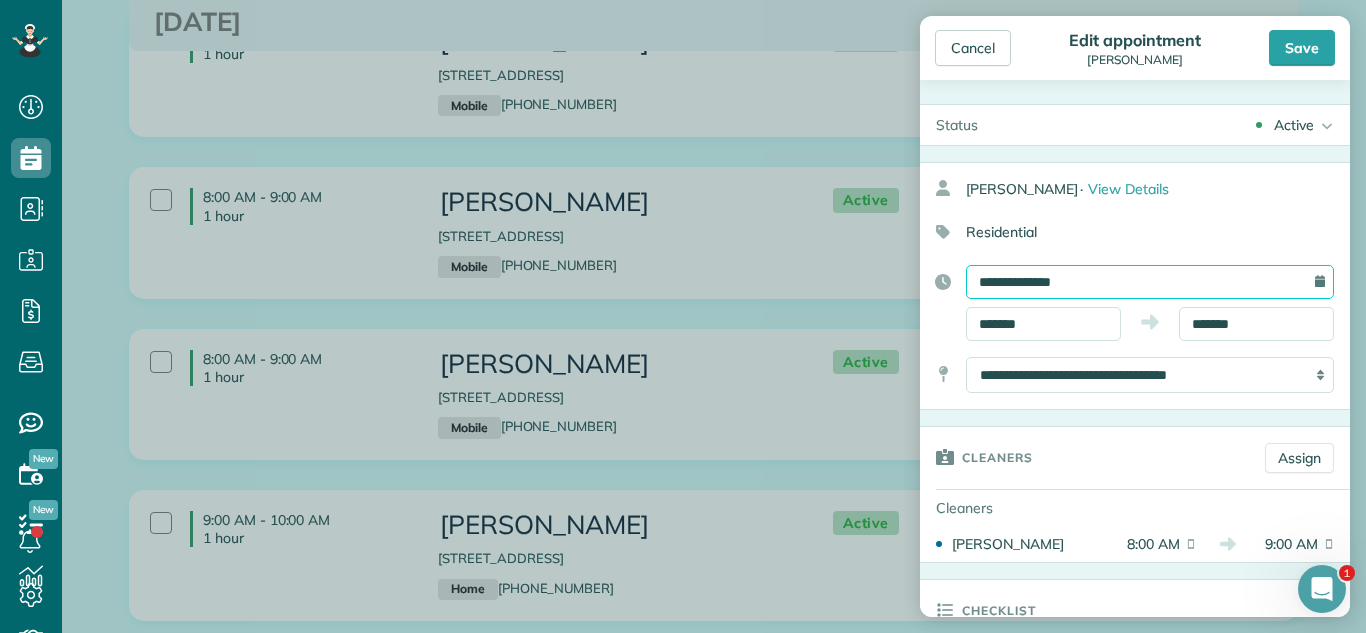 click on "**********" at bounding box center (1150, 282) 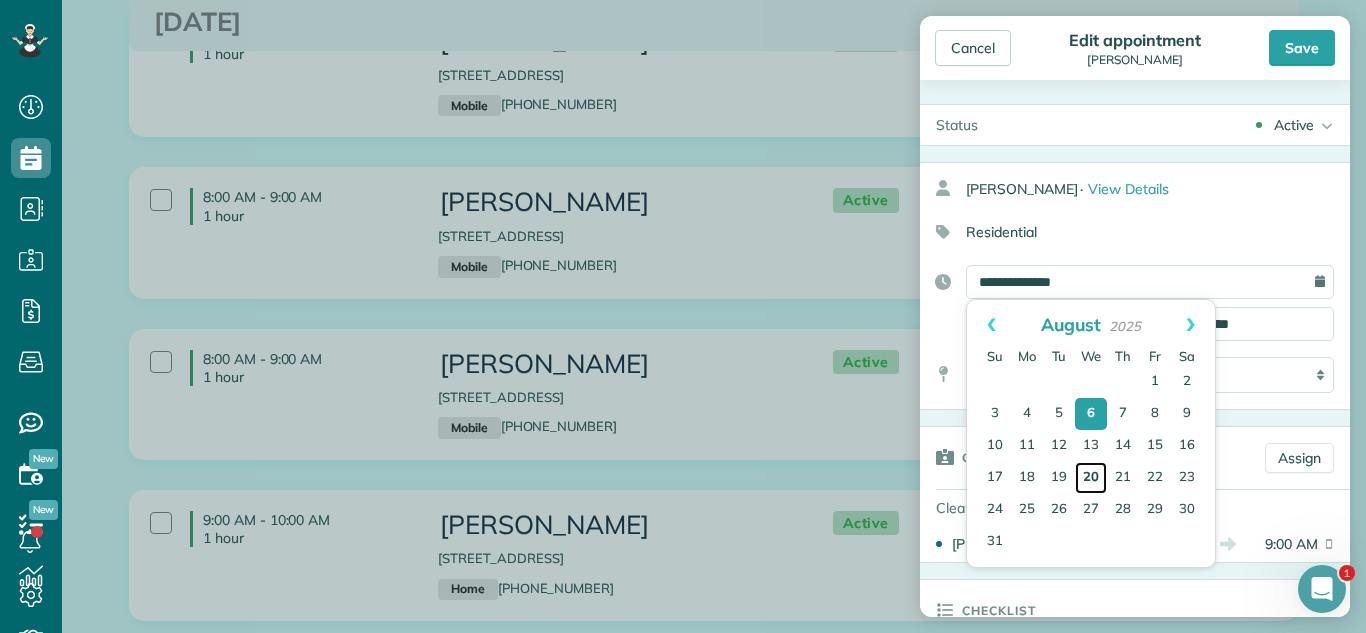 click on "20" at bounding box center [1091, 478] 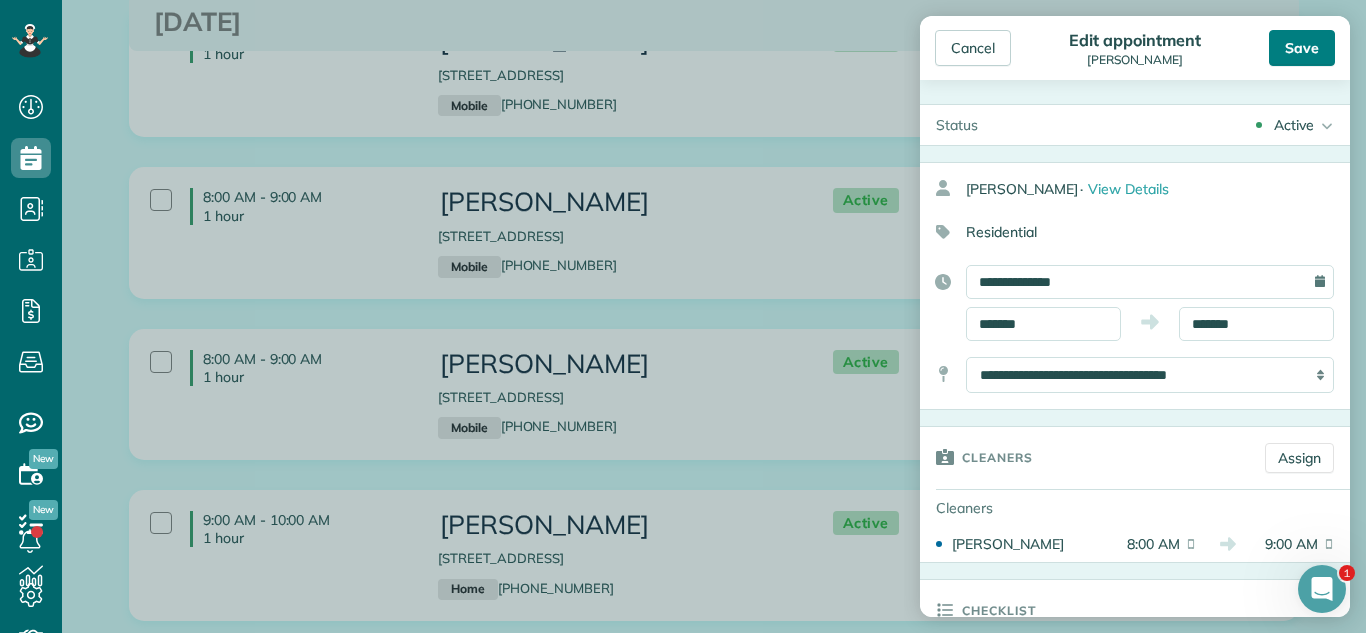 click on "Save" at bounding box center [1302, 48] 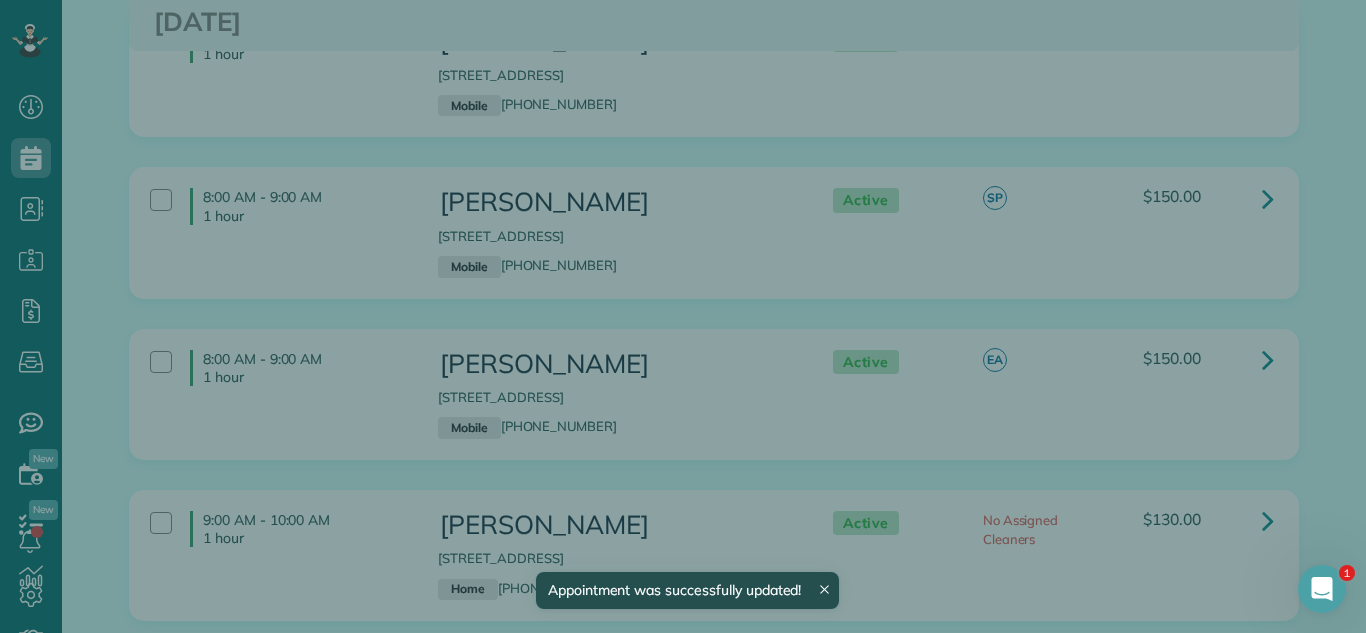 scroll, scrollTop: 217, scrollLeft: 0, axis: vertical 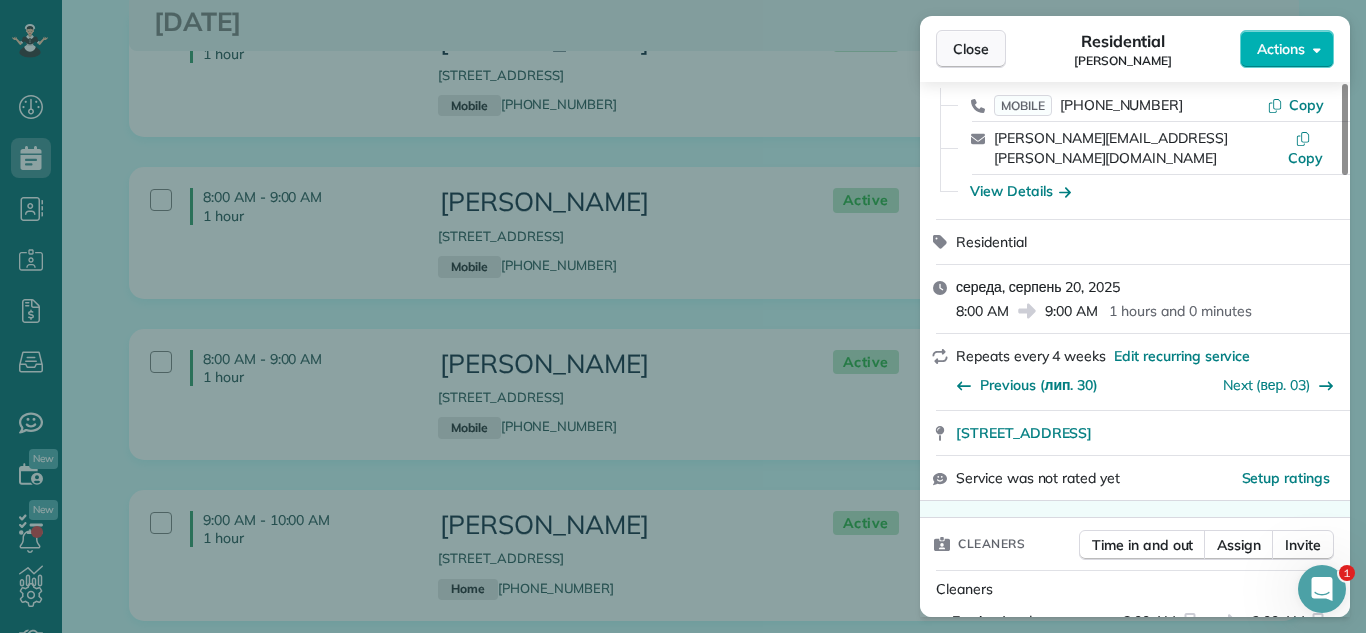 click on "Close" at bounding box center [971, 49] 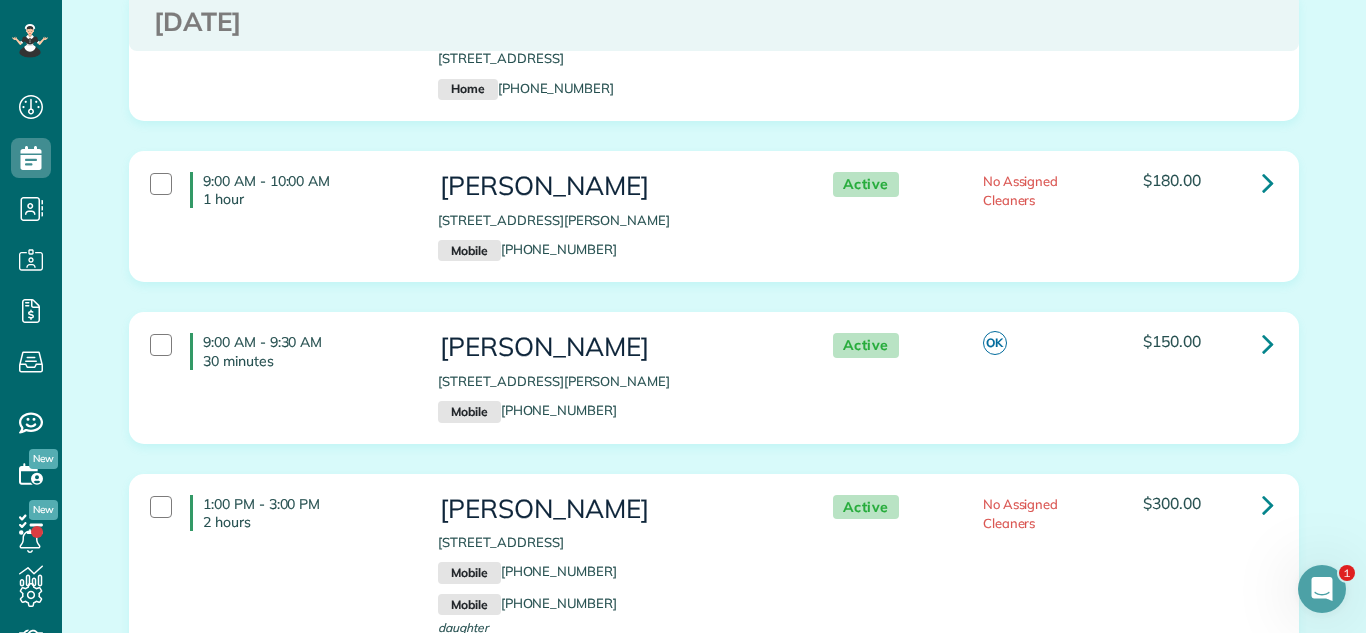 scroll, scrollTop: 1043, scrollLeft: 0, axis: vertical 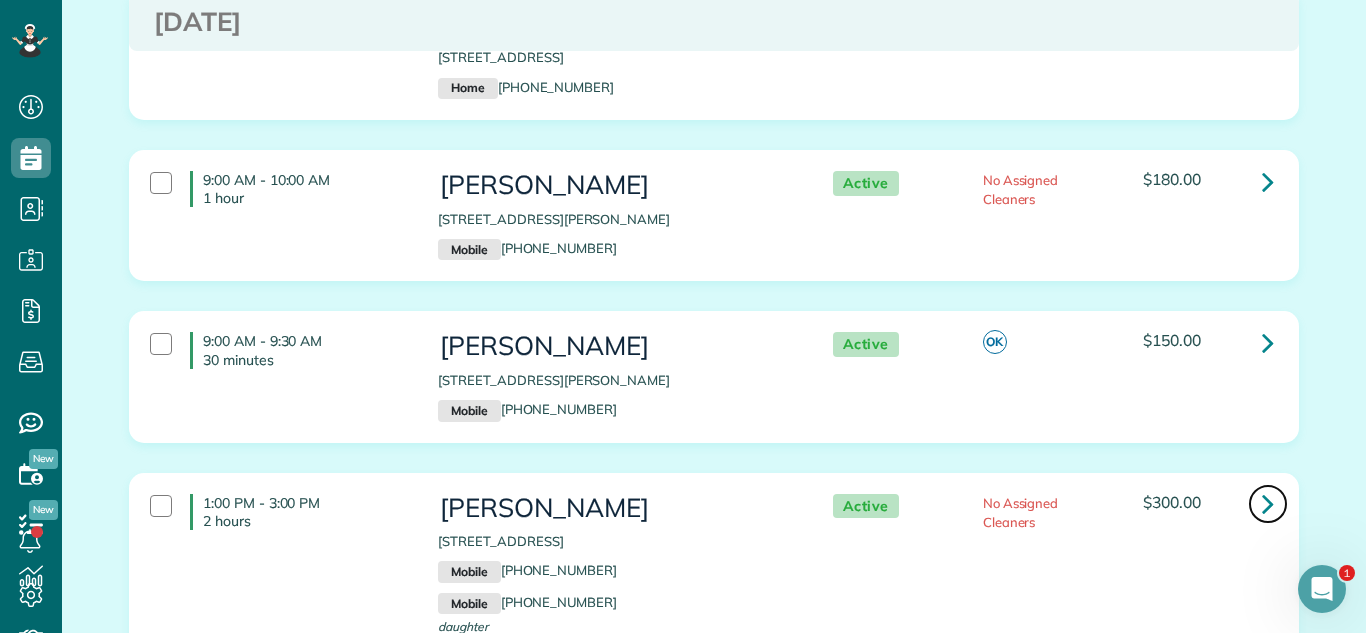 click at bounding box center [1268, 504] 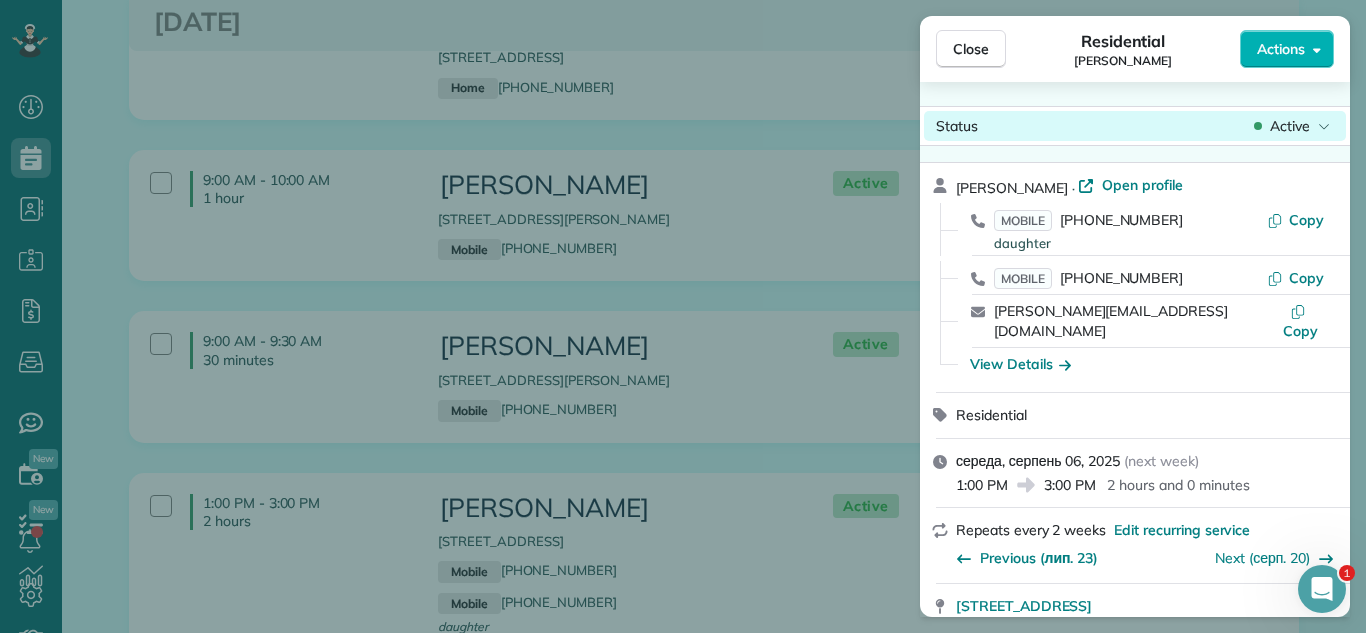 click on "Active" at bounding box center (1290, 126) 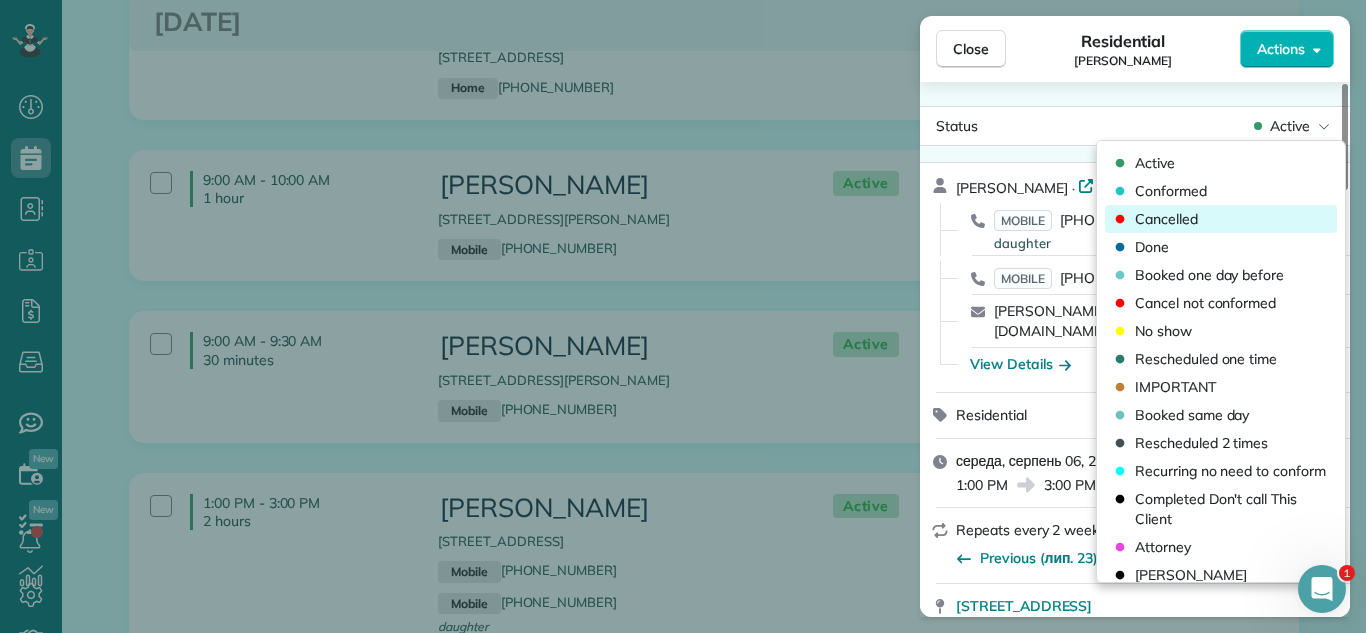 click on "Cancelled" at bounding box center (1221, 219) 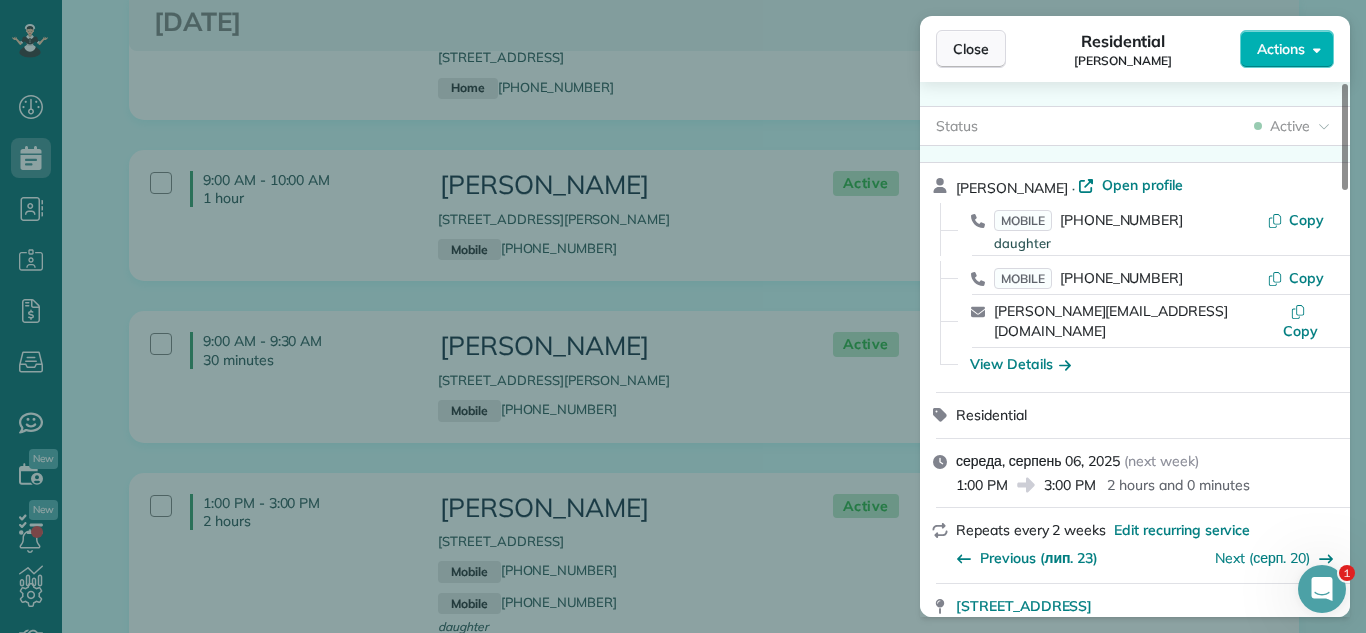 click on "Close" at bounding box center [971, 49] 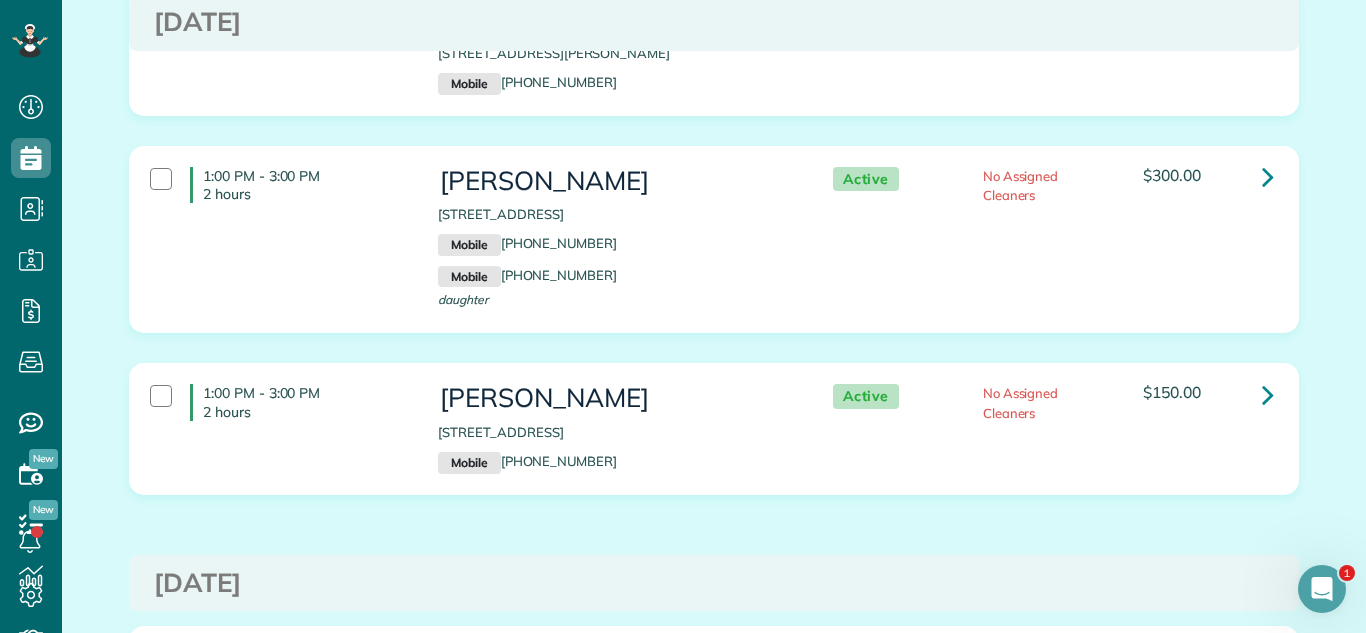 scroll, scrollTop: 1432, scrollLeft: 0, axis: vertical 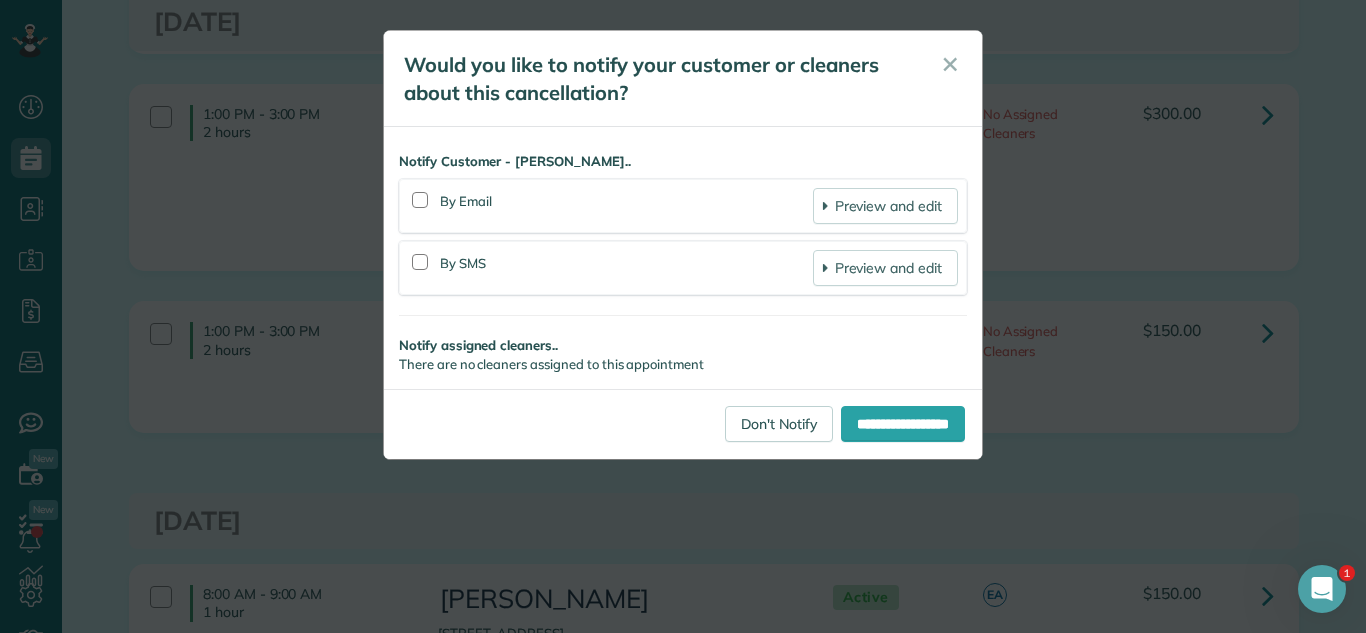 click on "**********" at bounding box center [683, 316] 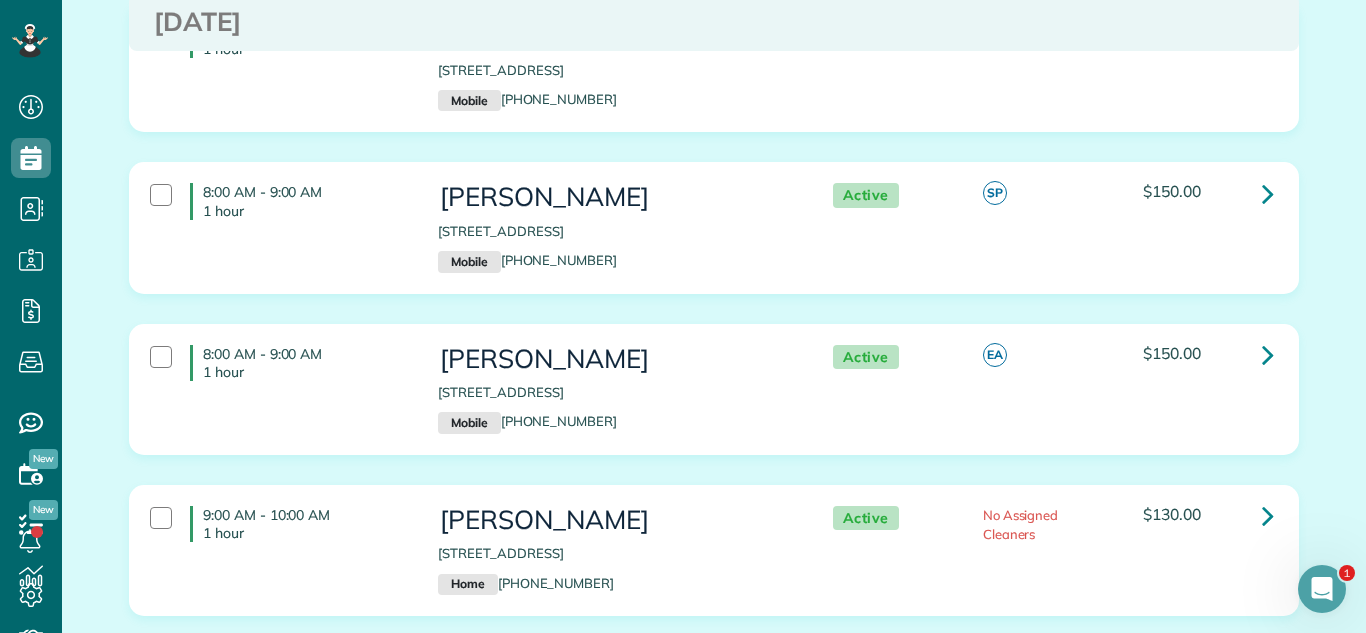 scroll, scrollTop: 534, scrollLeft: 0, axis: vertical 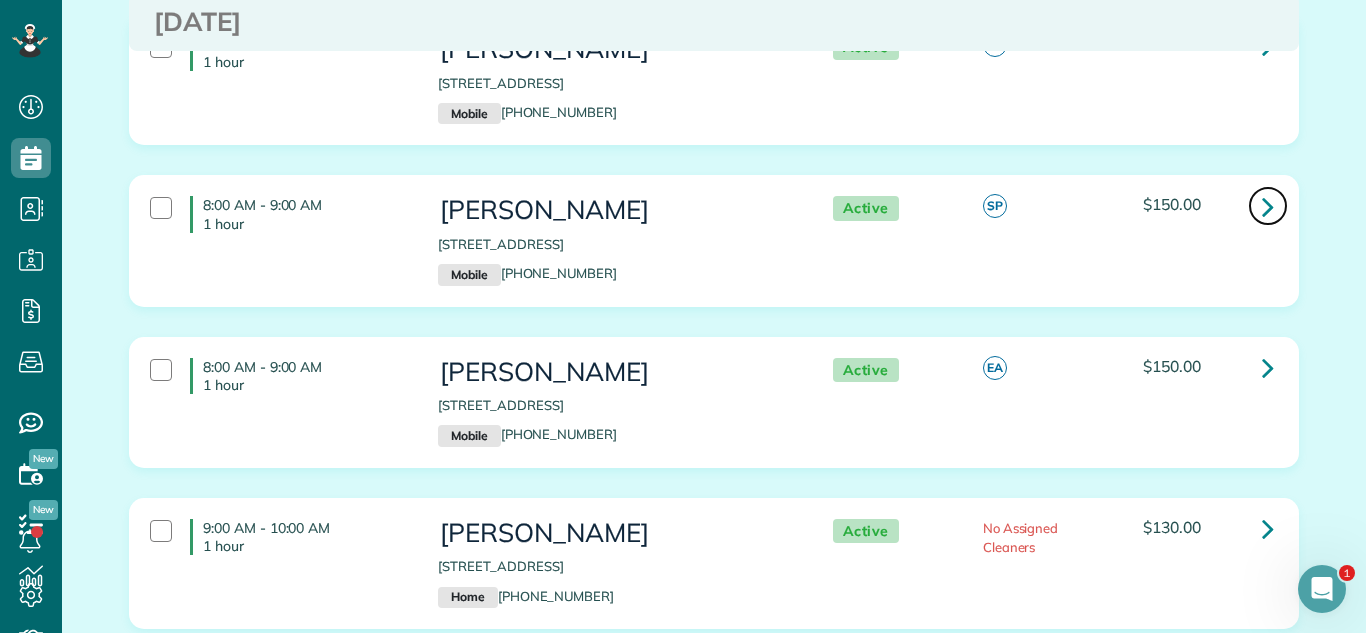 click at bounding box center (1268, 206) 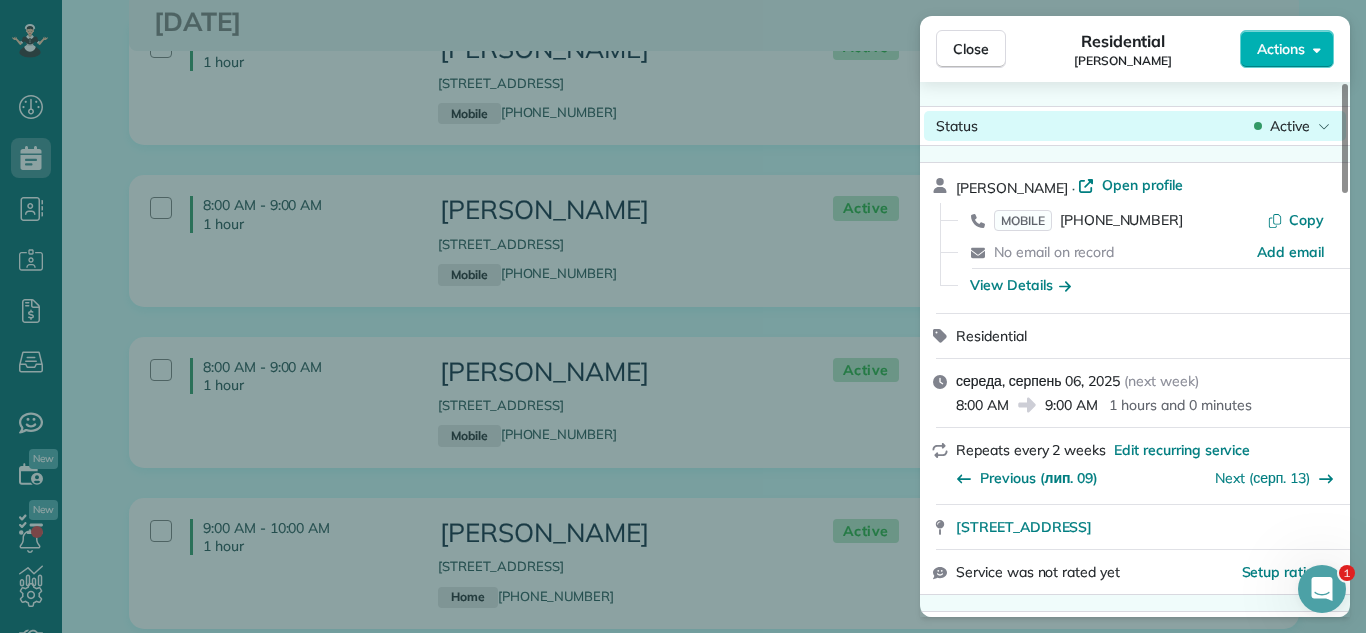click on "Active" at bounding box center (1292, 126) 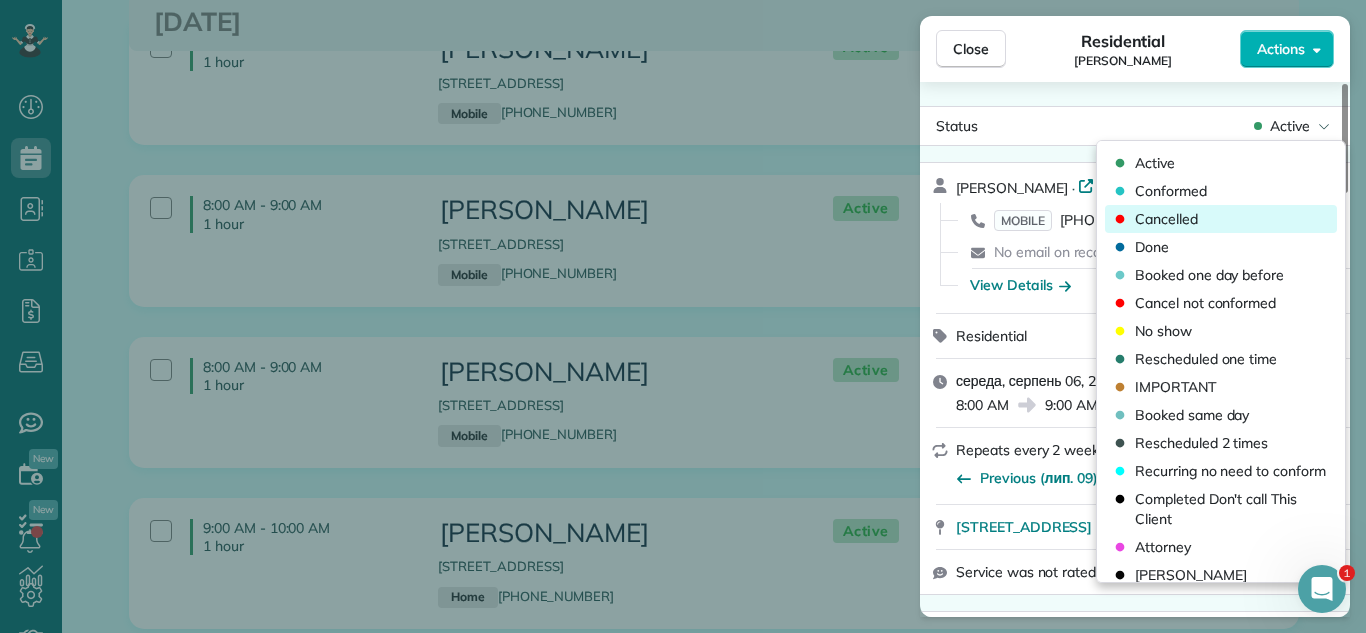 click on "Cancelled" at bounding box center (1221, 219) 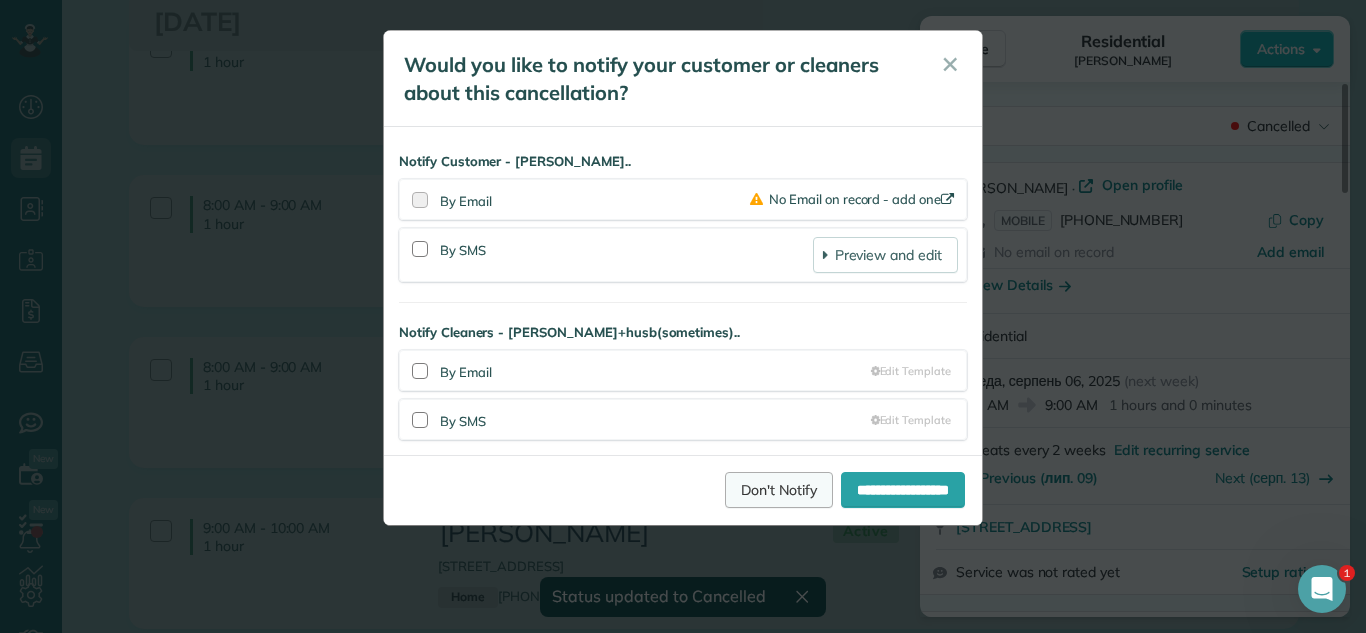 click on "Don't Notify" at bounding box center [779, 490] 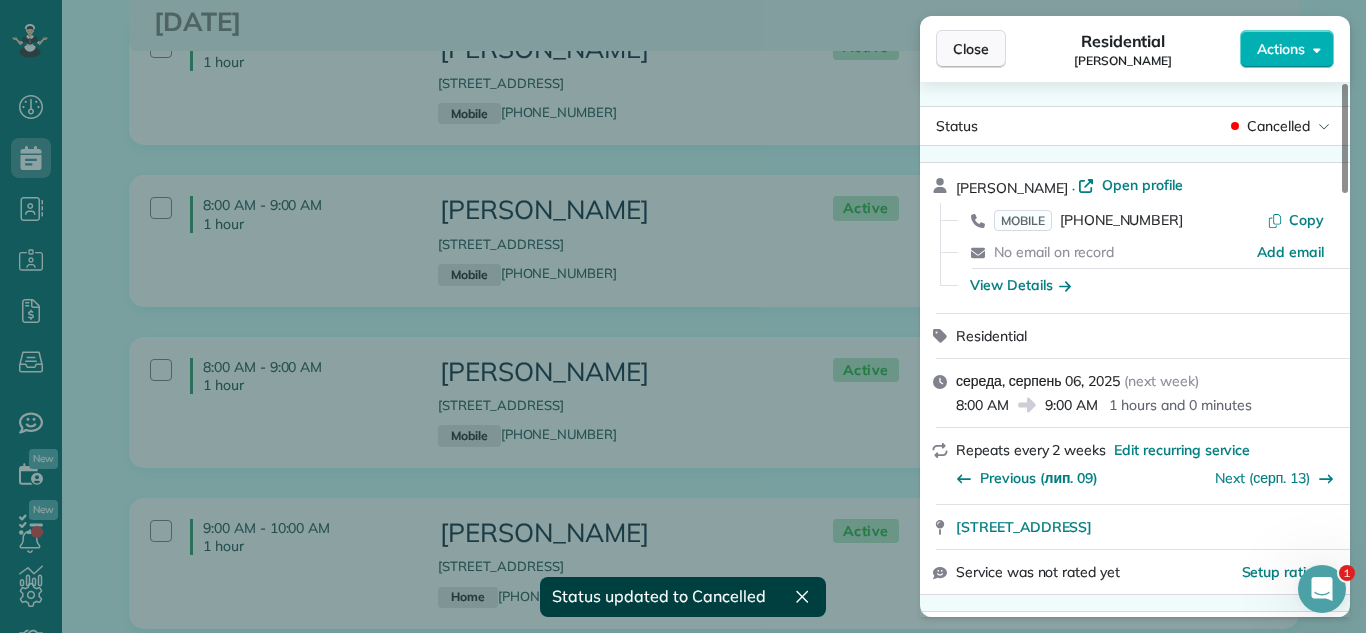 click on "Close" at bounding box center [971, 49] 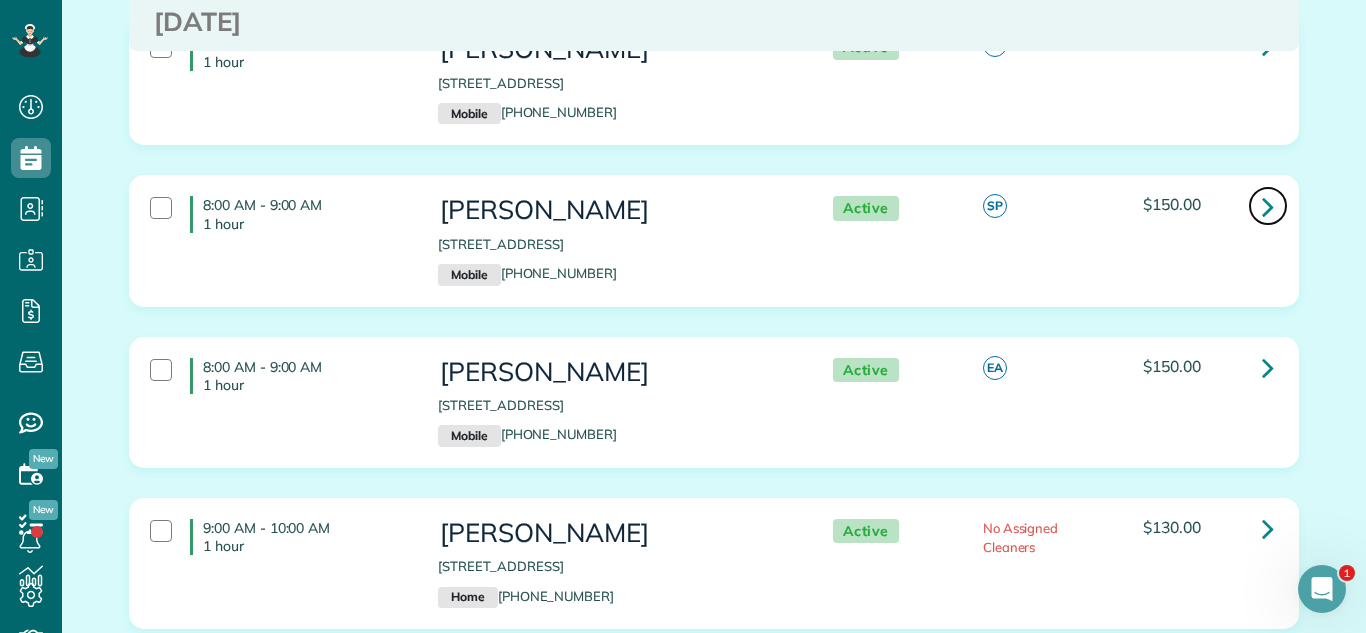 click at bounding box center (1268, 206) 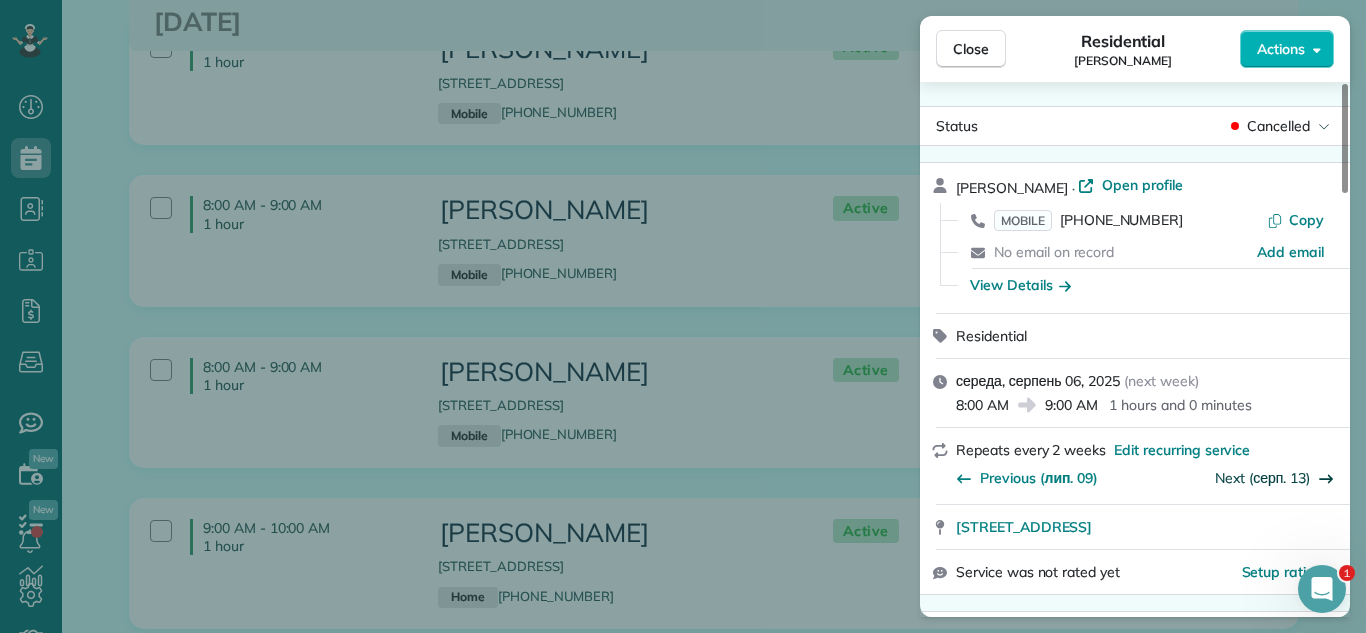 click on "Next (серп. 13)" at bounding box center [1262, 478] 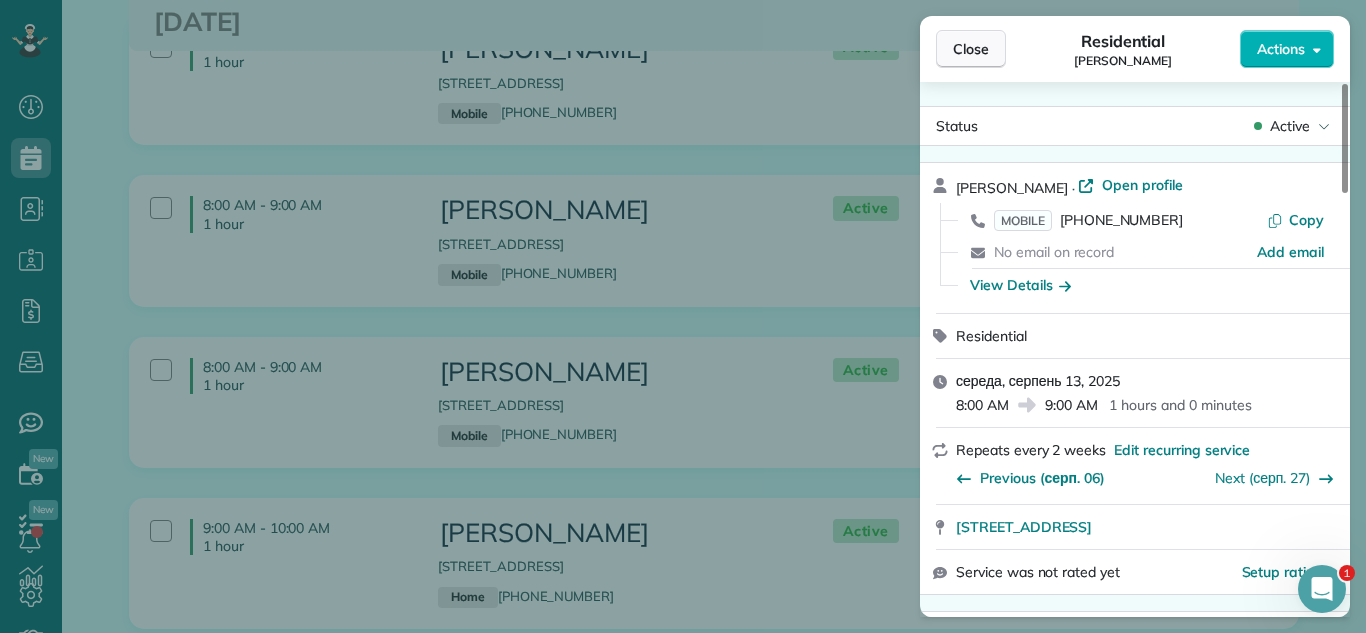 click on "Close" at bounding box center [971, 49] 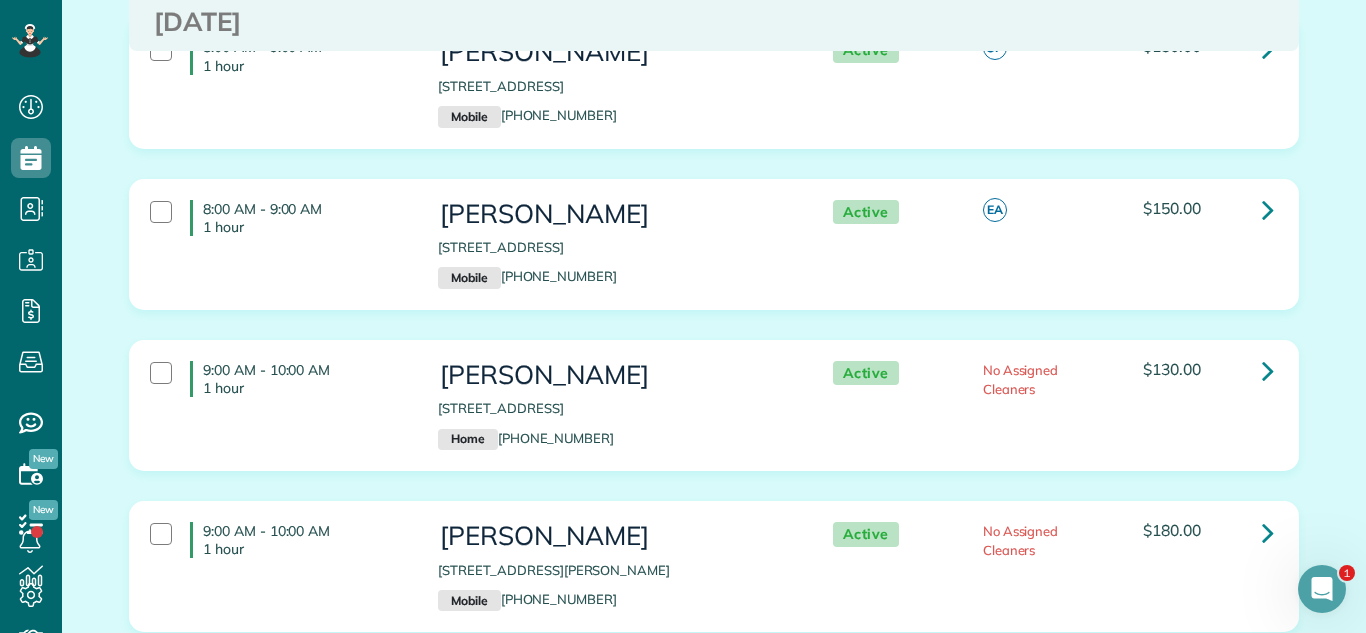 scroll, scrollTop: 683, scrollLeft: 0, axis: vertical 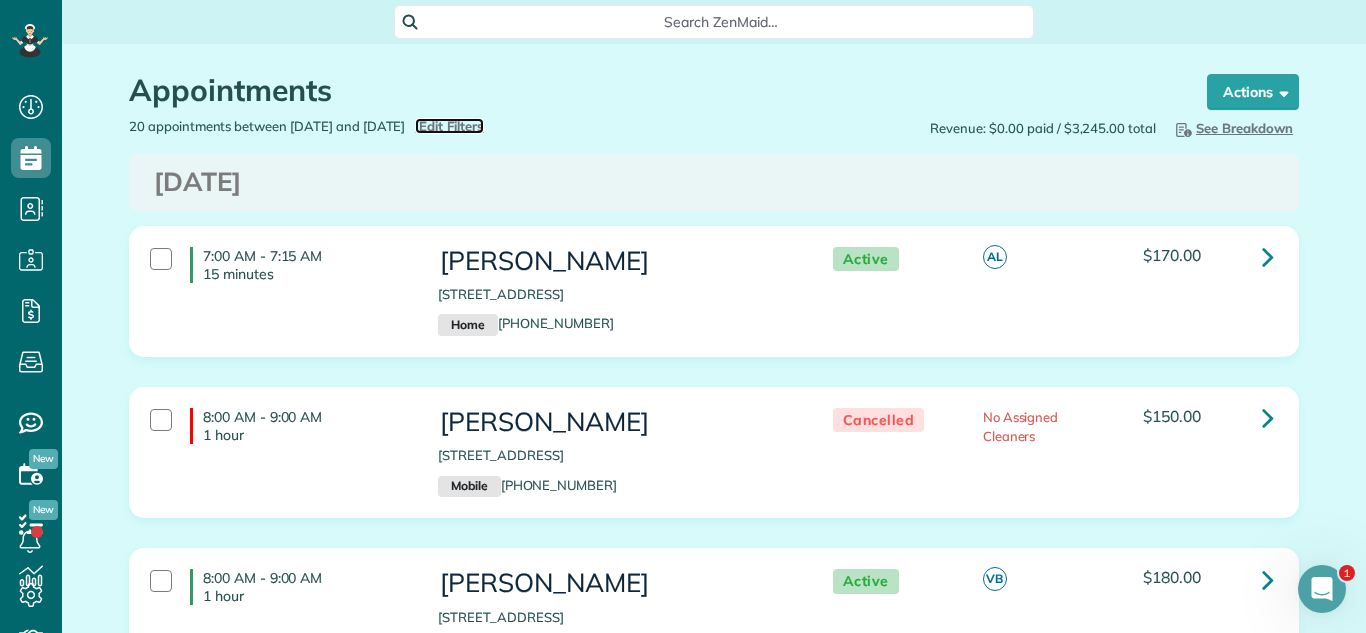 click on "Edit Filters" at bounding box center (451, 126) 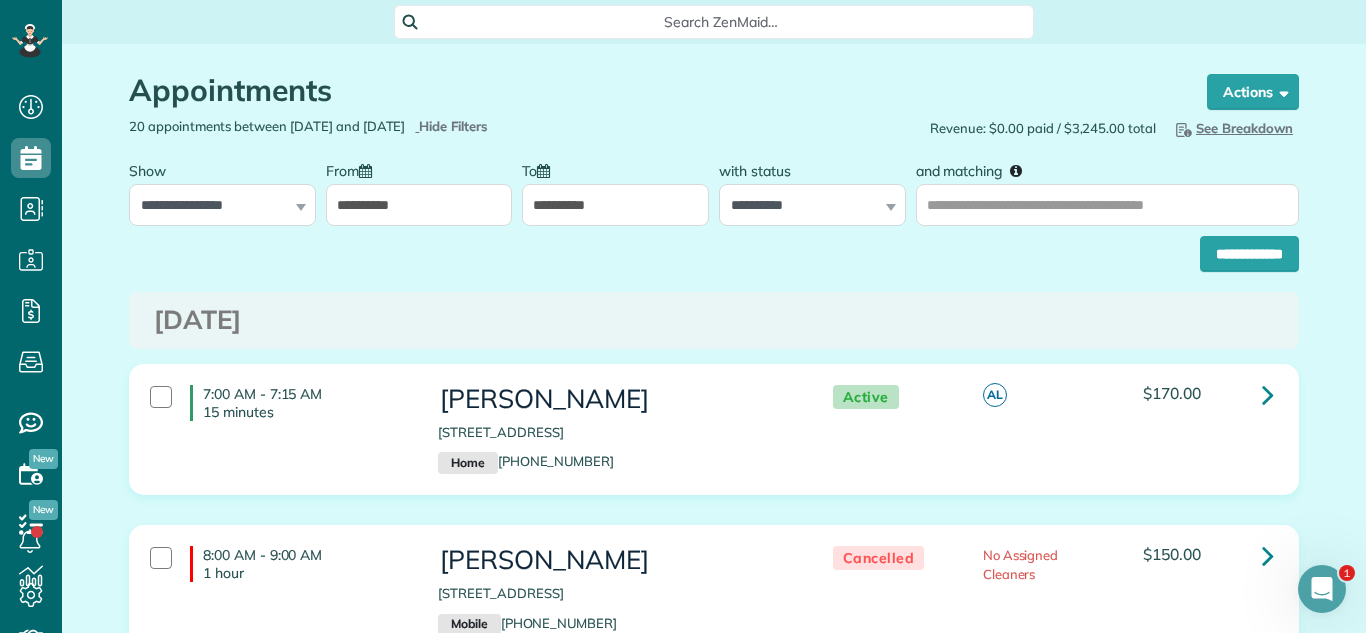 click on "**********" at bounding box center (419, 205) 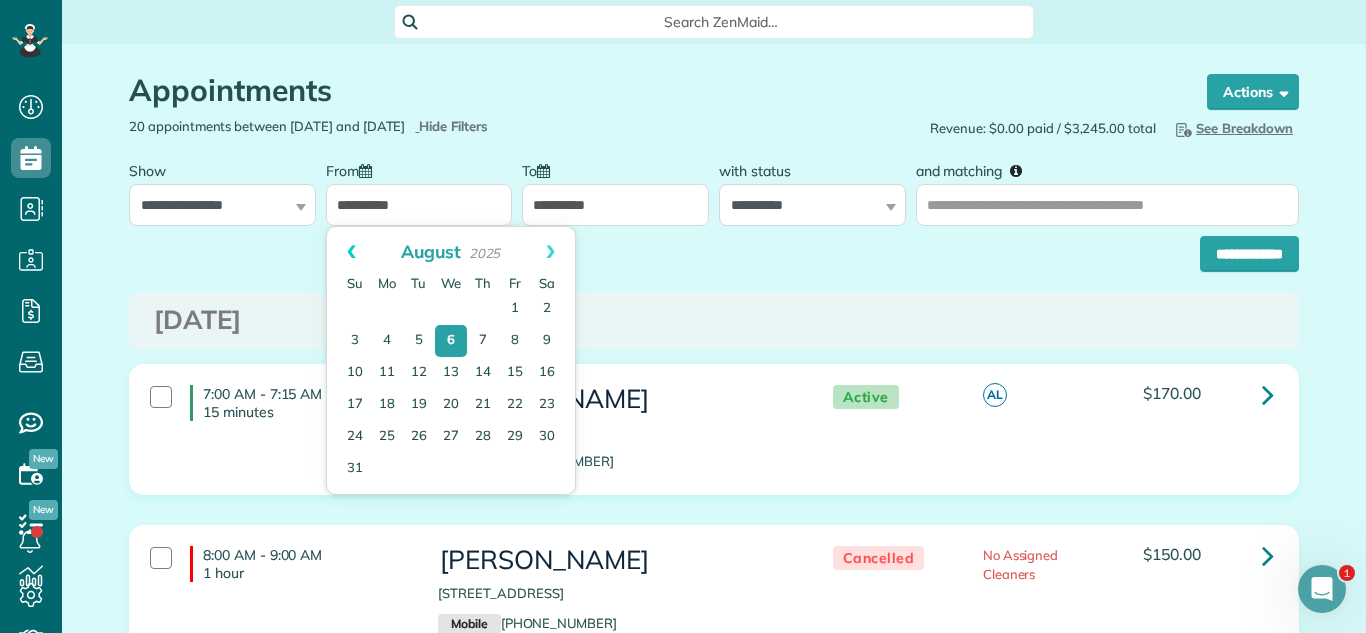 click on "Prev" at bounding box center (351, 252) 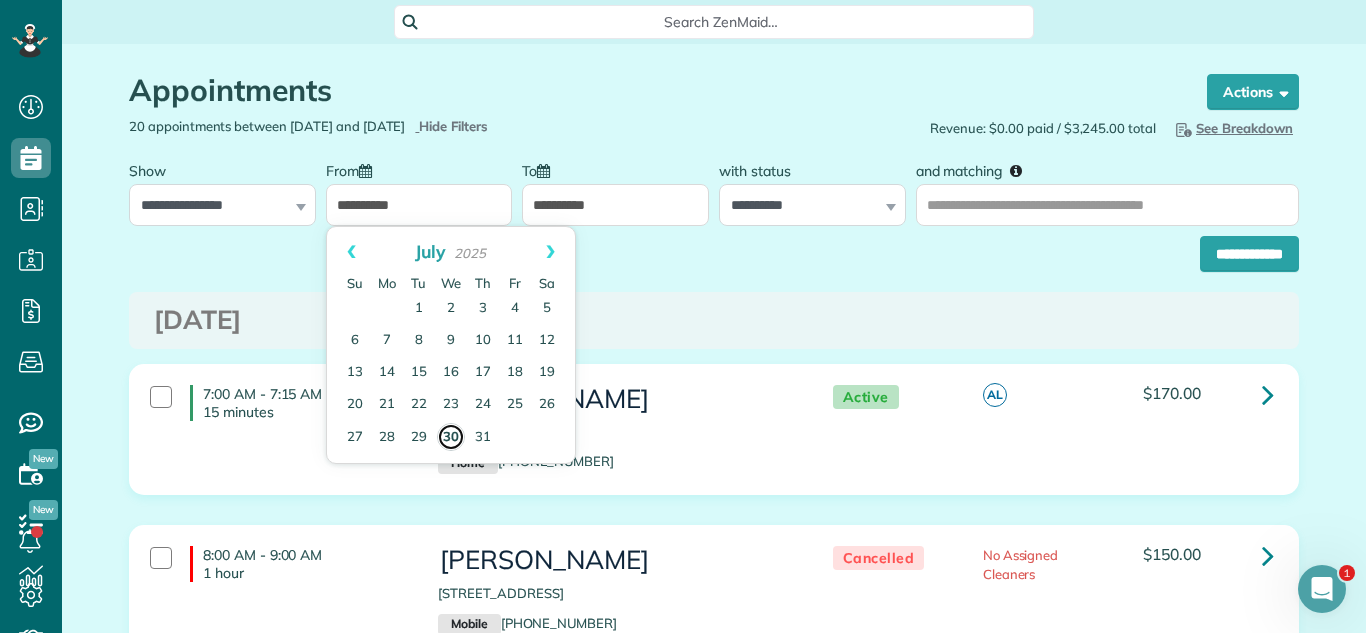 click on "30" at bounding box center (451, 437) 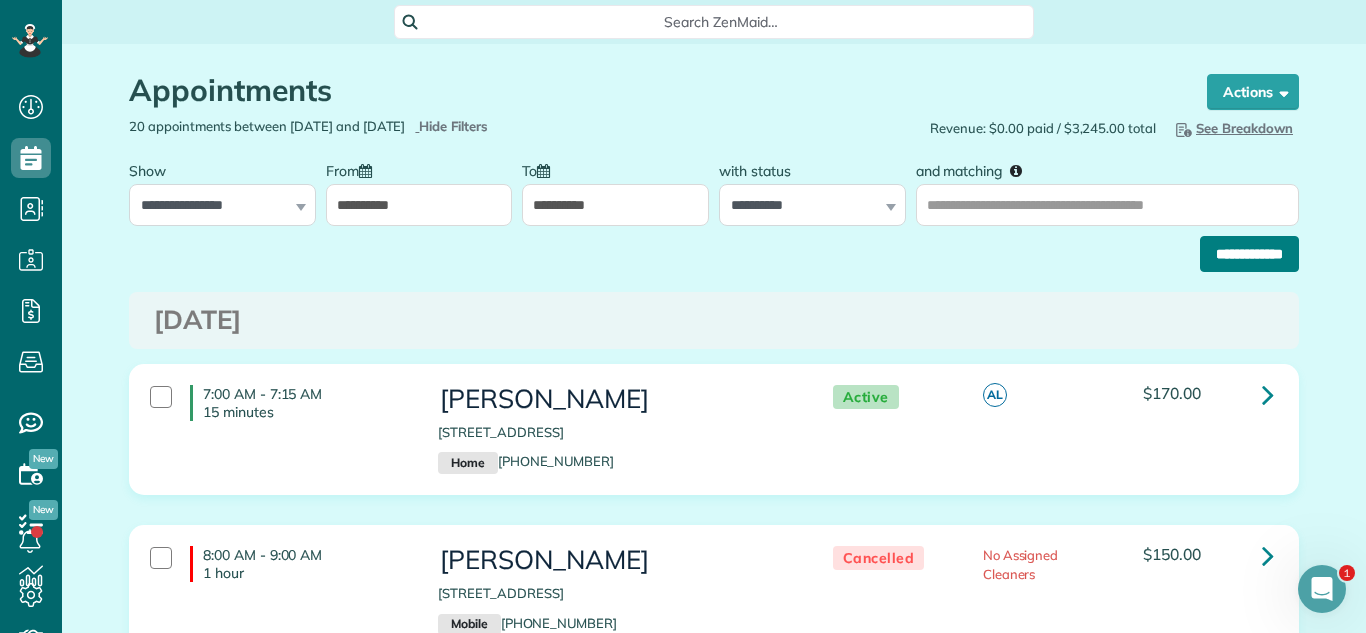 click on "**********" at bounding box center (1249, 254) 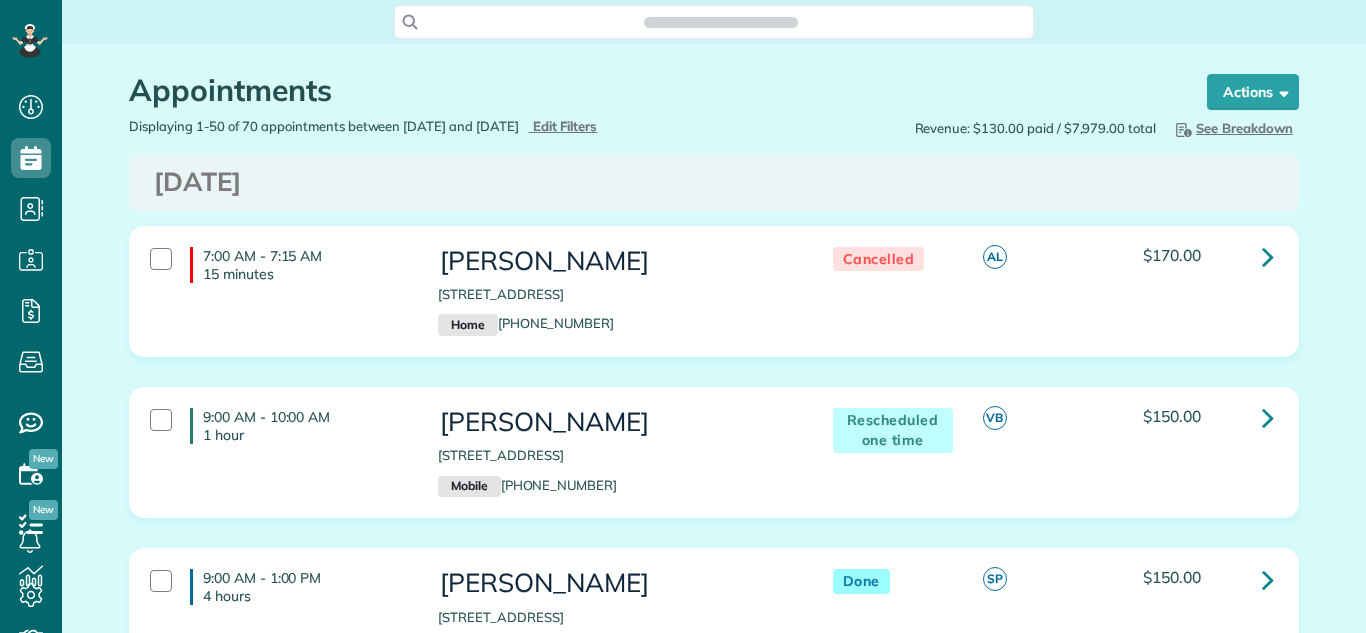 scroll, scrollTop: 0, scrollLeft: 0, axis: both 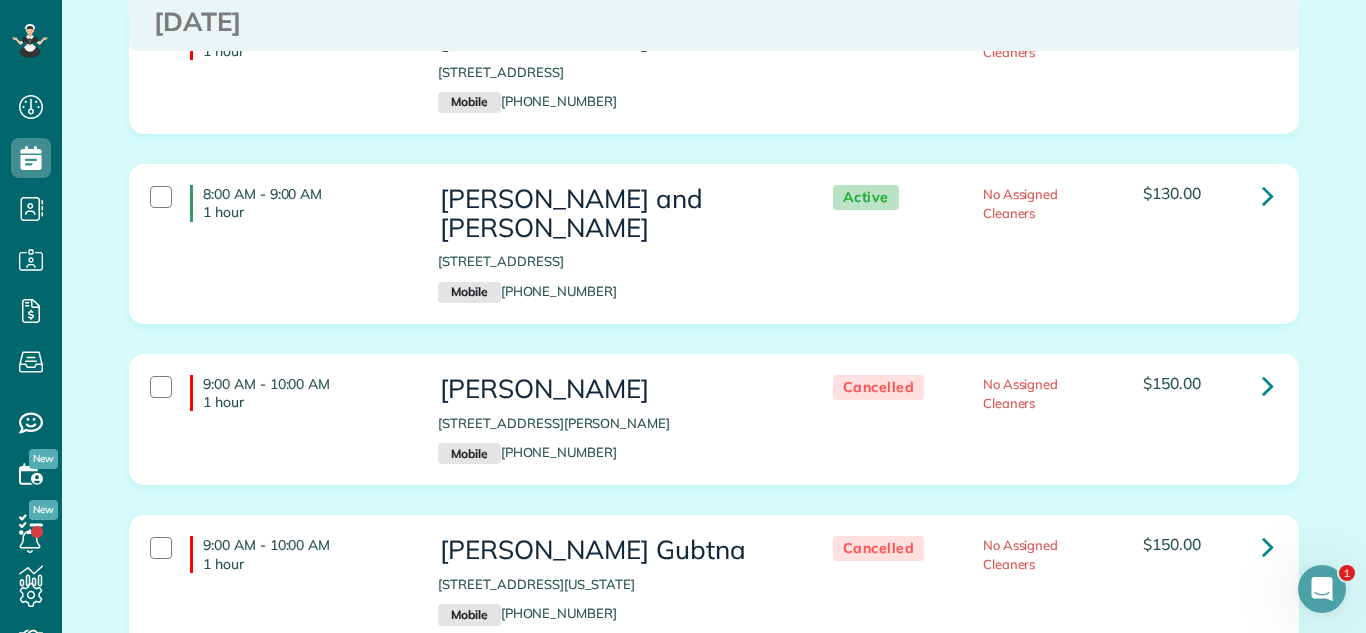 click on "Eva Waselevskiy
15770 Griswold Springs Road Plano IL 60545
Mobile
(630) 330-5745" at bounding box center (615, 419) 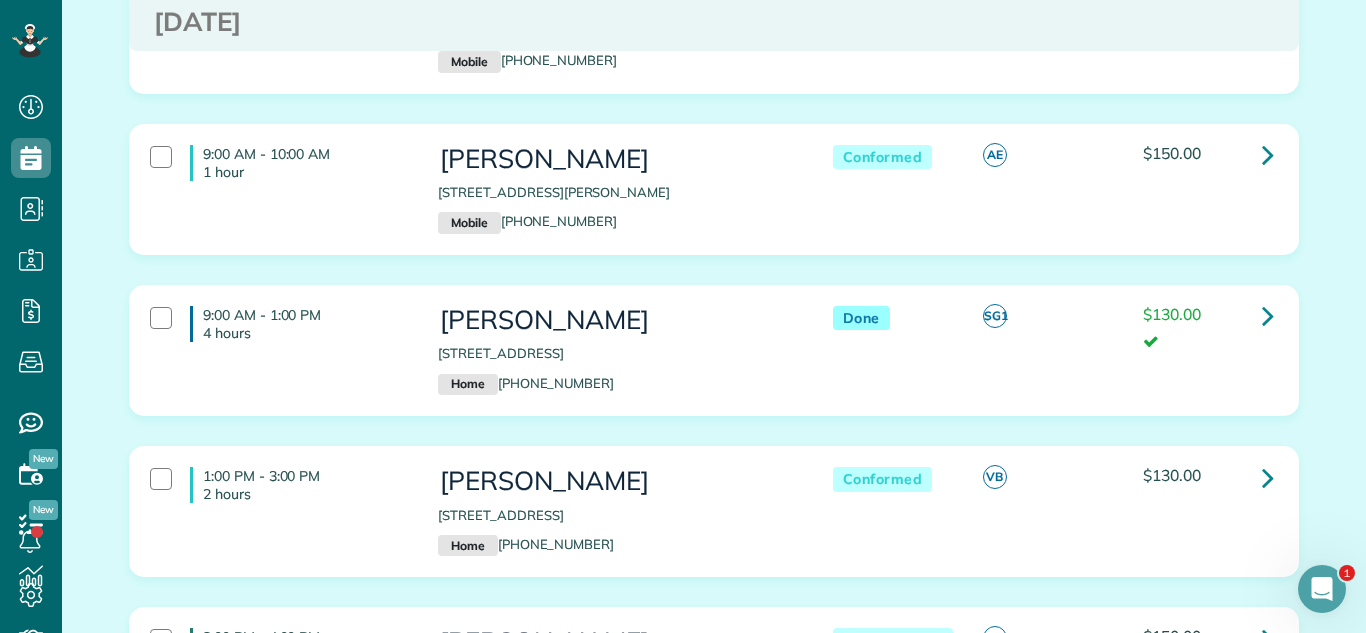scroll, scrollTop: 838, scrollLeft: 0, axis: vertical 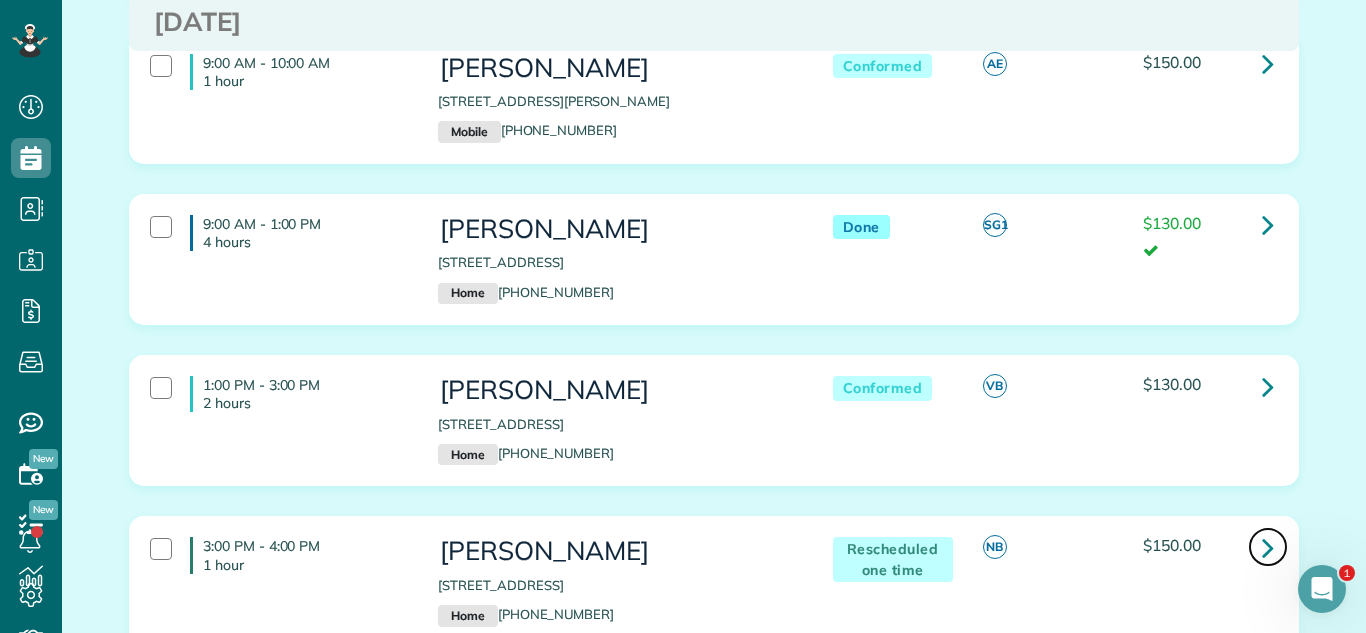 click at bounding box center (1268, 547) 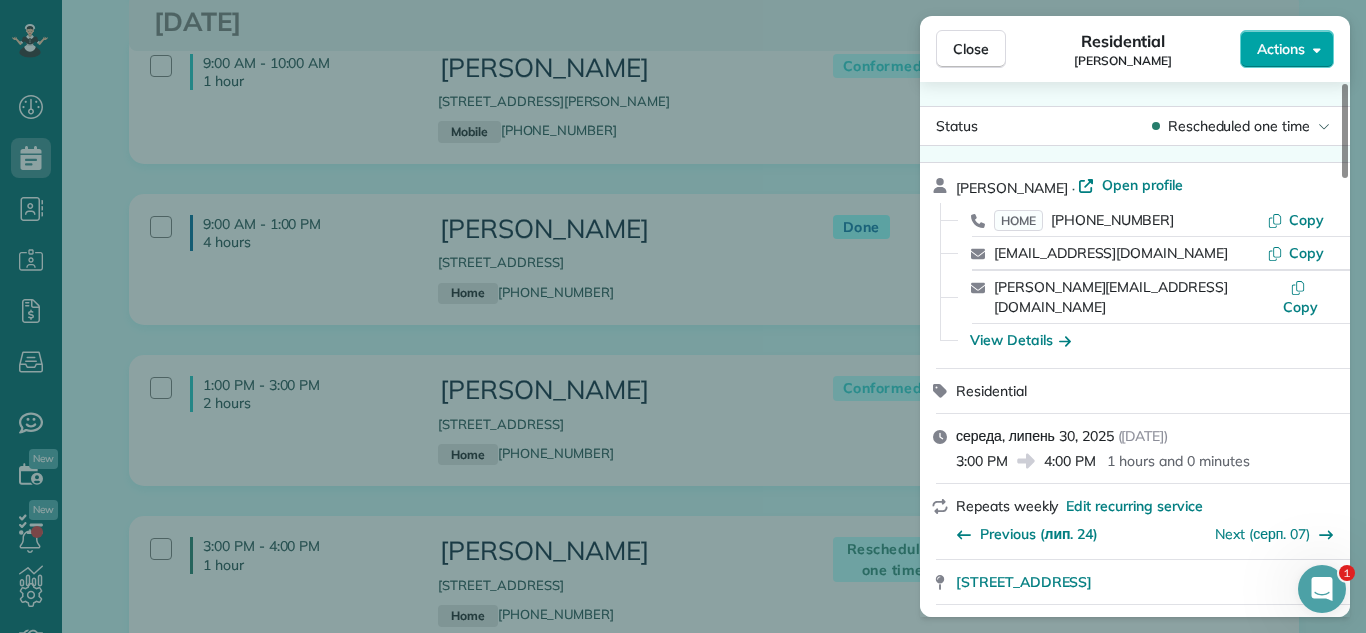 click on "Actions" at bounding box center (1281, 49) 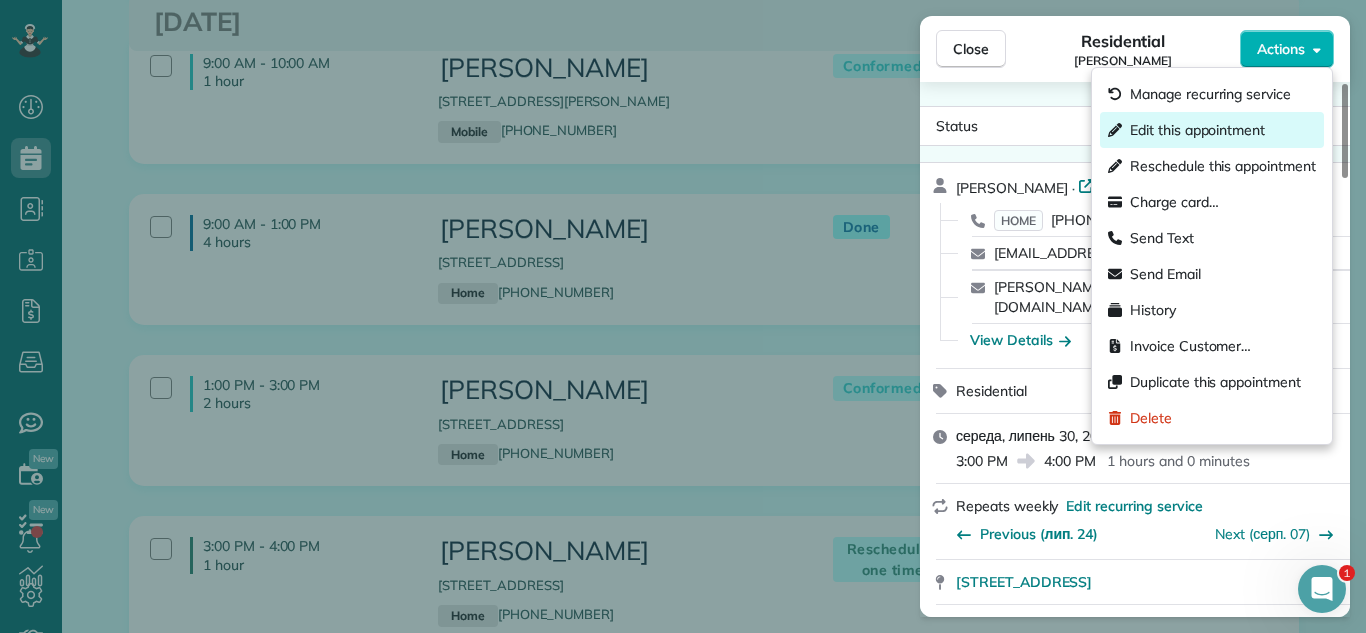 click on "Edit this appointment" at bounding box center (1197, 130) 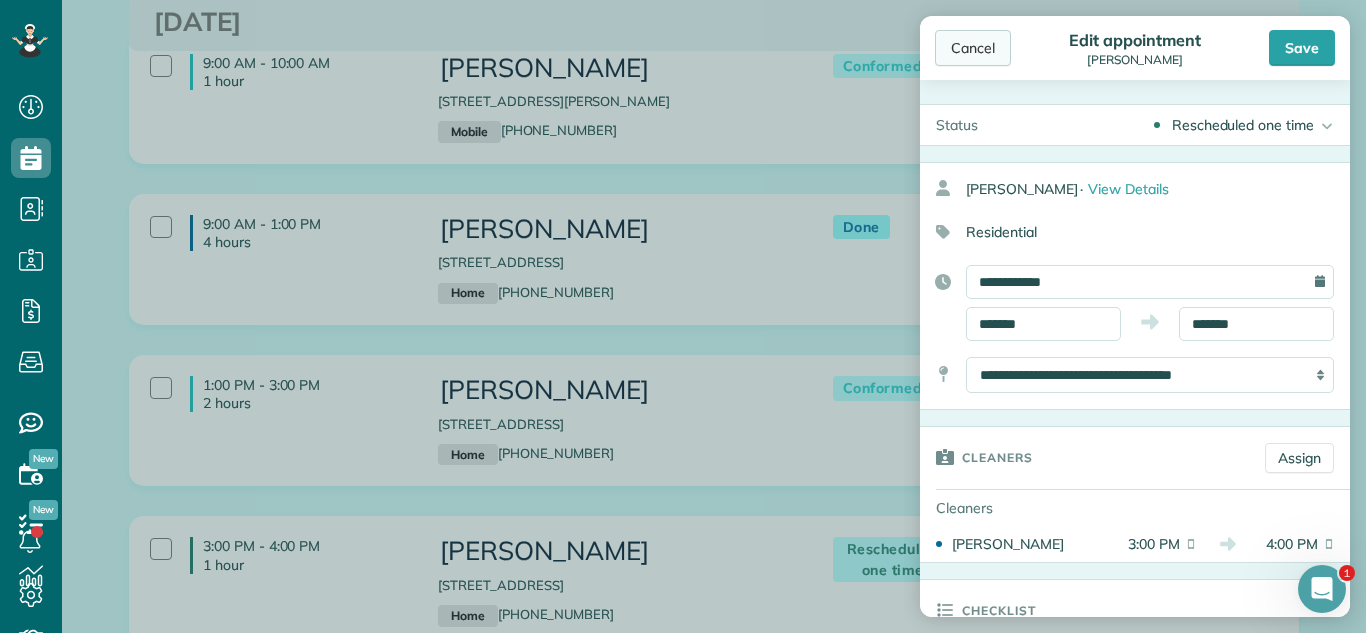 click on "Cancel" at bounding box center (973, 48) 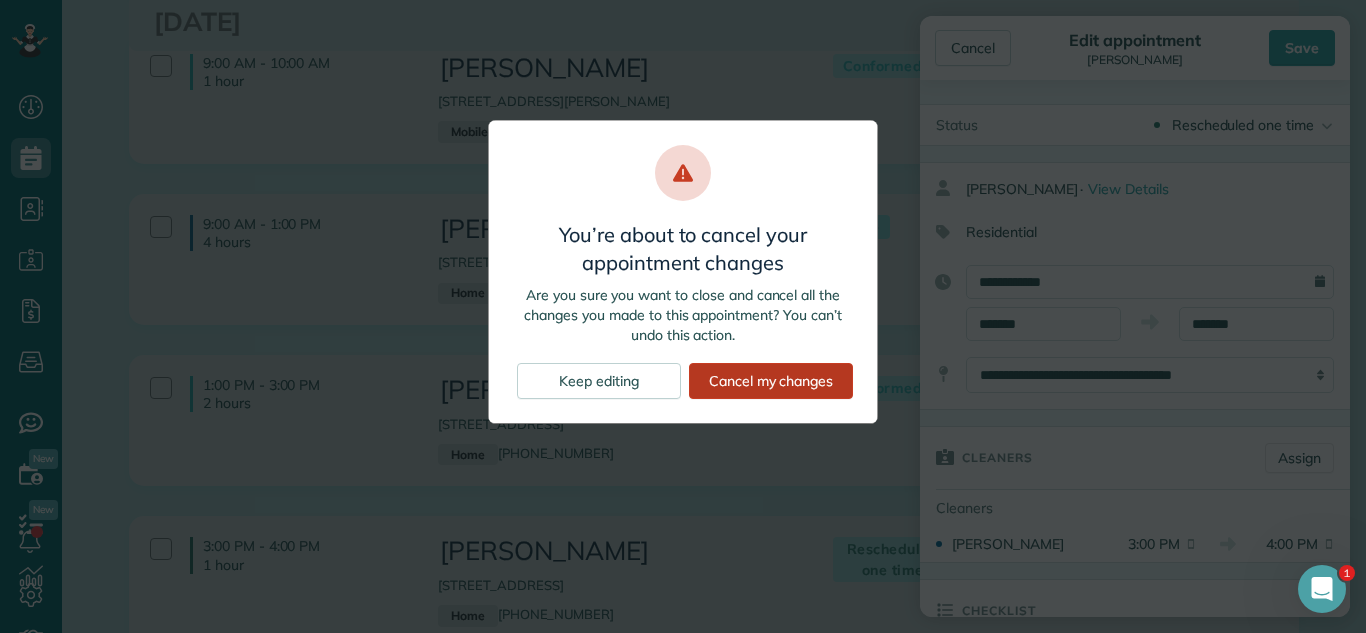 click on "Cancel my changes" at bounding box center [771, 381] 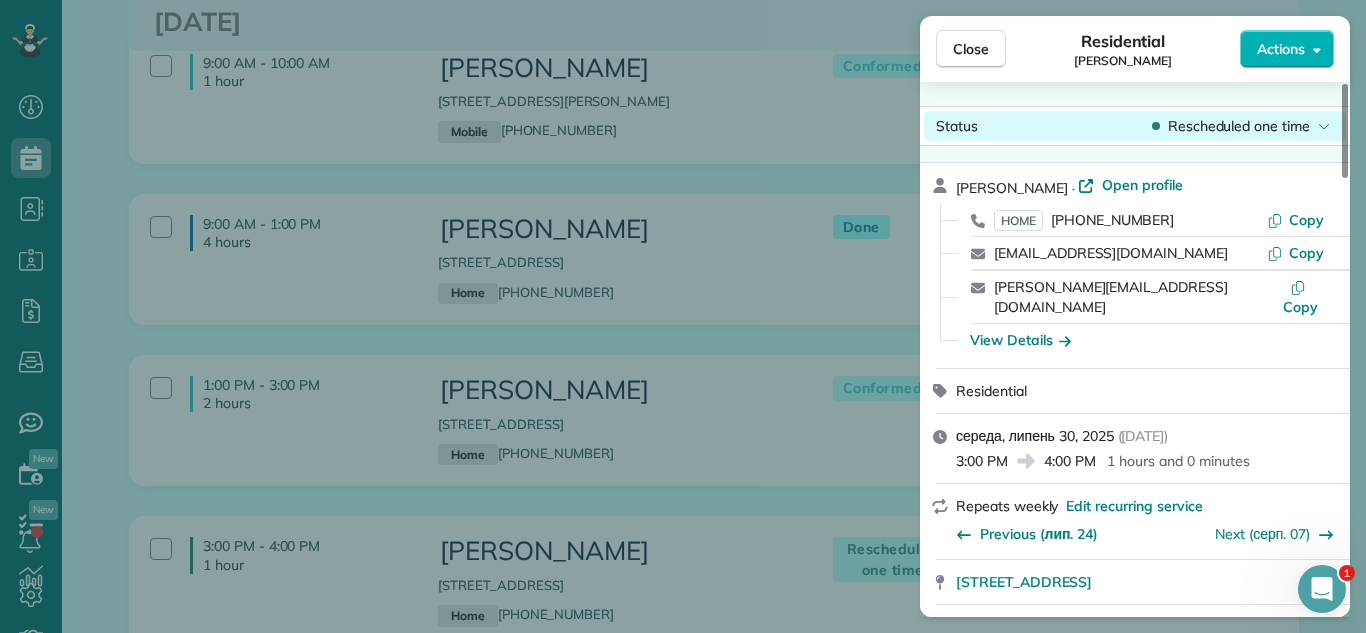 click on "Rescheduled one time" at bounding box center (1239, 126) 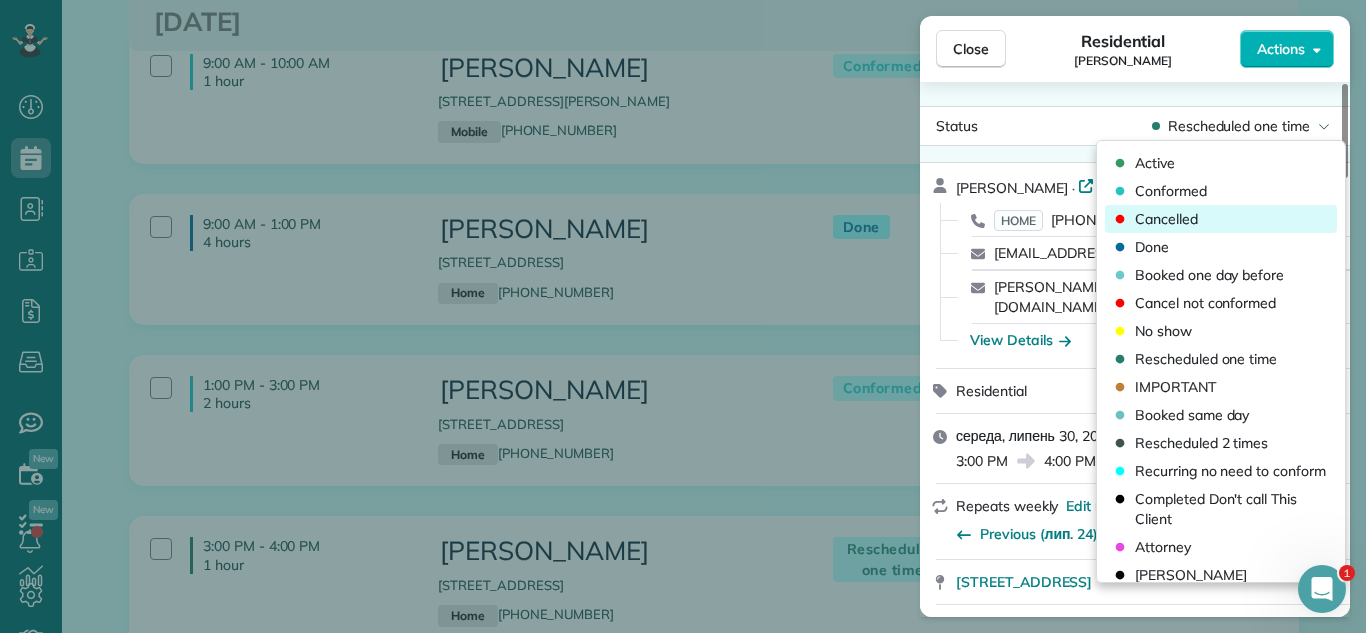 click on "Cancelled" at bounding box center (1221, 219) 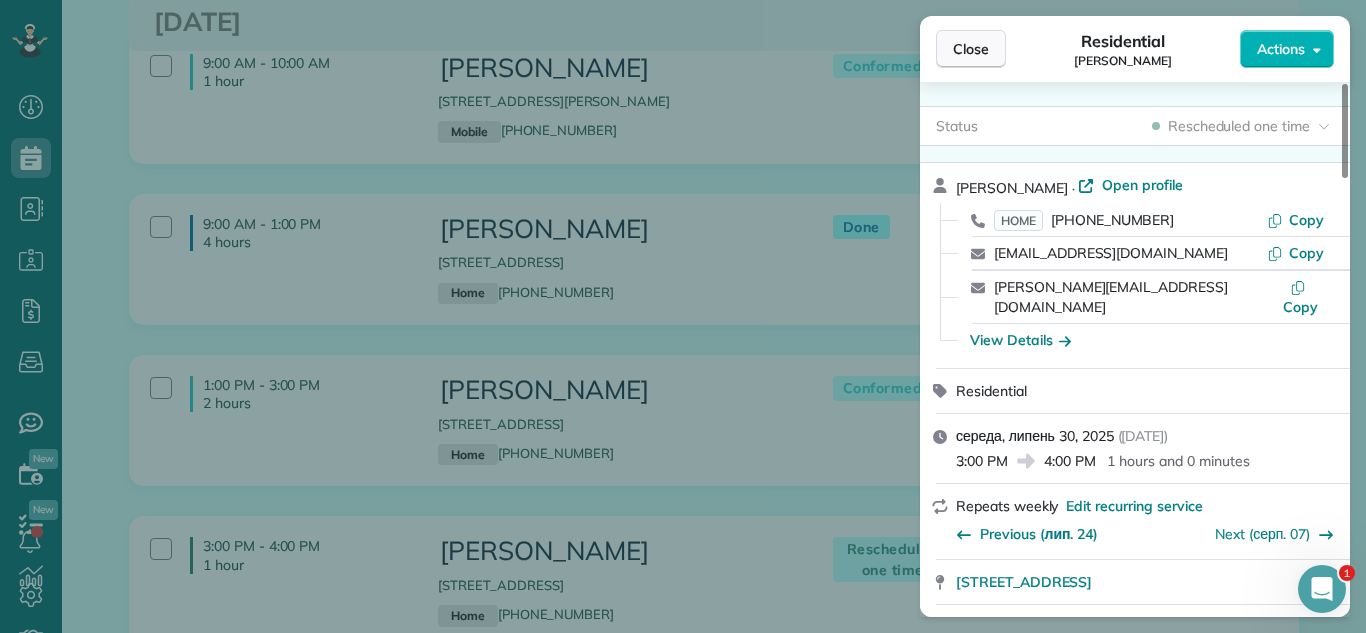 click on "Close" at bounding box center [971, 49] 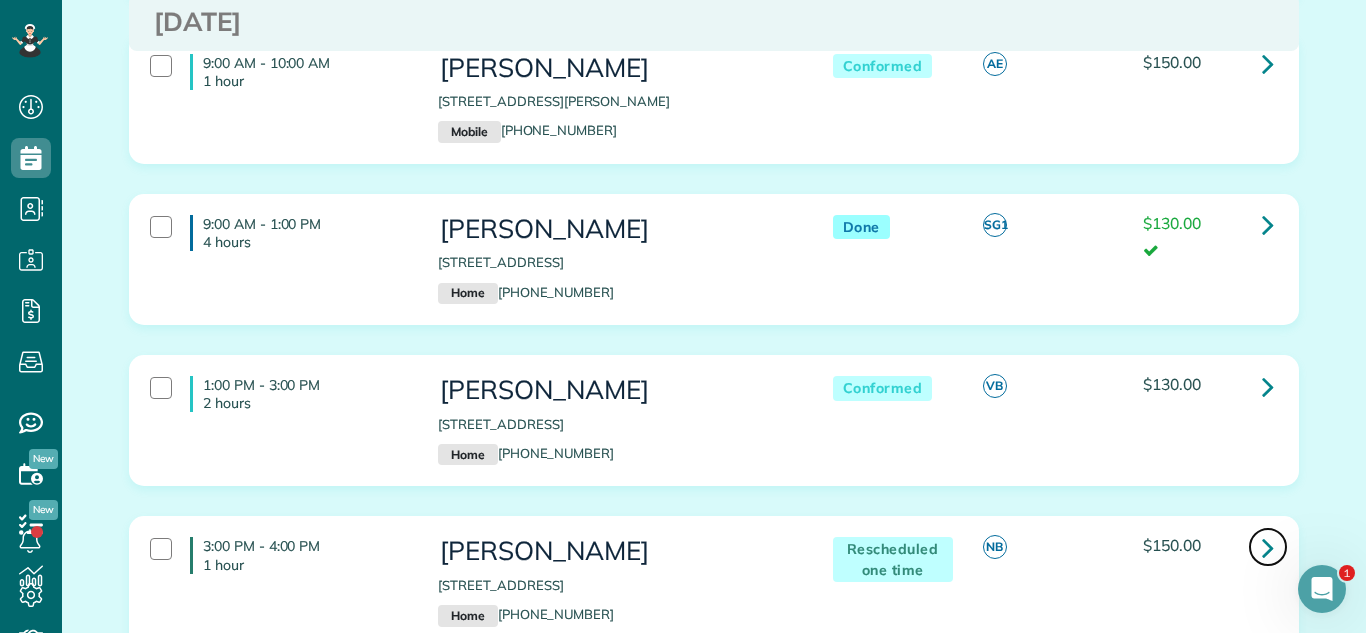 click at bounding box center (1268, 547) 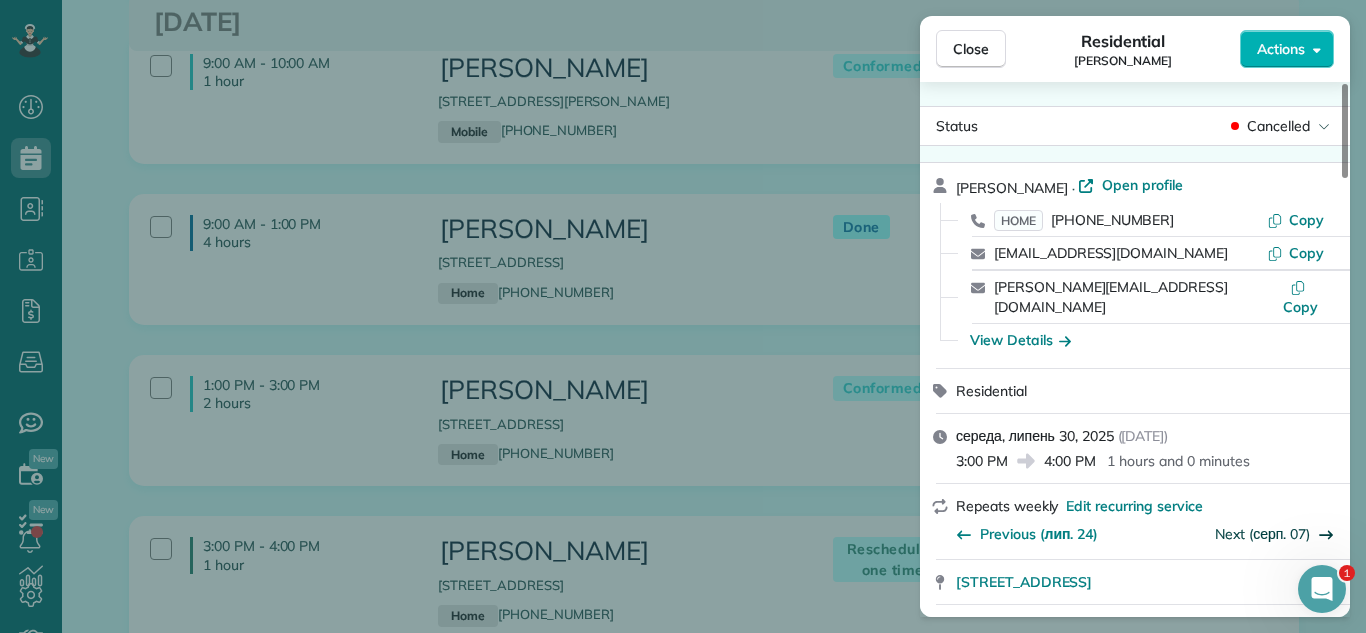 click on "Next (серп. 07)" at bounding box center (1262, 534) 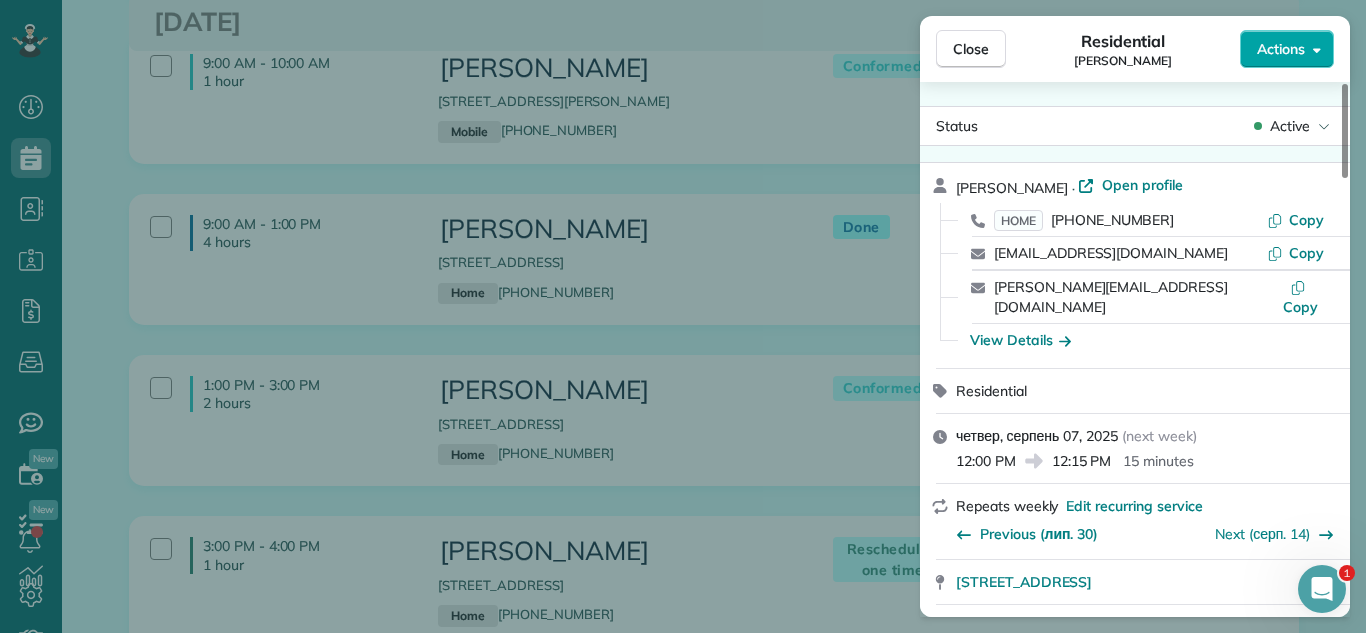 click on "Actions" at bounding box center (1281, 49) 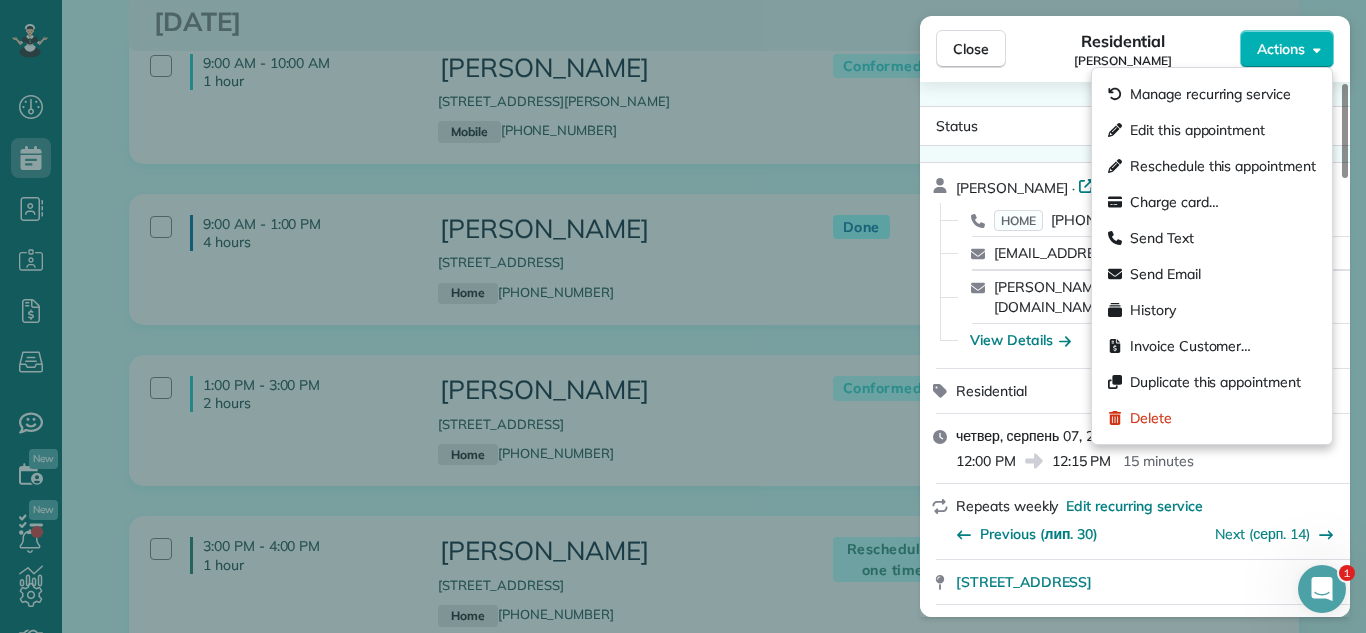 click on "Status Active Terry Marker · Open profile HOME (847) 664-9680 Copy terrymarker@sbcglobal.net Copy terry.marker@gastechnology.org Copy View Details Residential четвер, серпень 07, 2025 ( next week ) 12:00 PM 12:15 PM 15 minutes Repeats weekly Edit recurring service Previous (лип. 30) Next (серп. 14) 2380 Oak Tree Lane Park Ridge IL 60068 Service was not rated yet Setup ratings Cleaners Time in and out Assign Invite Cleaners No cleaners assigned yet Checklist Try Now Keep this appointment up to your standards. Stay on top of every detail, keep your cleaners organised, and your client happy. Assign a checklist Watch a 5 min demo Billing Billing actions Service Service Price (1x $150.00) $150.00 Add an item Overcharge $0.00 Discount $0.00 Coupon discount - Primary tax - Secondary tax - Total appointment price $150.00 Tips collected $0.00 Unpaid Mark as paid Total including tip $150.00 Get paid online in no-time! Send an invoice and reward your cleaners with tips Charge customer credit card No" at bounding box center [1135, 1613] 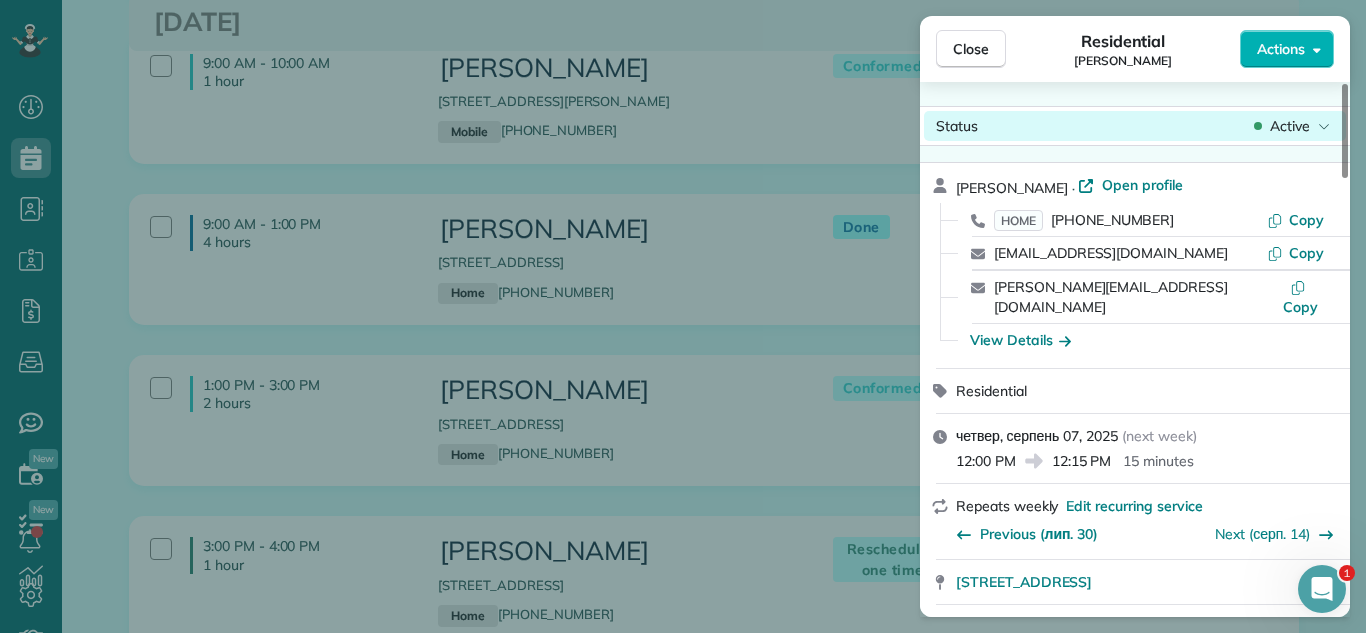 click on "Active" at bounding box center [1290, 126] 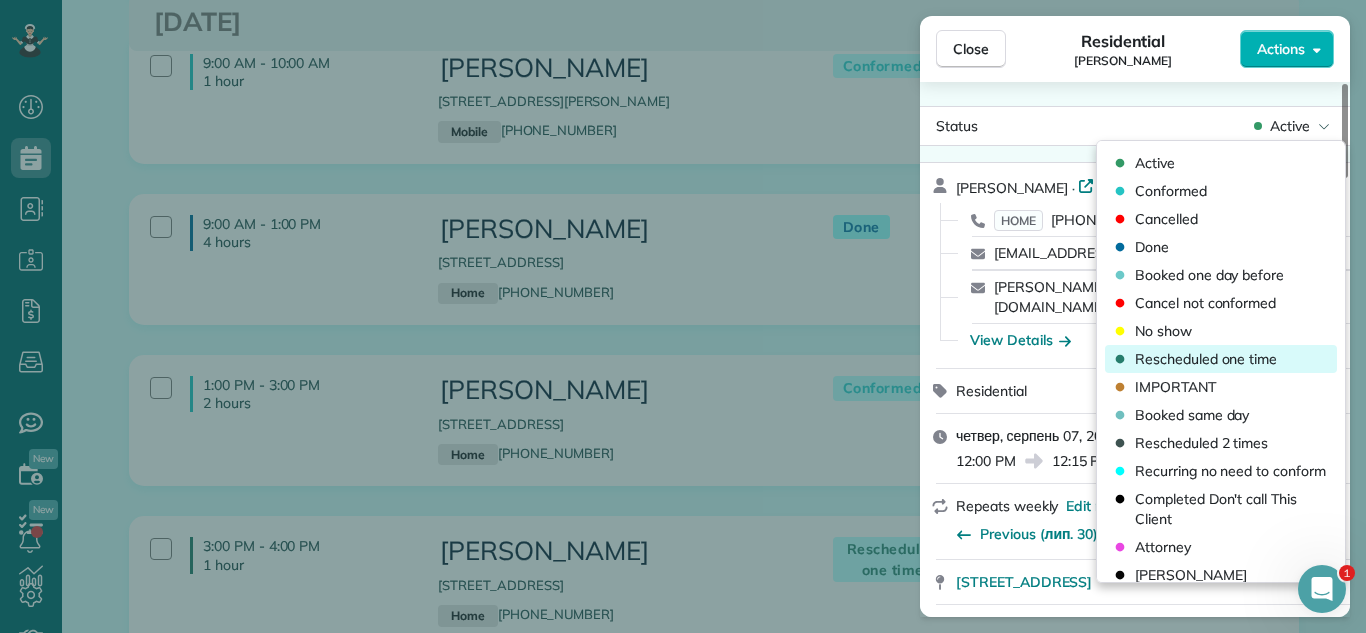 click on "Rescheduled one time" at bounding box center (1206, 359) 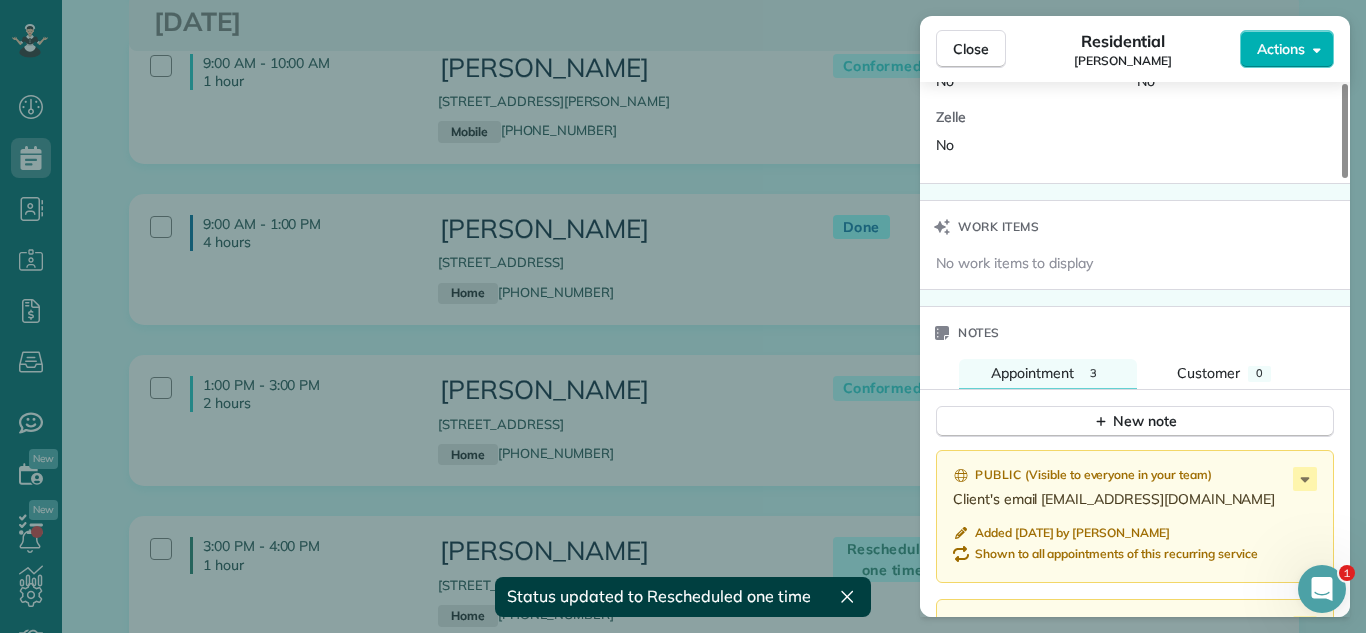 scroll, scrollTop: 1736, scrollLeft: 0, axis: vertical 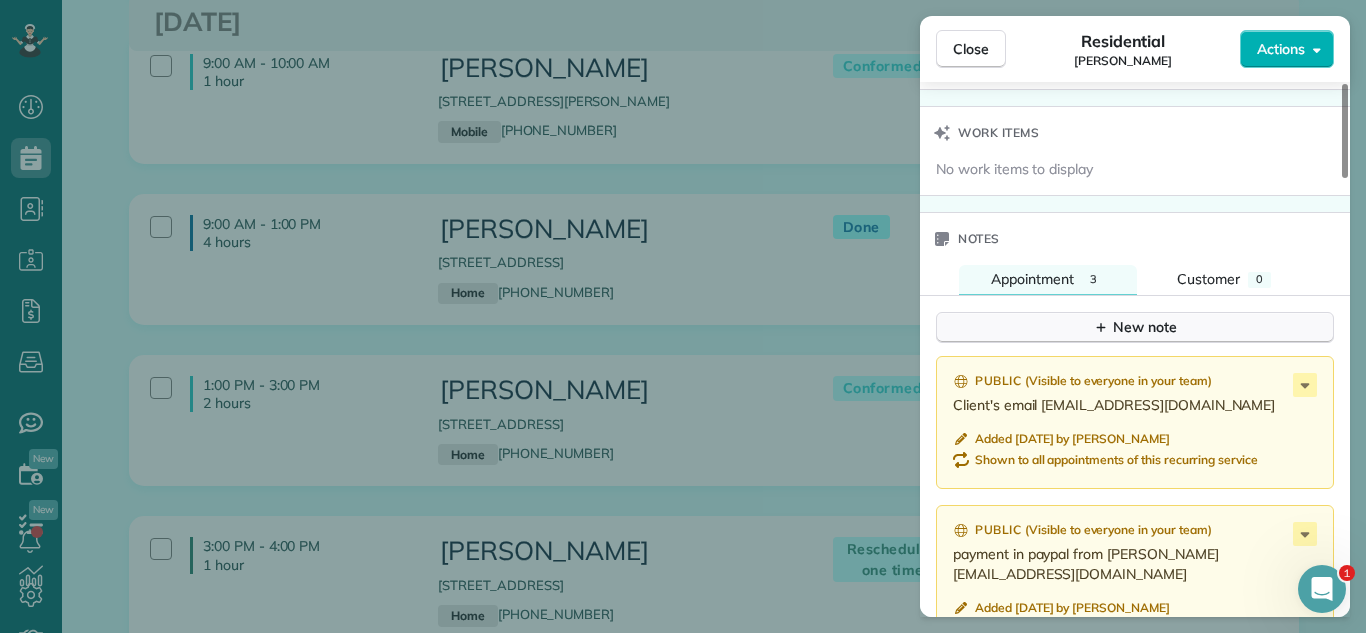 click on "New note" at bounding box center [1135, 327] 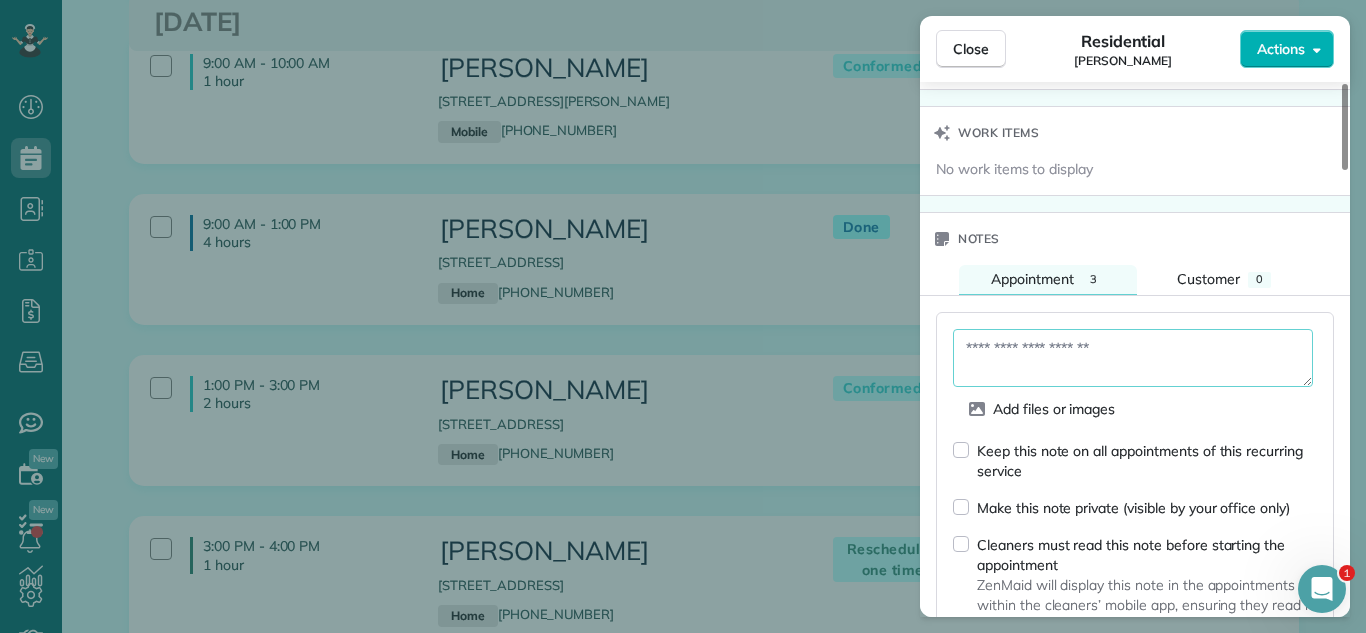 click at bounding box center [1133, 358] 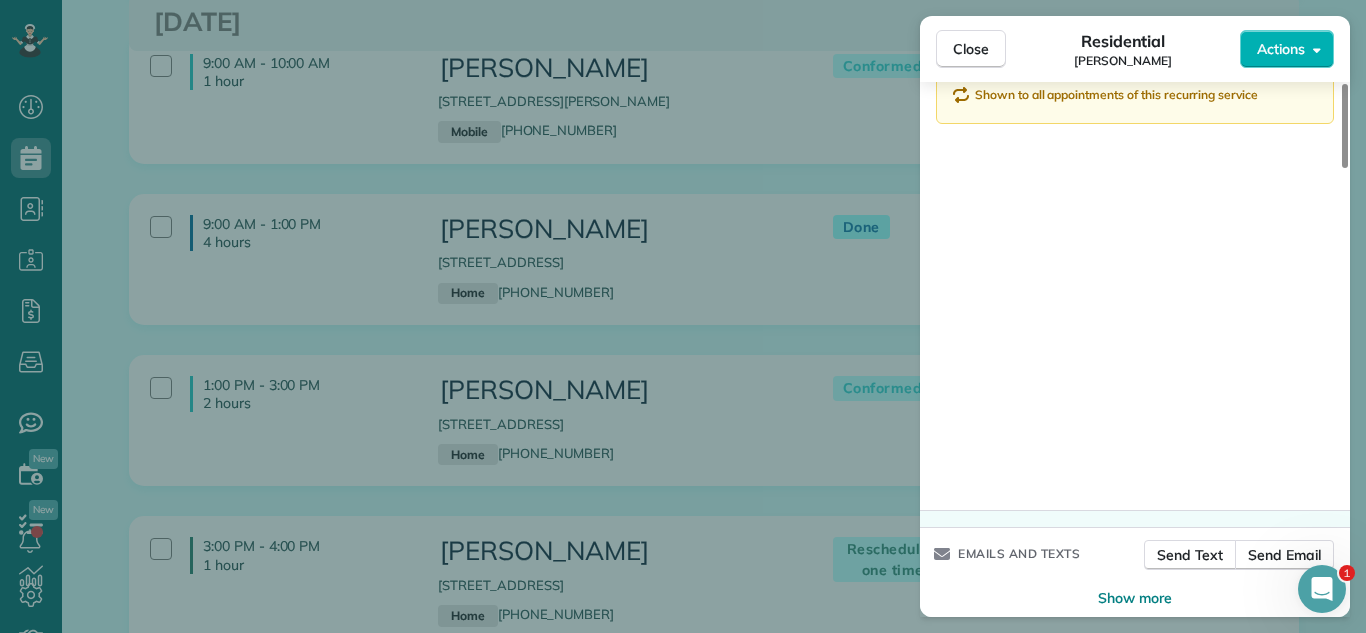 scroll, scrollTop: 2473, scrollLeft: 0, axis: vertical 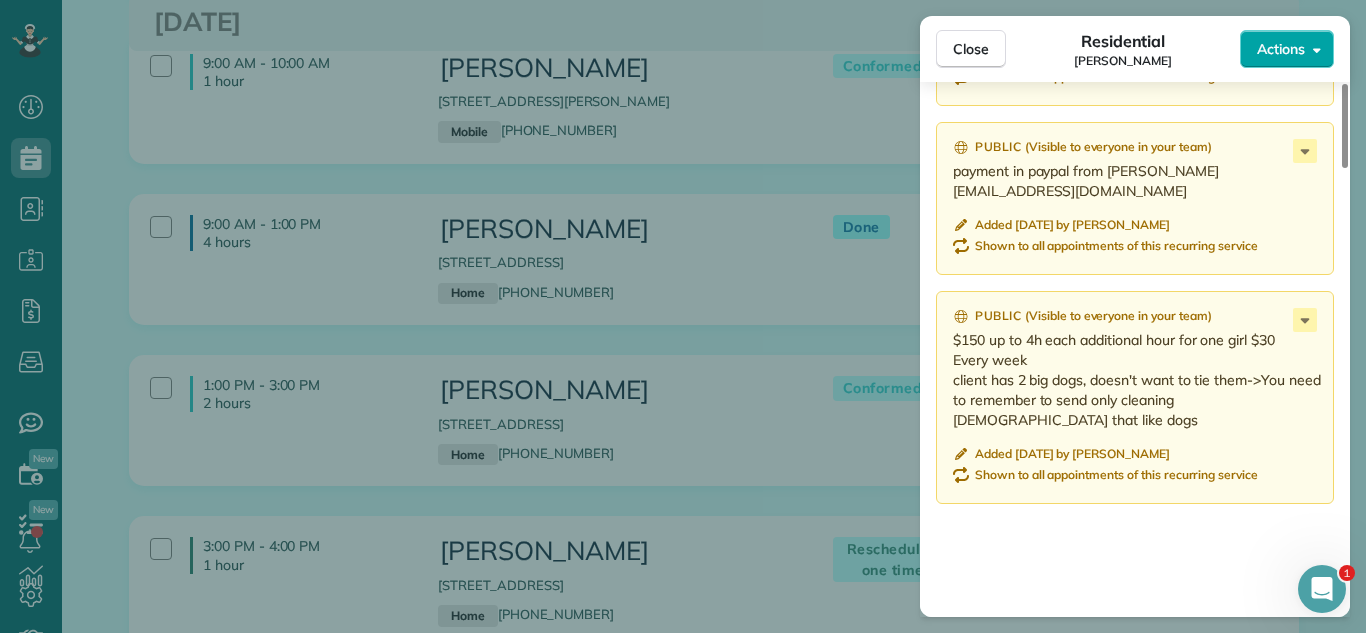type on "**********" 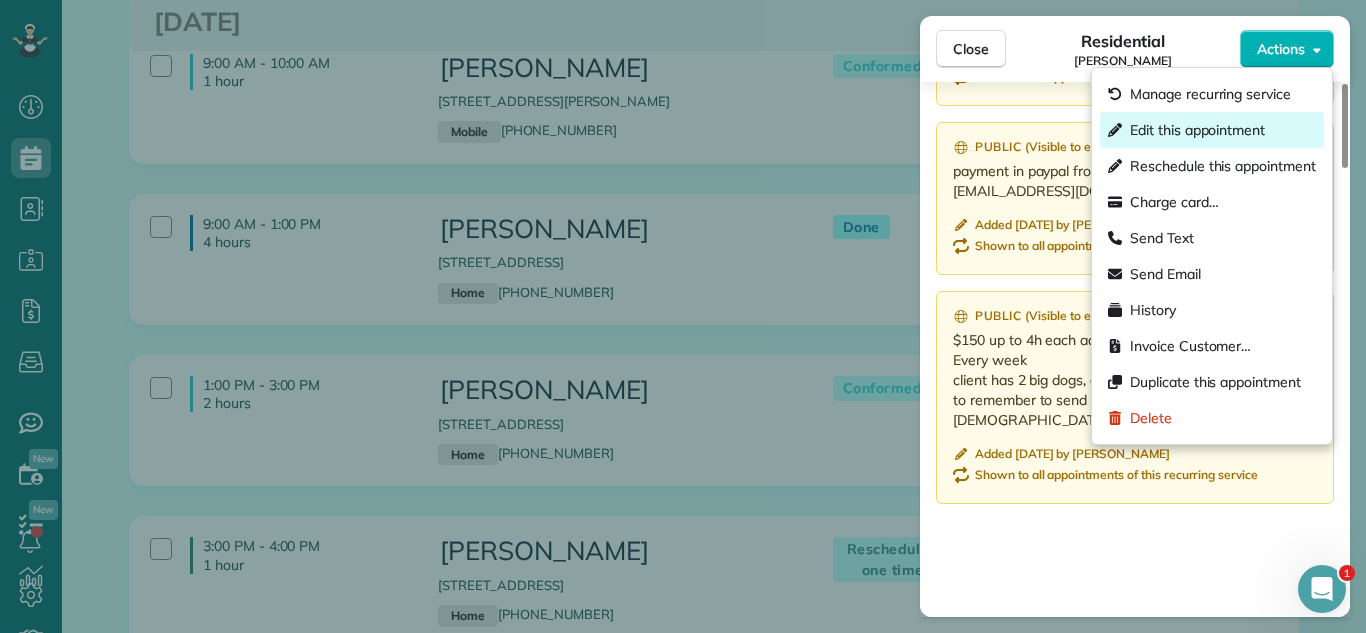 click on "Edit this appointment" at bounding box center [1197, 130] 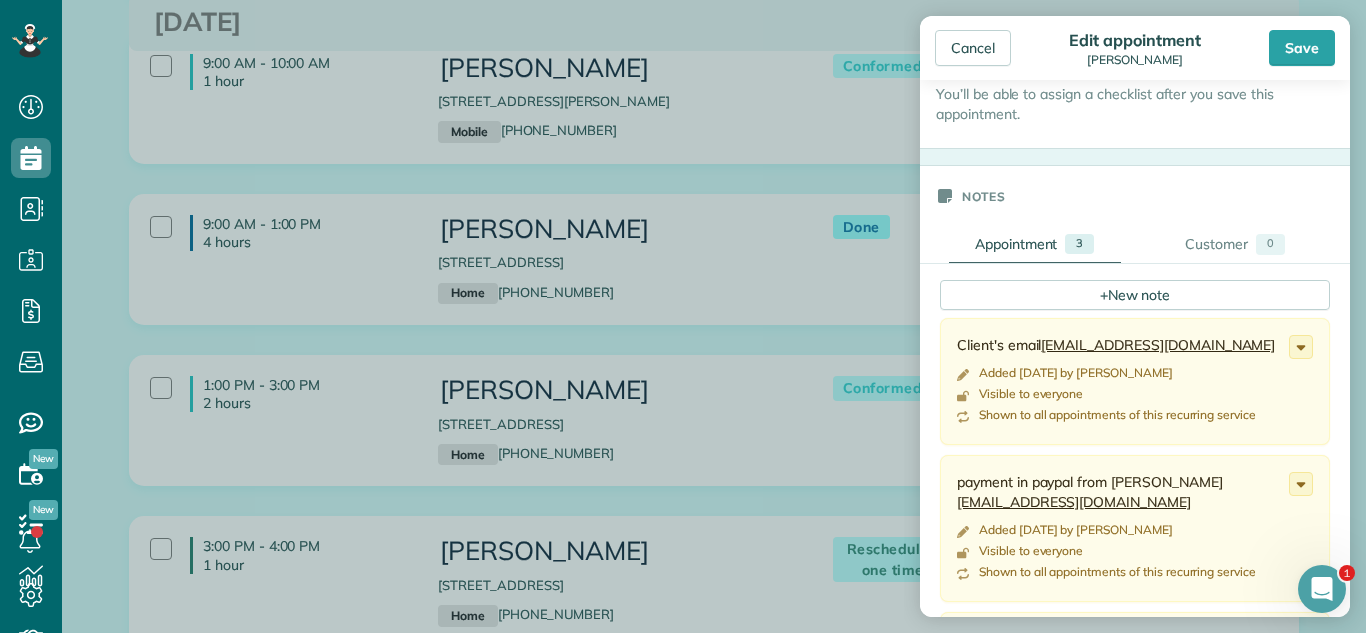 scroll, scrollTop: 698, scrollLeft: 0, axis: vertical 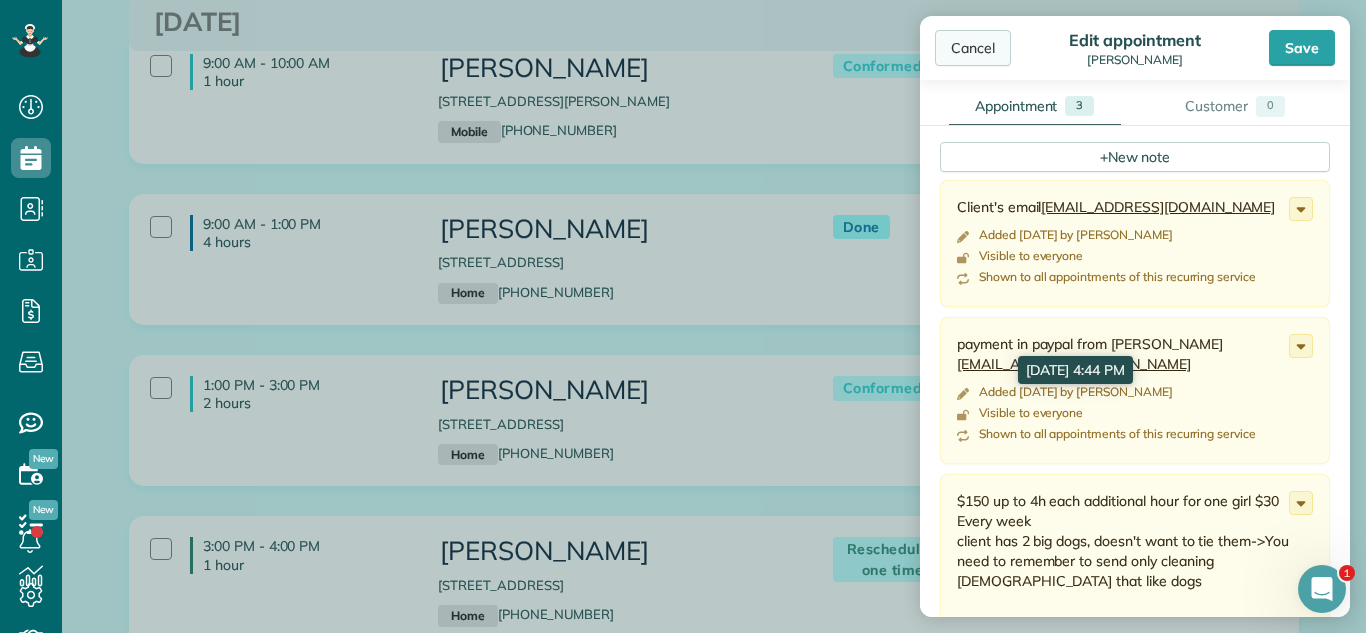 click on "Cancel" at bounding box center (973, 48) 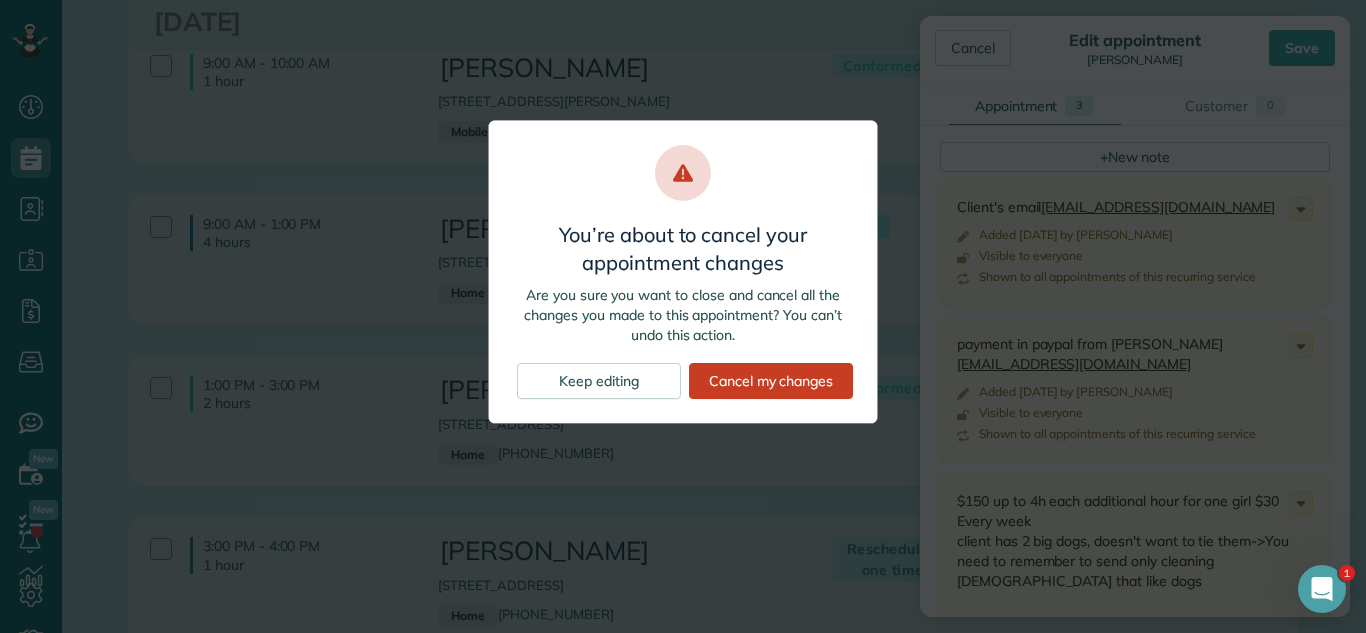 click on "You’re about to cancel your appointment changes
Are you sure you want to close and cancel all the changes you made to this appointment? You can’t undo this action.
Keep editing
Cancel my changes" at bounding box center [683, 272] 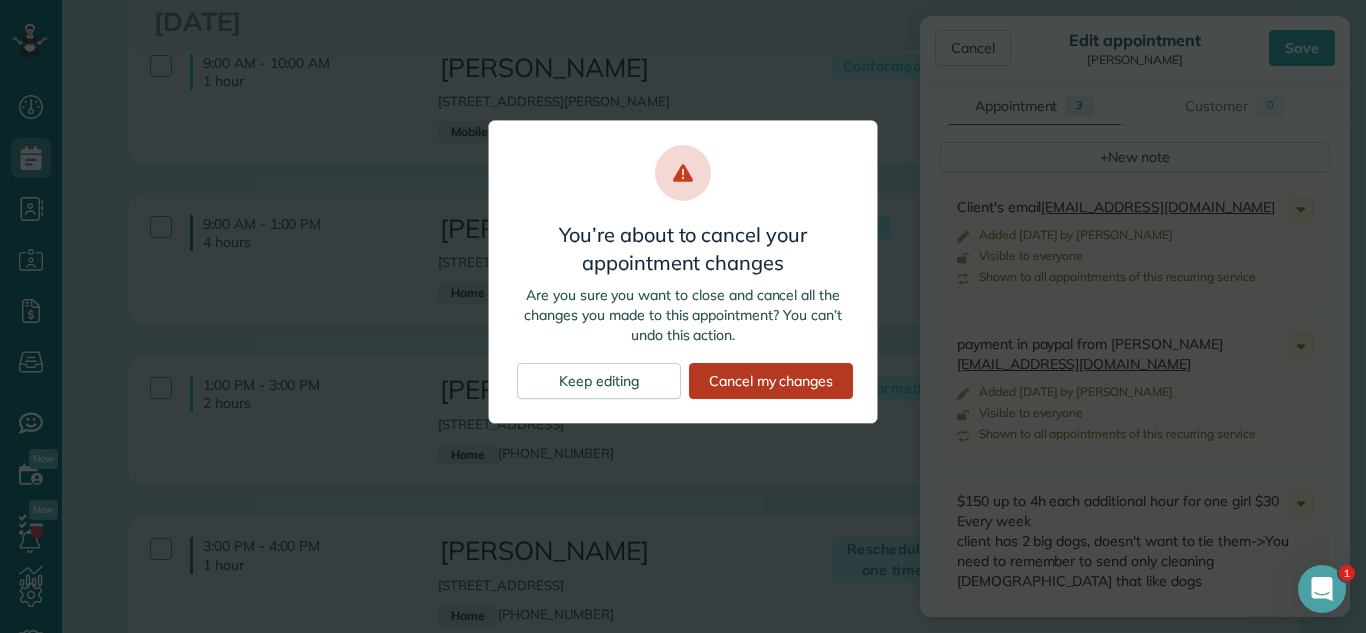 click on "Cancel my changes" at bounding box center (771, 381) 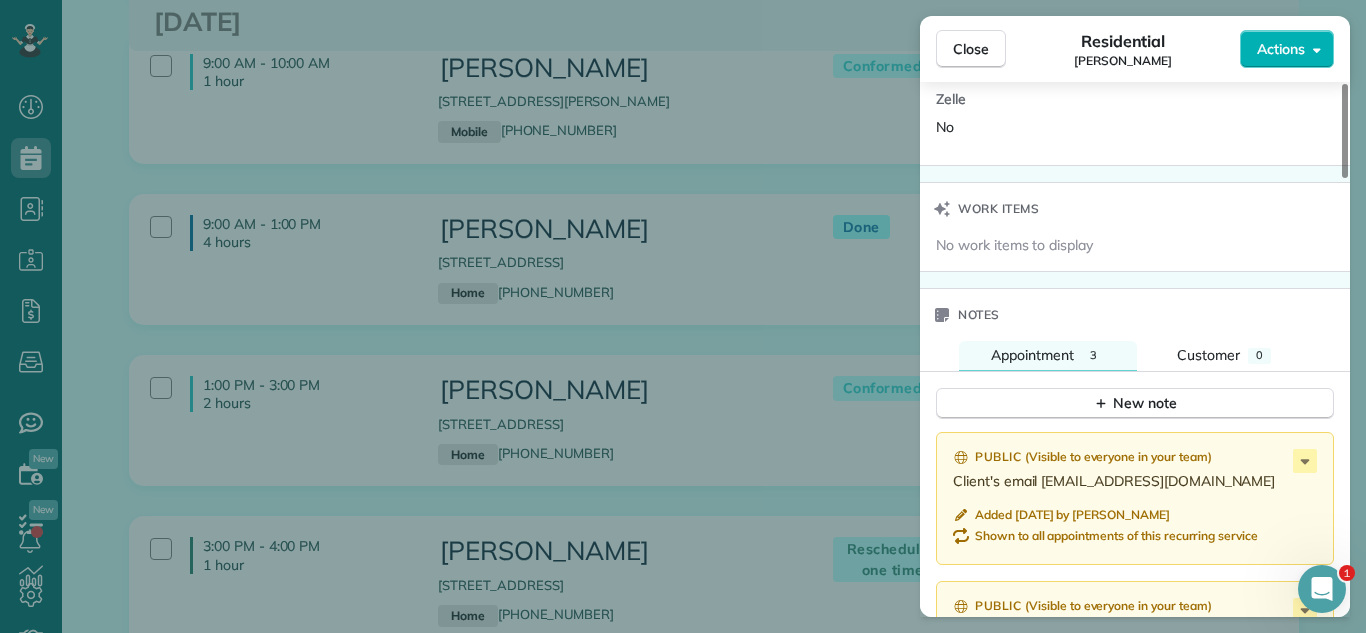 scroll, scrollTop: 1732, scrollLeft: 0, axis: vertical 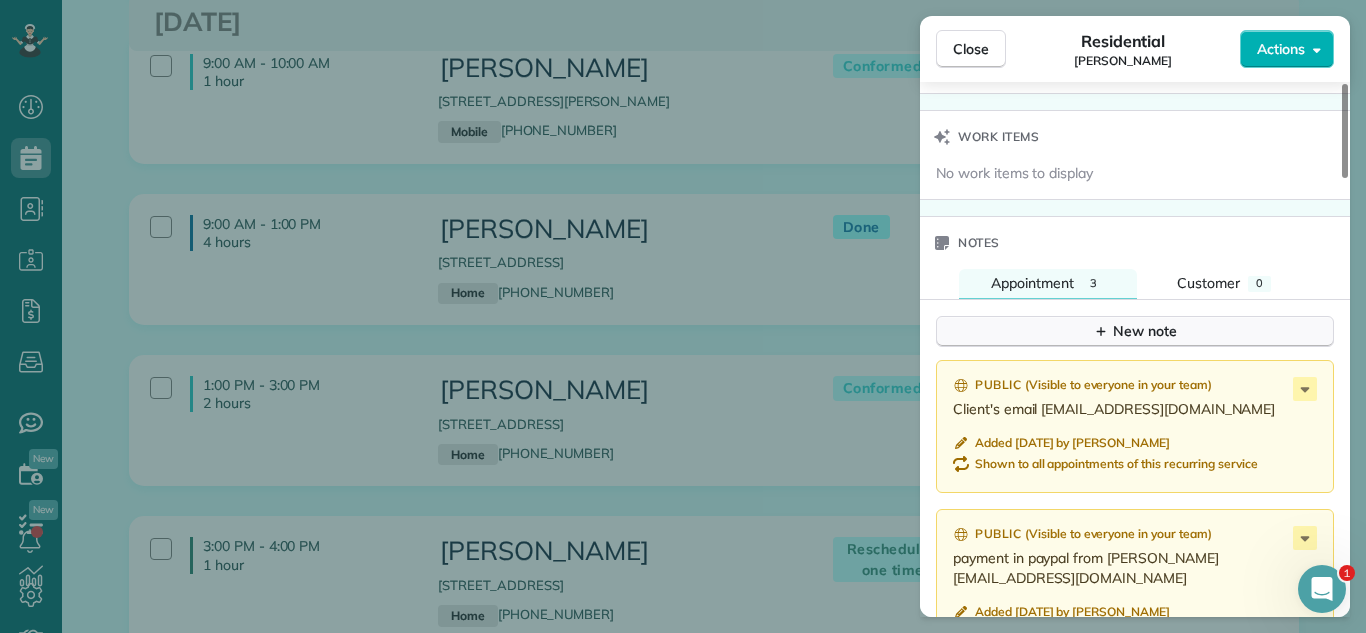 click on "New note" at bounding box center (1135, 331) 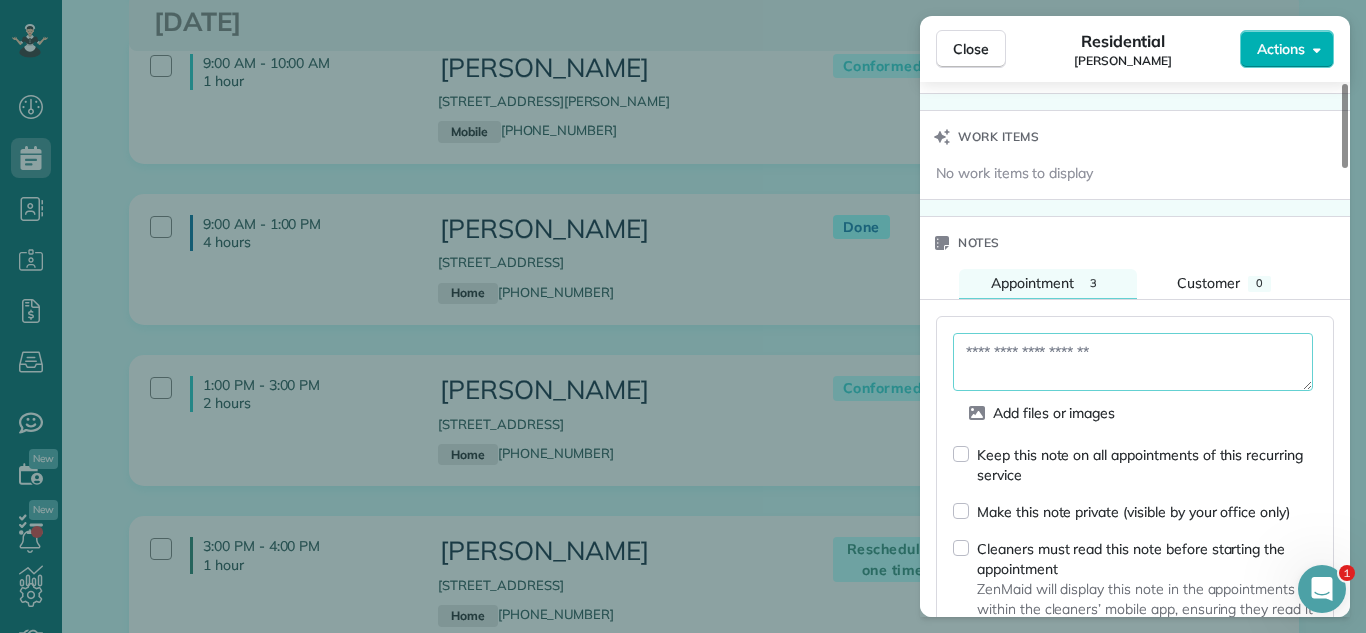 click at bounding box center [1133, 362] 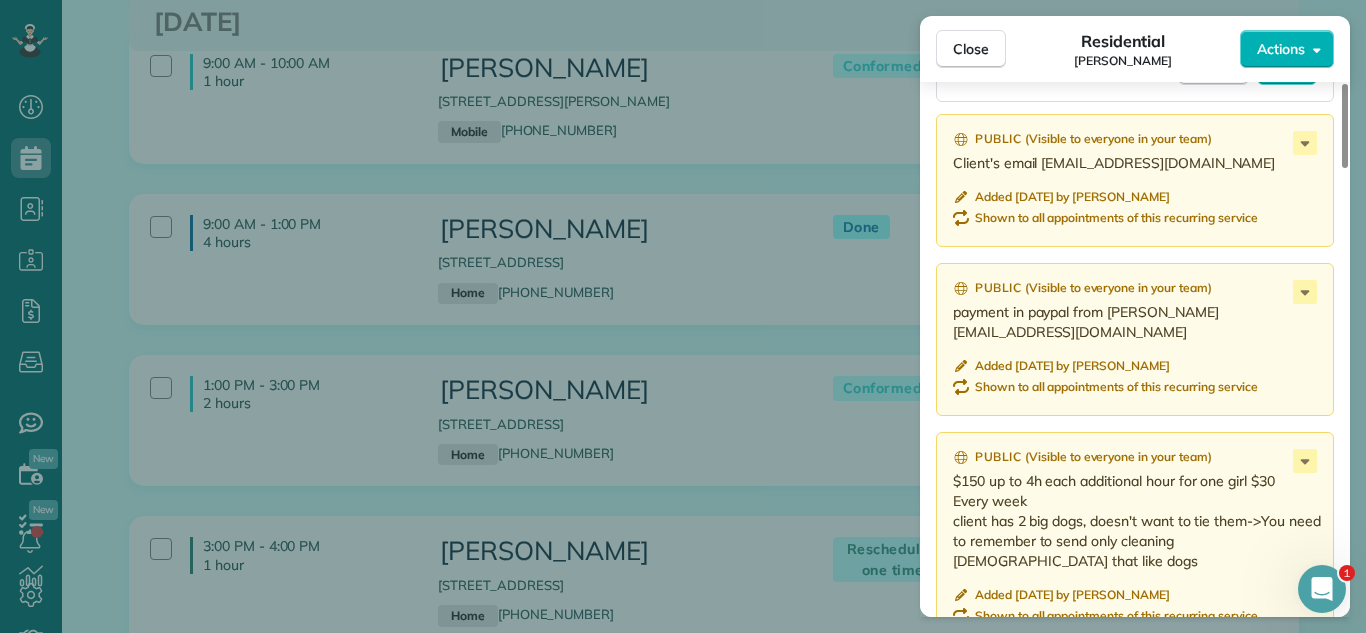 scroll, scrollTop: 2043, scrollLeft: 0, axis: vertical 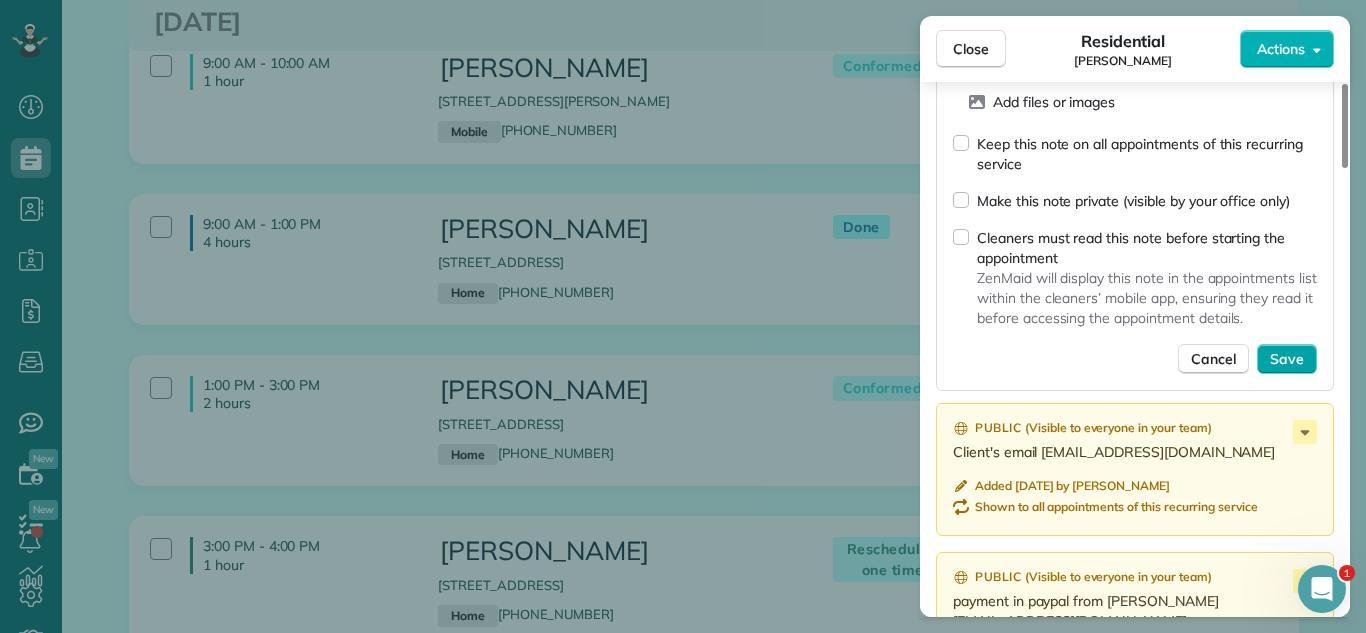 type on "**********" 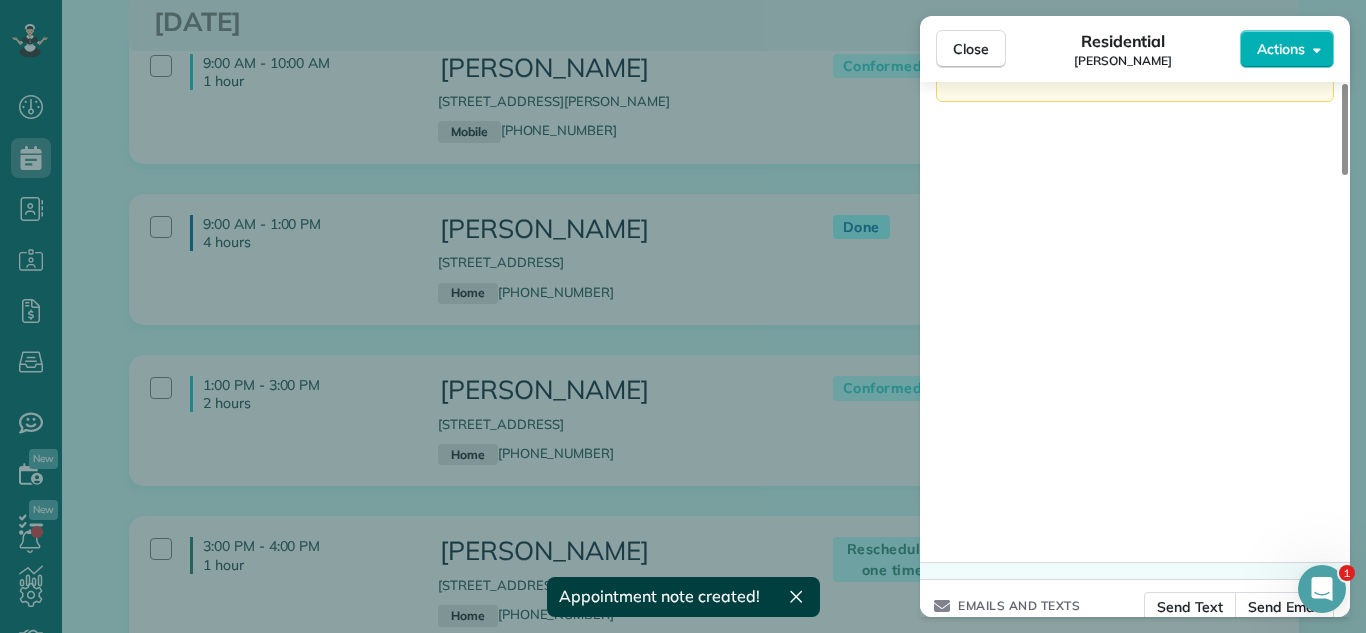 scroll, scrollTop: 2495, scrollLeft: 0, axis: vertical 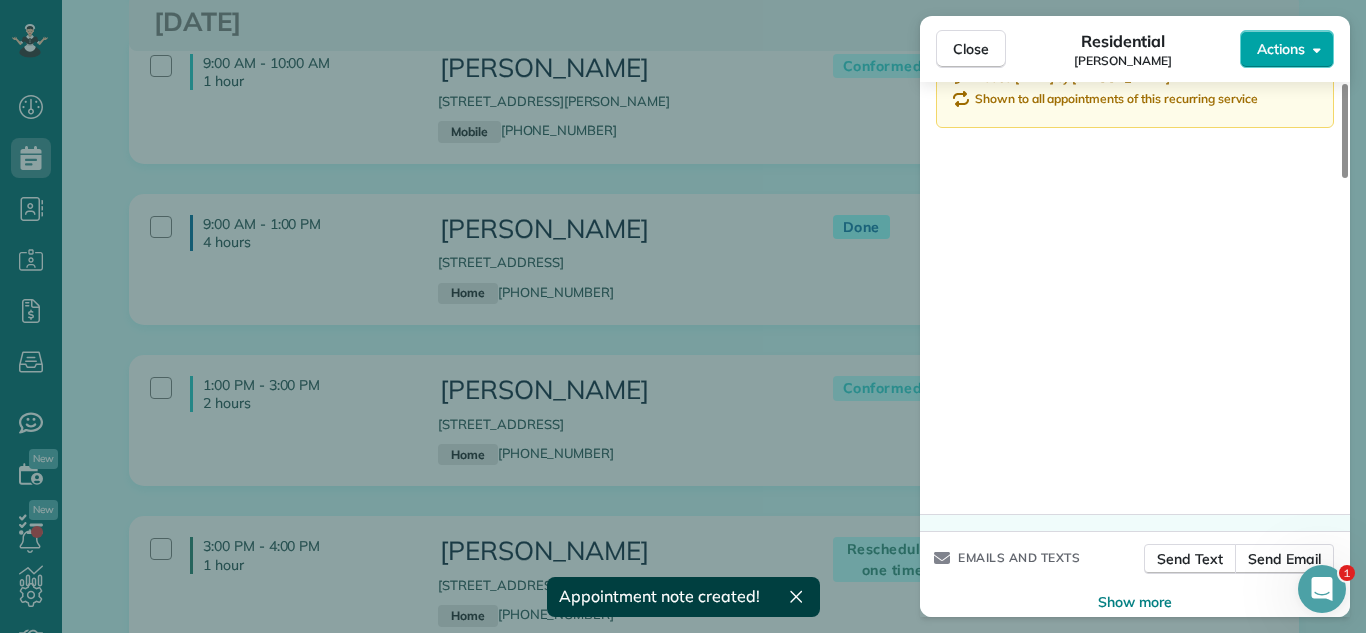 click on "Actions" at bounding box center [1281, 49] 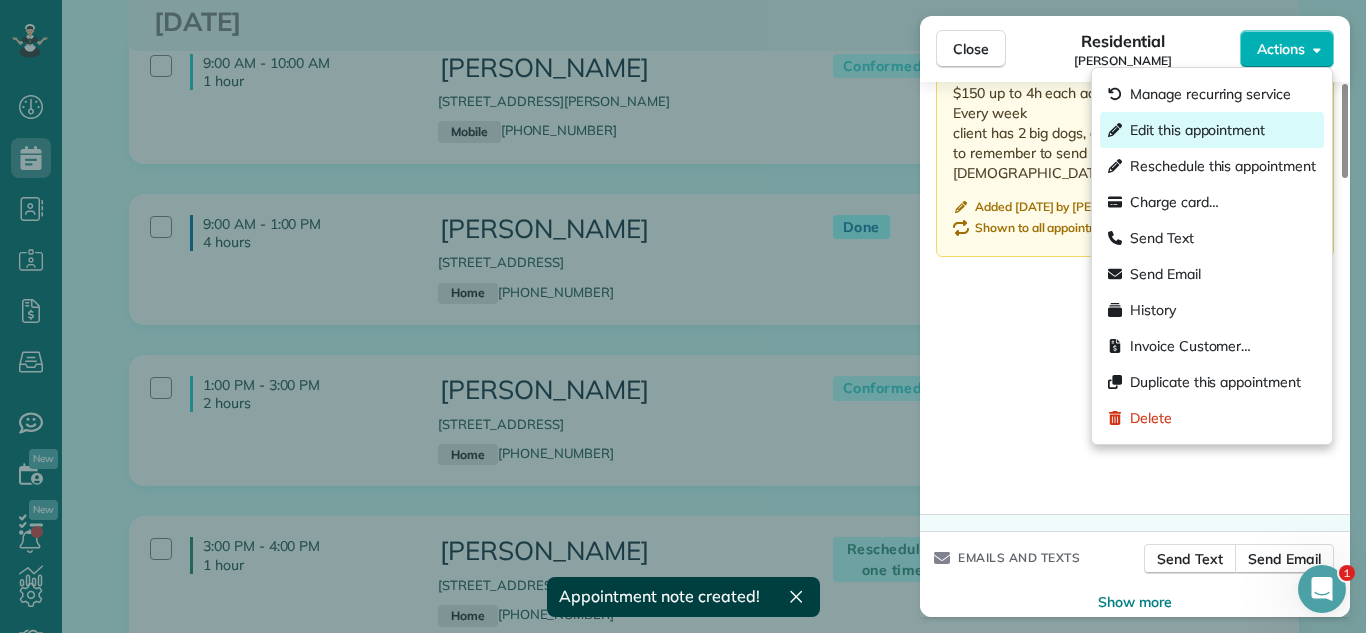scroll, scrollTop: 2499, scrollLeft: 0, axis: vertical 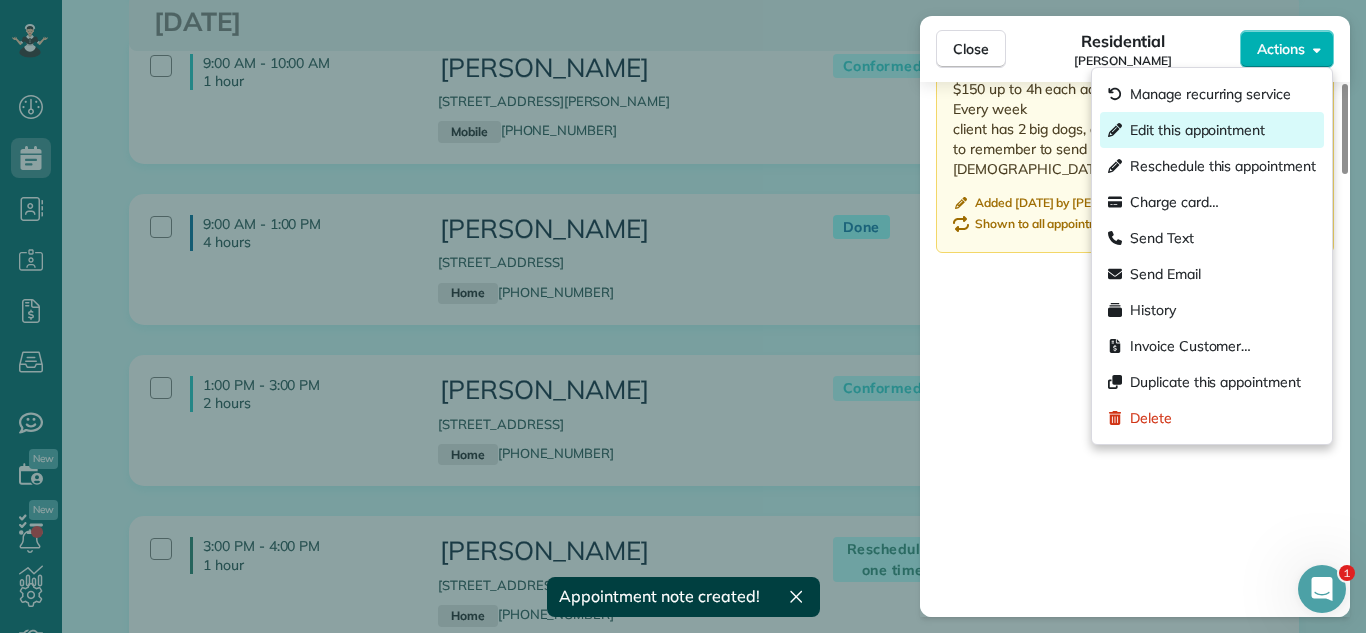 click on "Edit this appointment" at bounding box center [1197, 130] 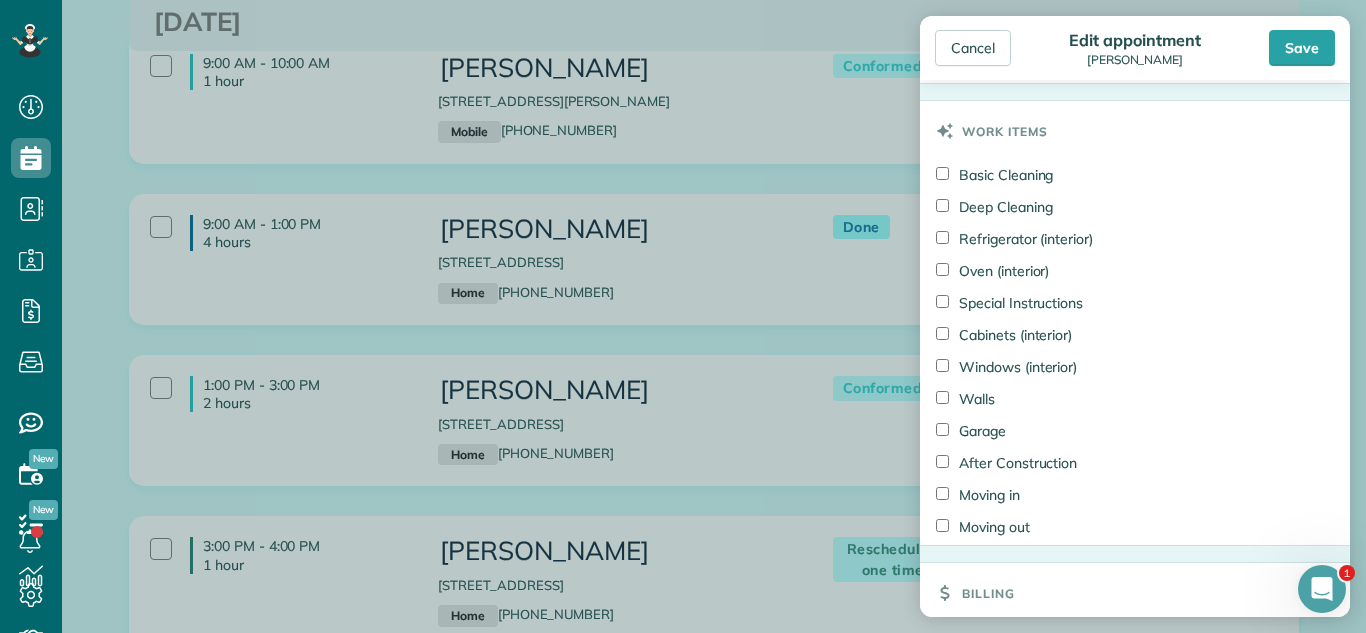 scroll, scrollTop: 1623, scrollLeft: 0, axis: vertical 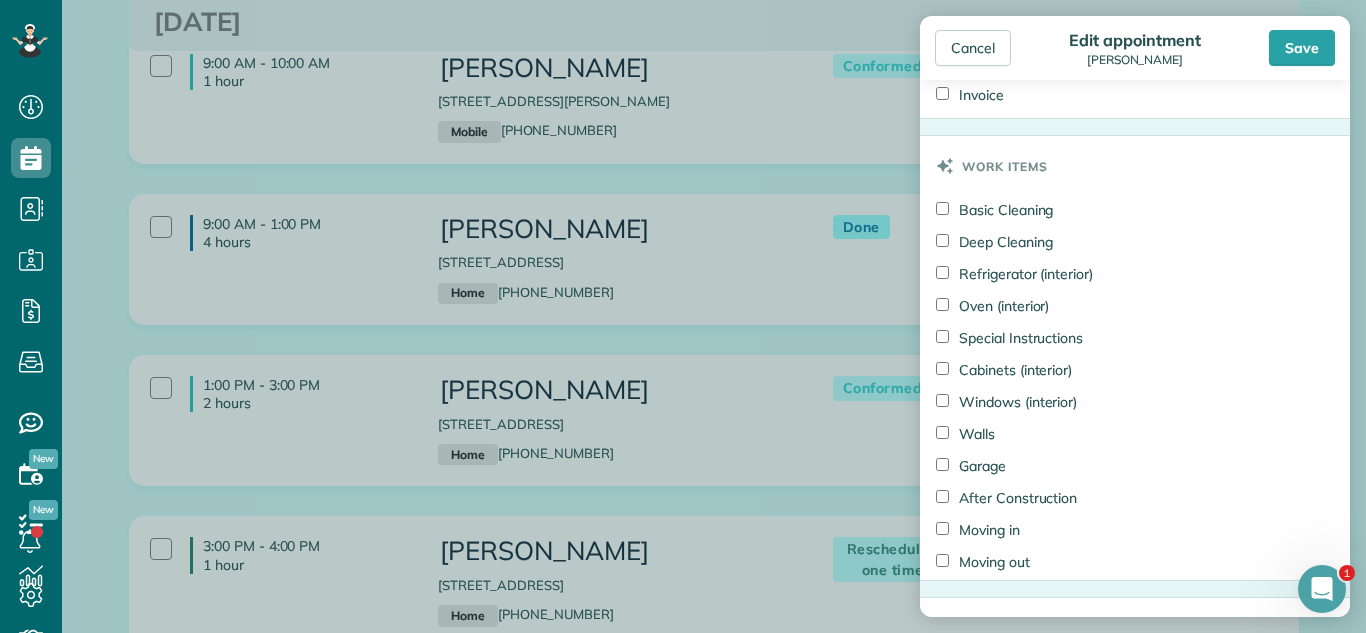click on "Basic Cleaning" at bounding box center (994, 210) 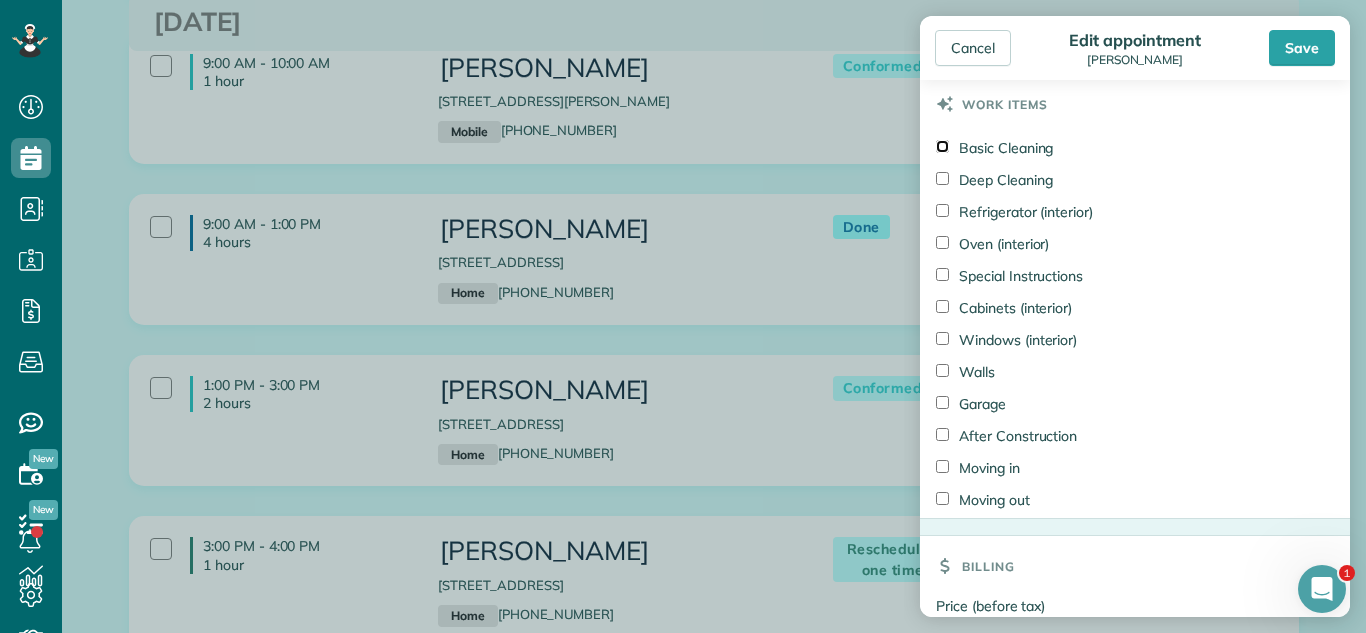 scroll, scrollTop: 1875, scrollLeft: 0, axis: vertical 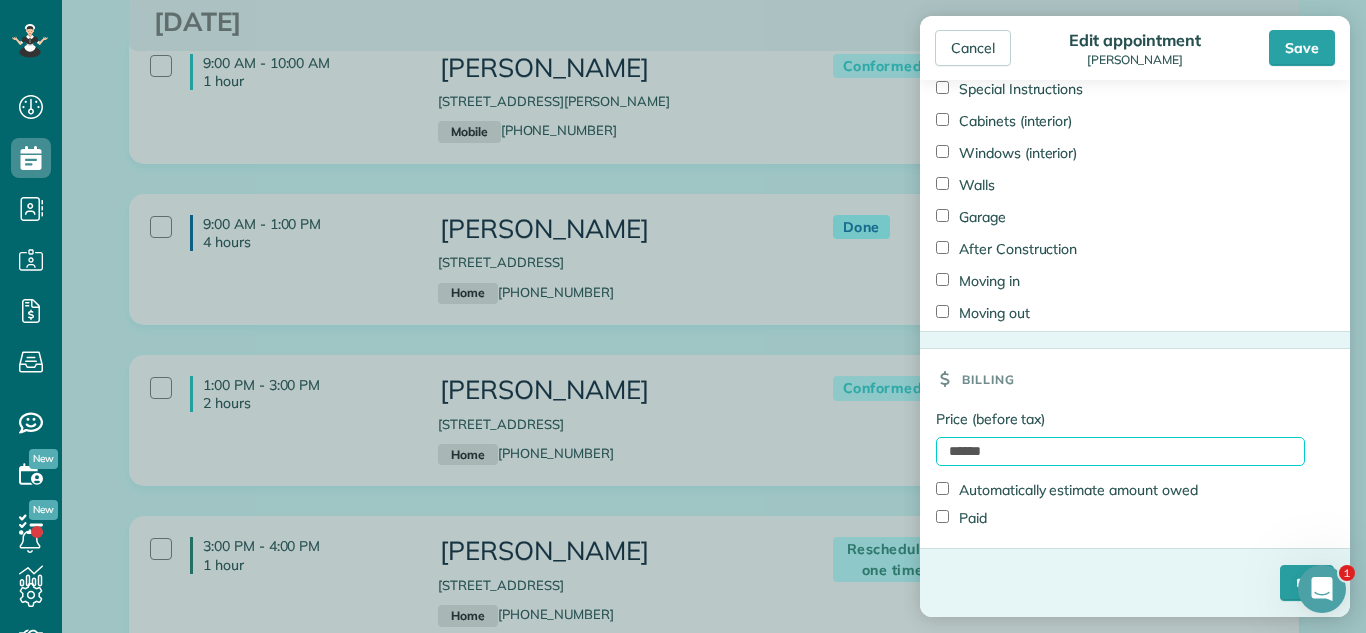 click on "******" at bounding box center [1120, 451] 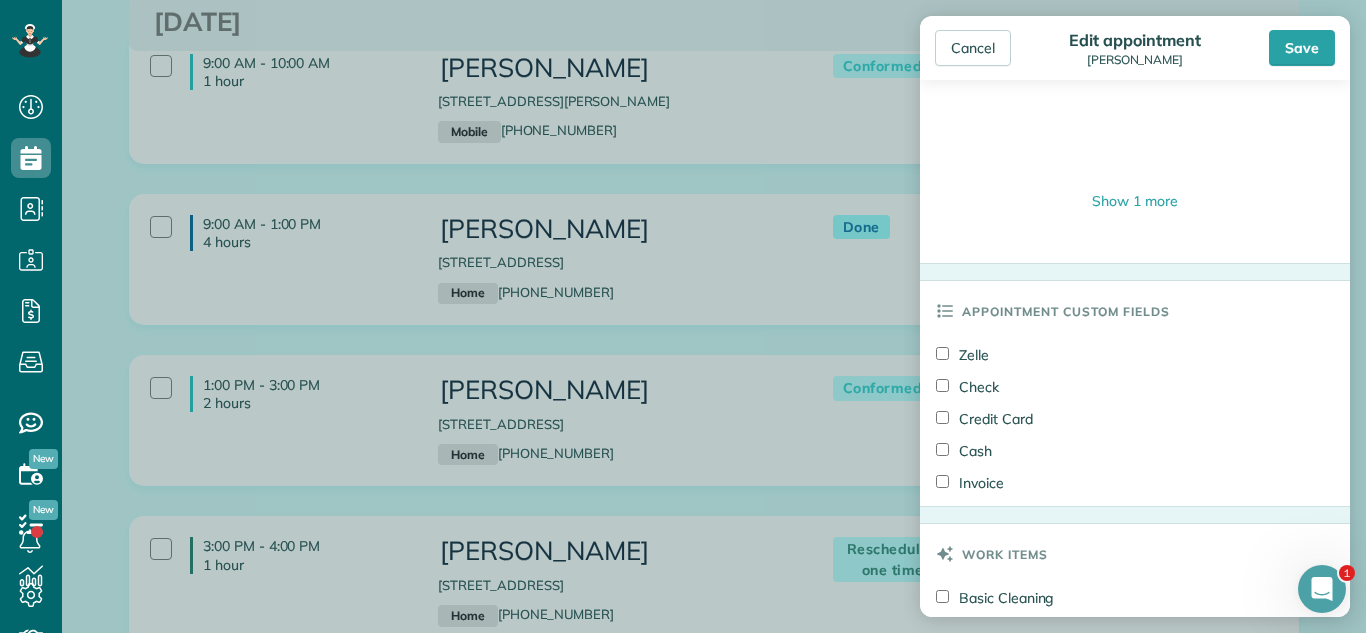 scroll, scrollTop: 1155, scrollLeft: 0, axis: vertical 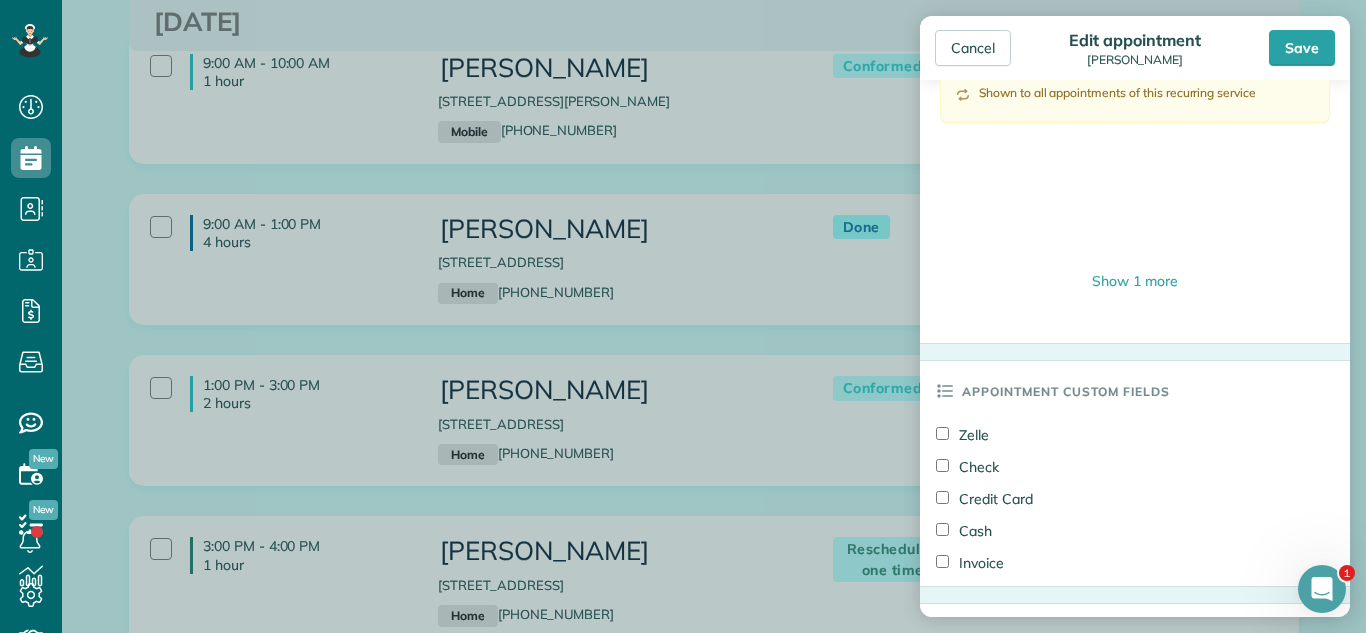 type on "******" 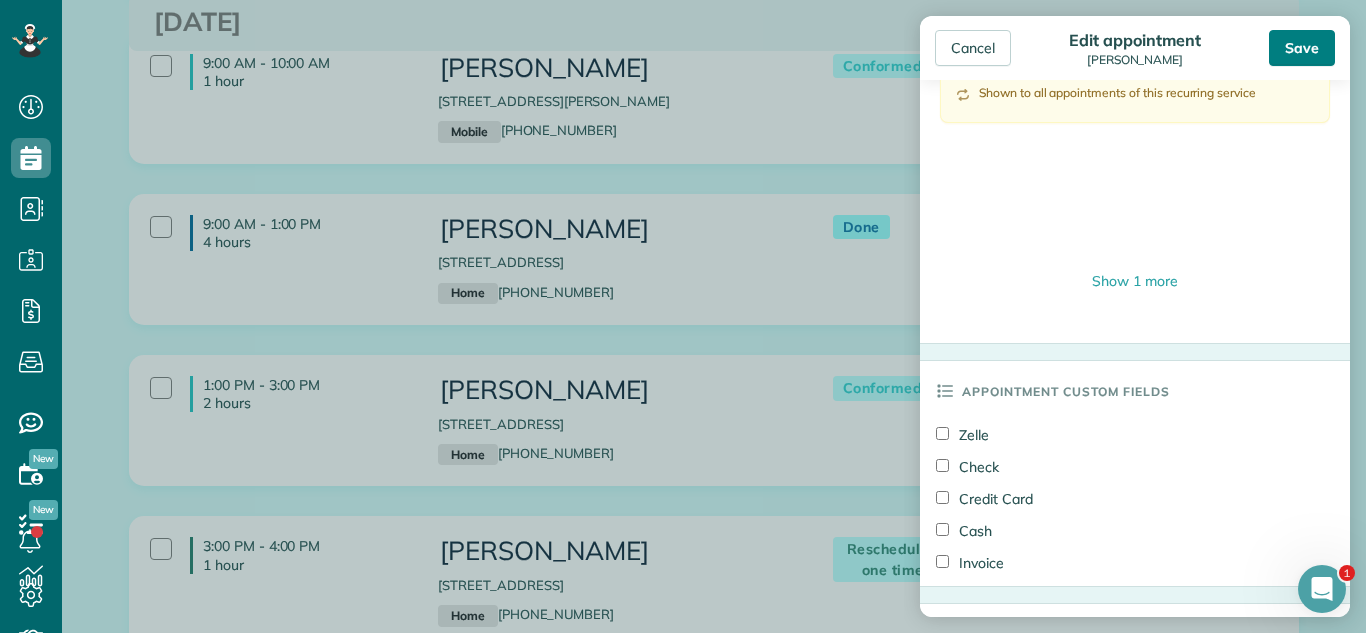 click on "Save" at bounding box center [1302, 48] 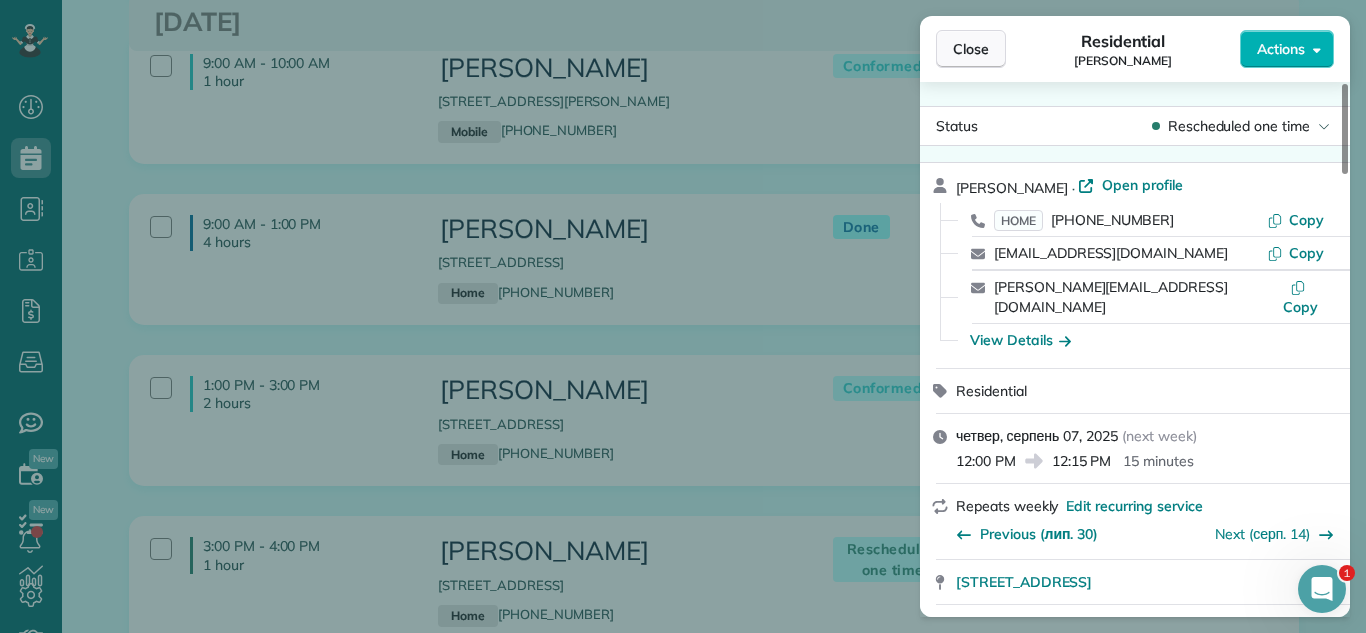 click on "Close" at bounding box center (971, 49) 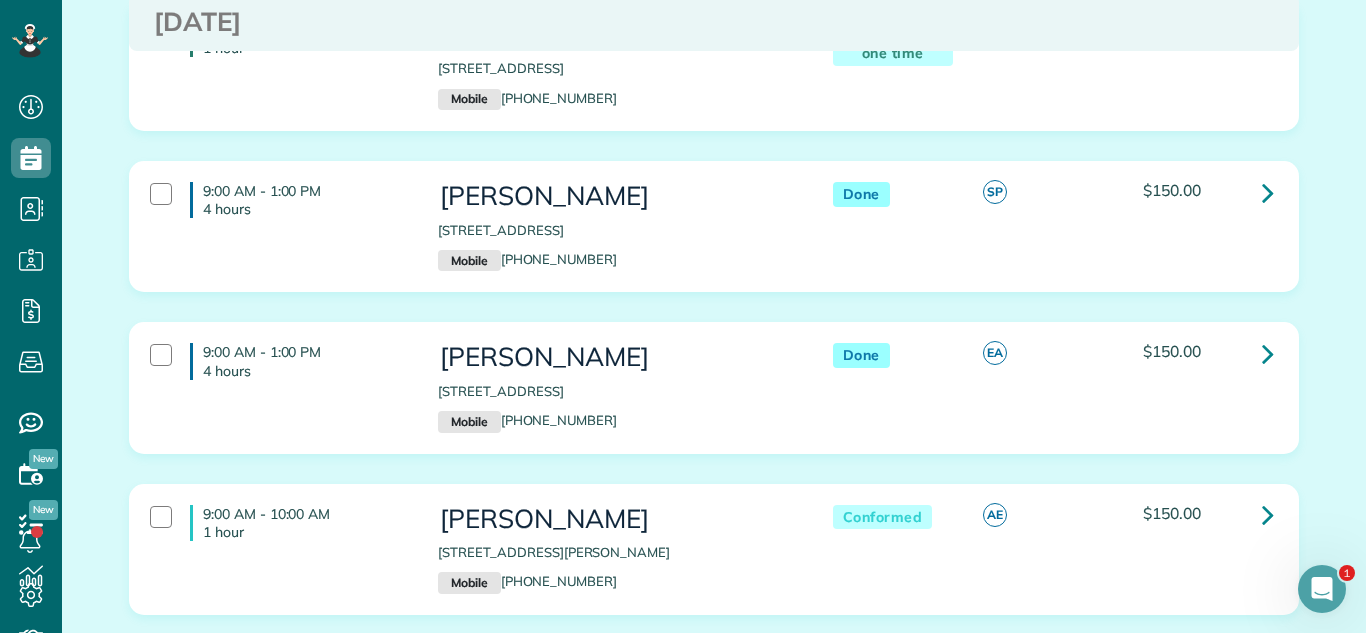 scroll, scrollTop: 292, scrollLeft: 0, axis: vertical 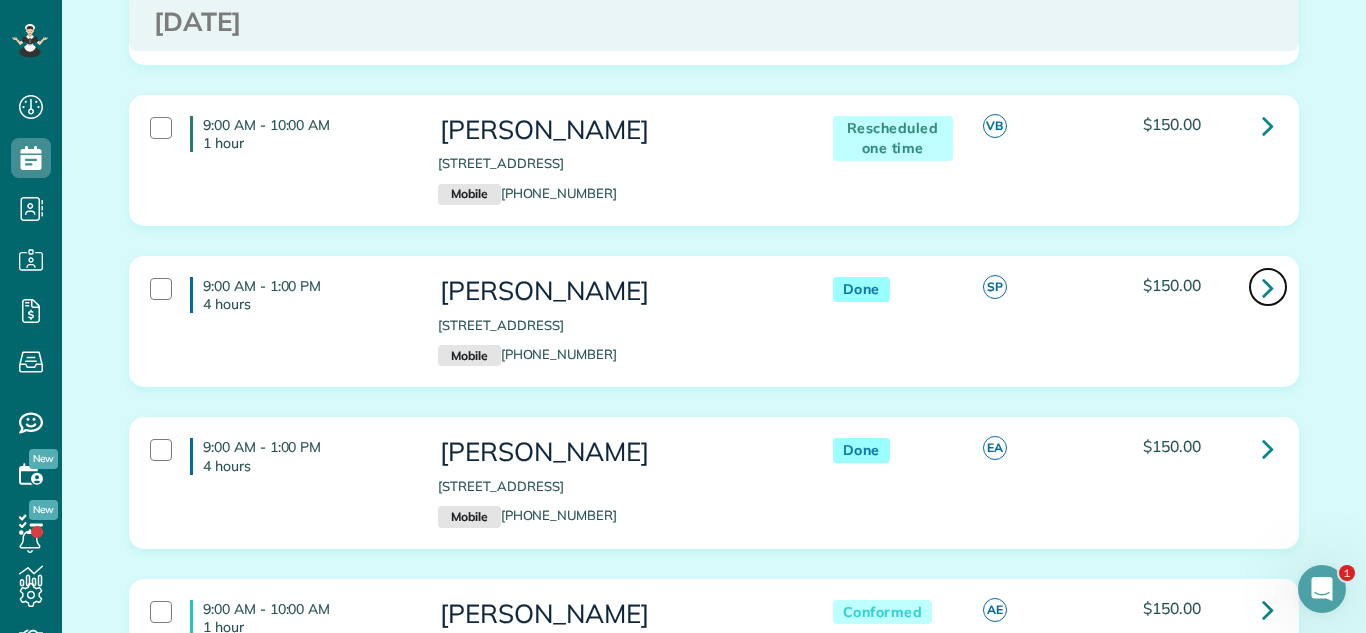 click at bounding box center (1268, 287) 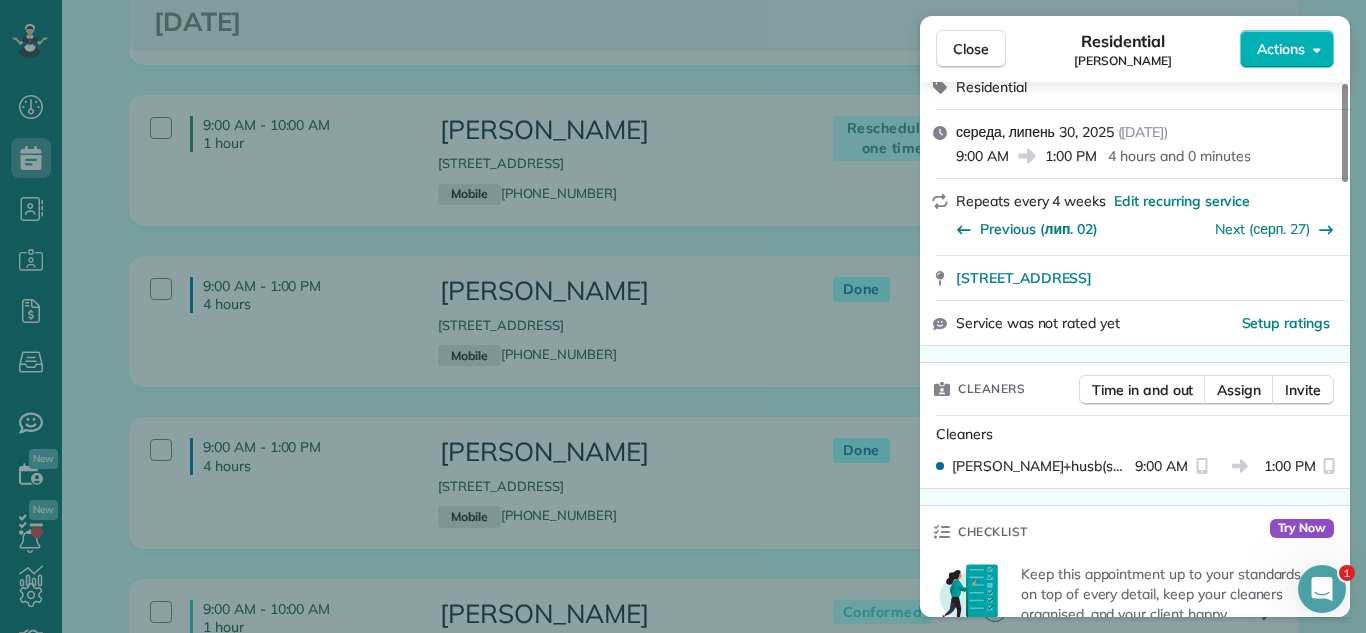scroll, scrollTop: 351, scrollLeft: 0, axis: vertical 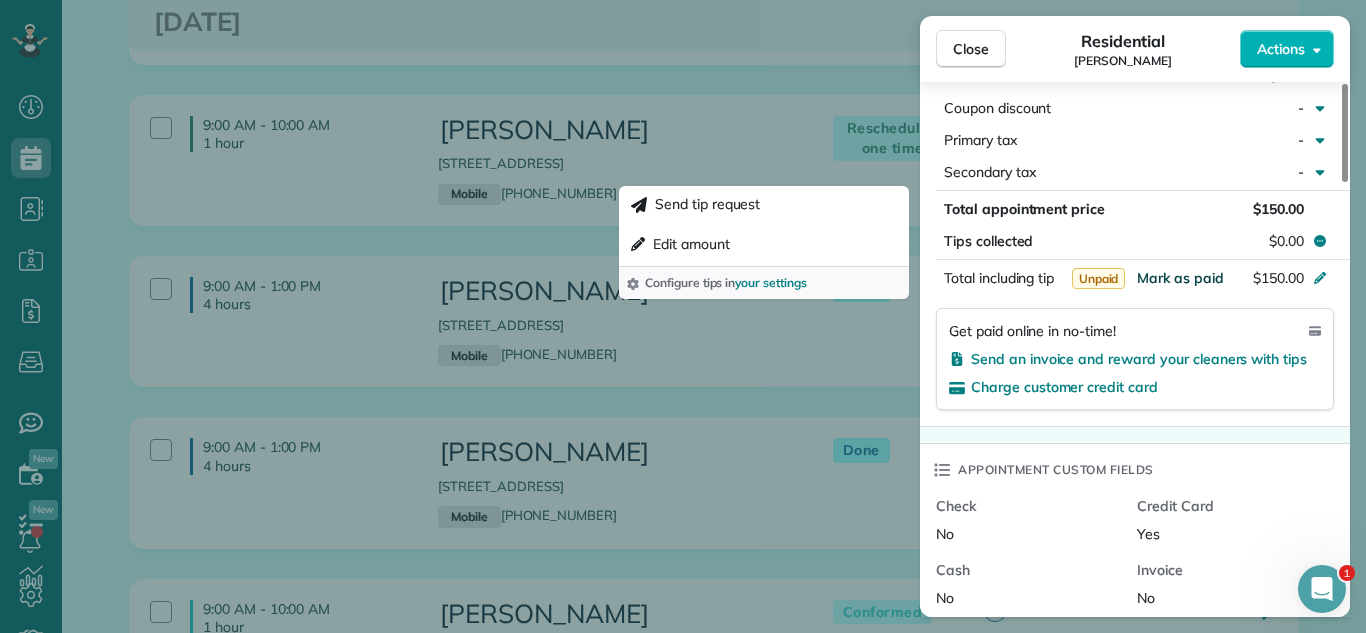 click on "Mark as paid" at bounding box center (1180, 278) 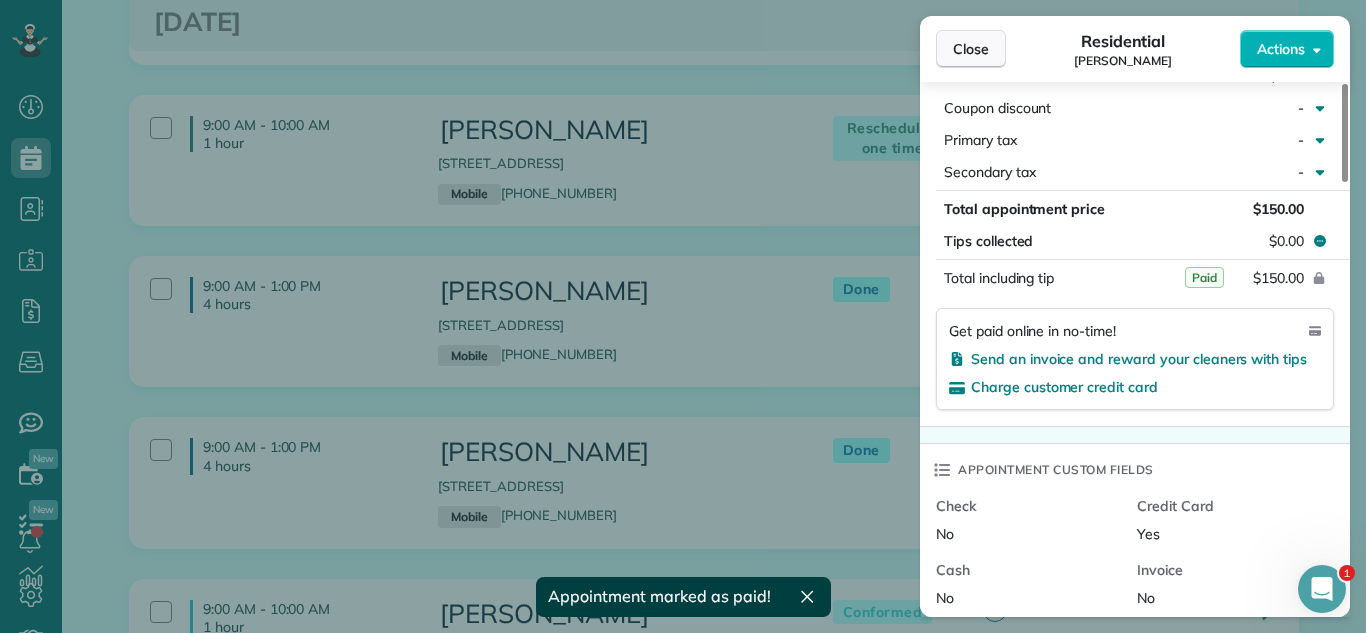 click on "Close" at bounding box center (971, 49) 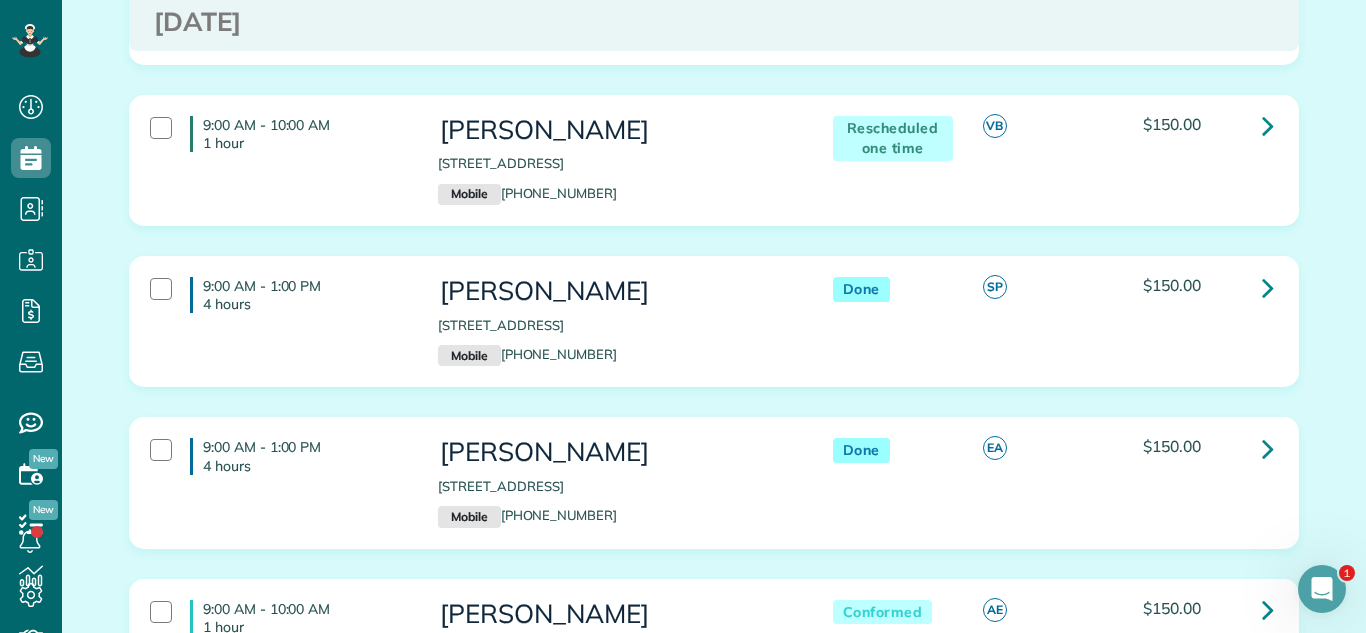 drag, startPoint x: 438, startPoint y: 322, endPoint x: 759, endPoint y: 327, distance: 321.03894 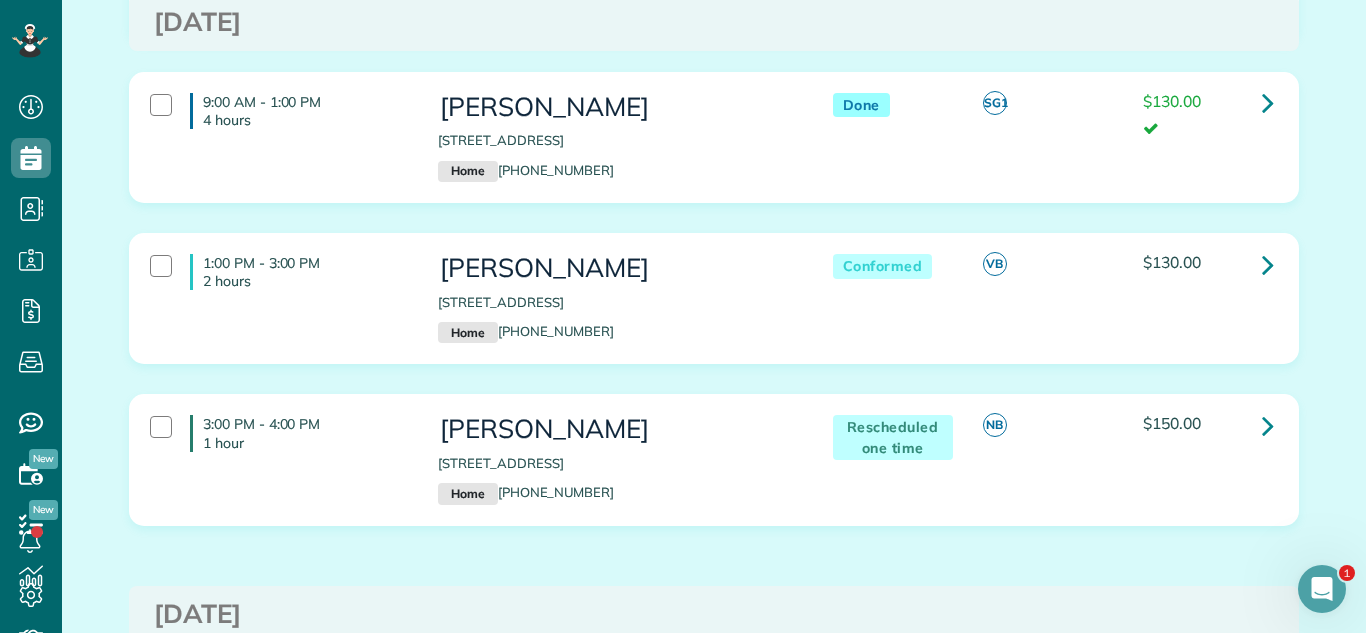 scroll, scrollTop: 958, scrollLeft: 0, axis: vertical 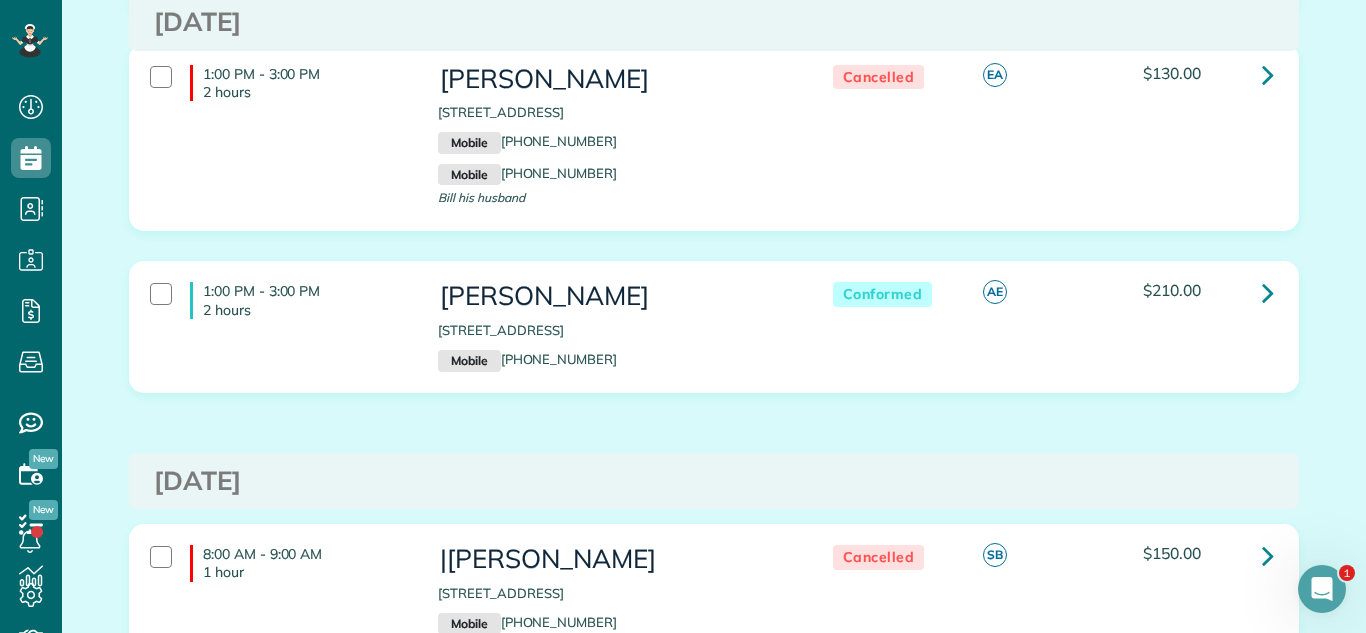 click on "[DATE]
7:00 AM -  7:15 AM
15 minutes
[PERSON_NAME]
[STREET_ADDRESS]
Home
[PHONE_NUMBER]
Cancelled
AL" at bounding box center (714, 1962) 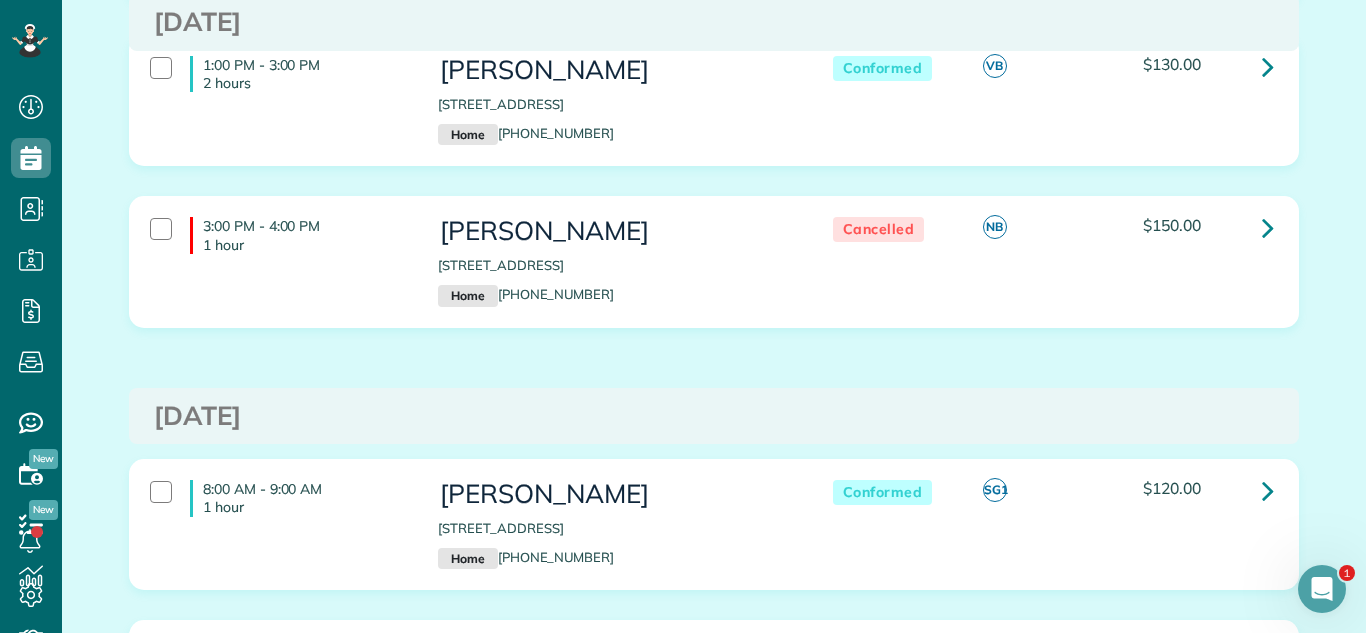 scroll, scrollTop: 1711, scrollLeft: 0, axis: vertical 